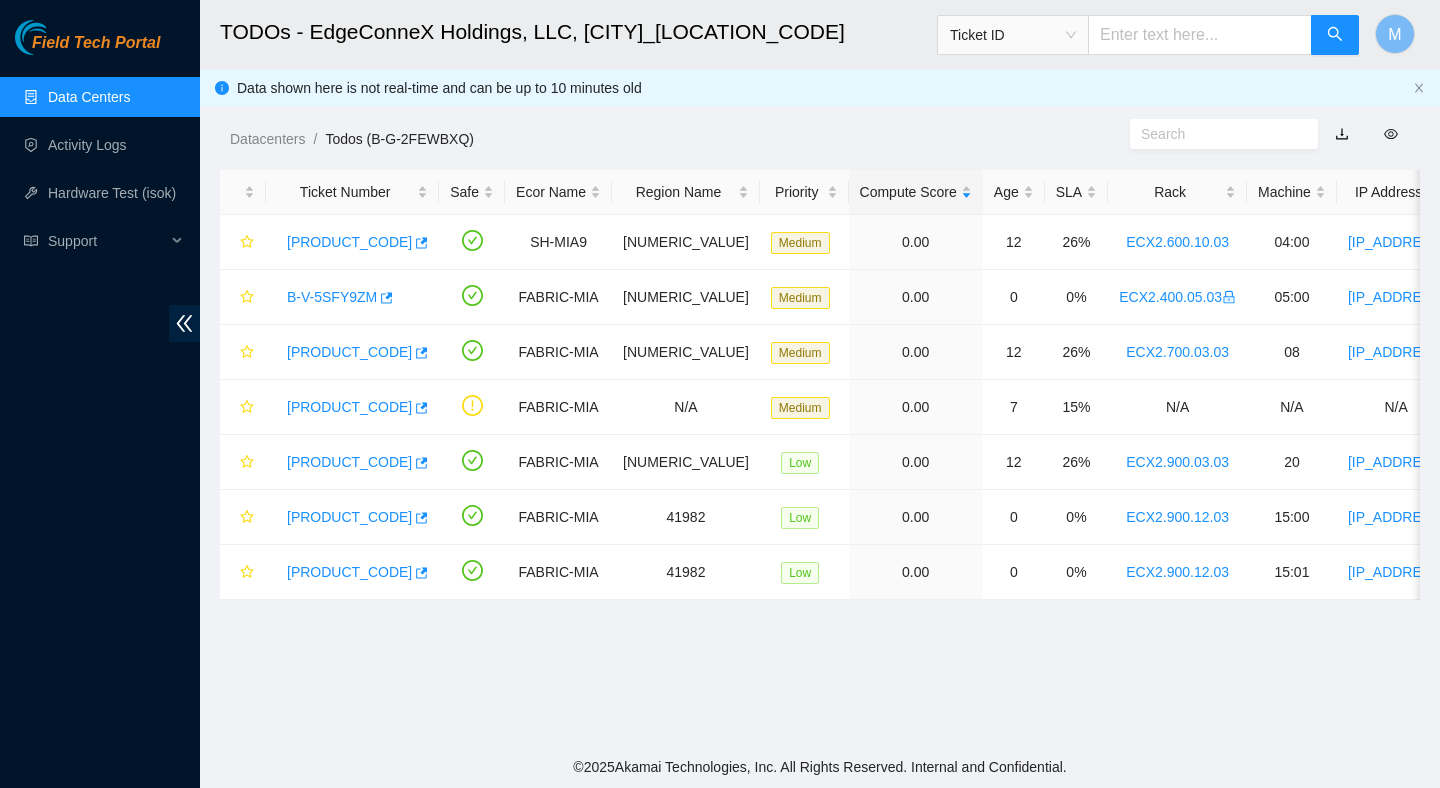 scroll, scrollTop: 0, scrollLeft: 0, axis: both 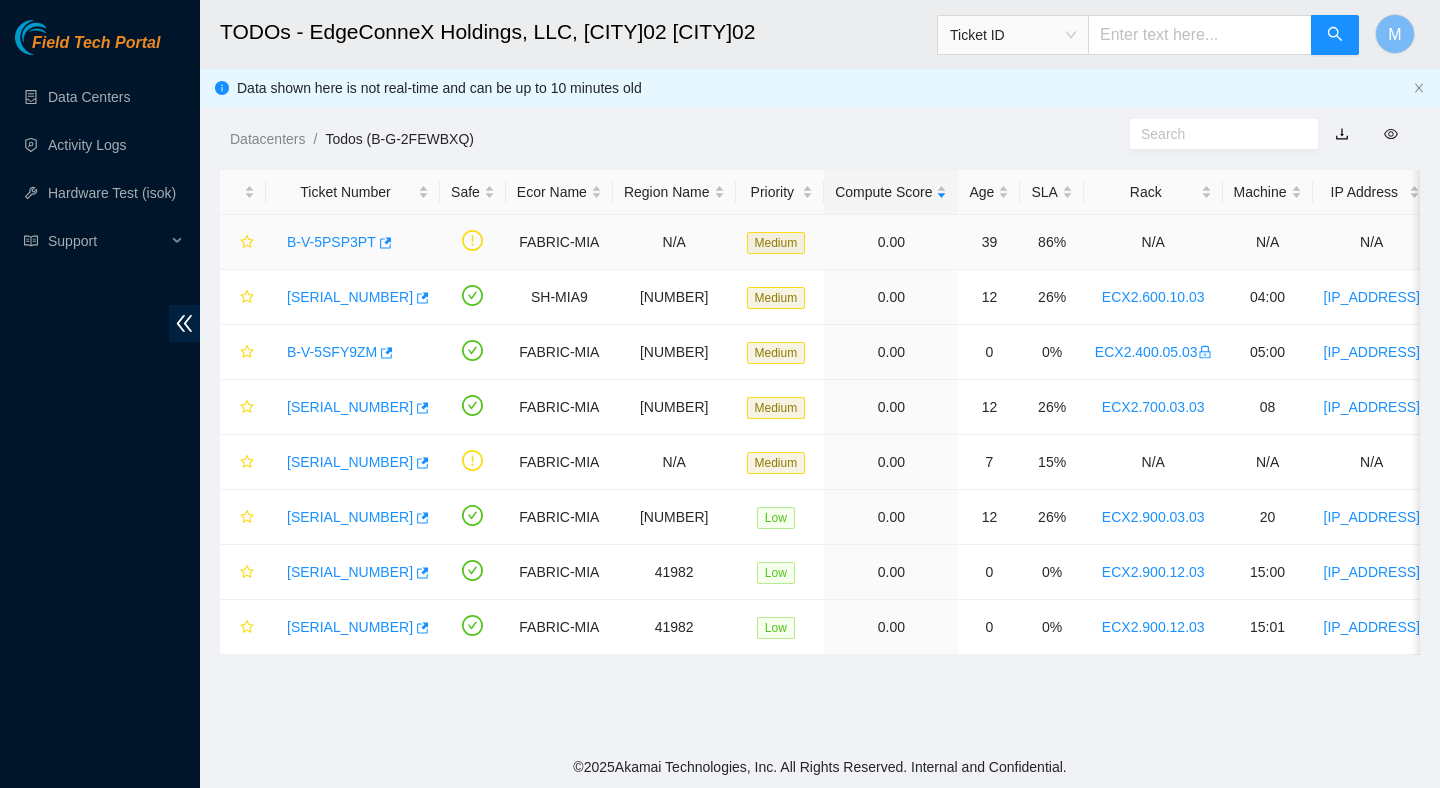 click on "B-V-5PSP3PT" at bounding box center (331, 242) 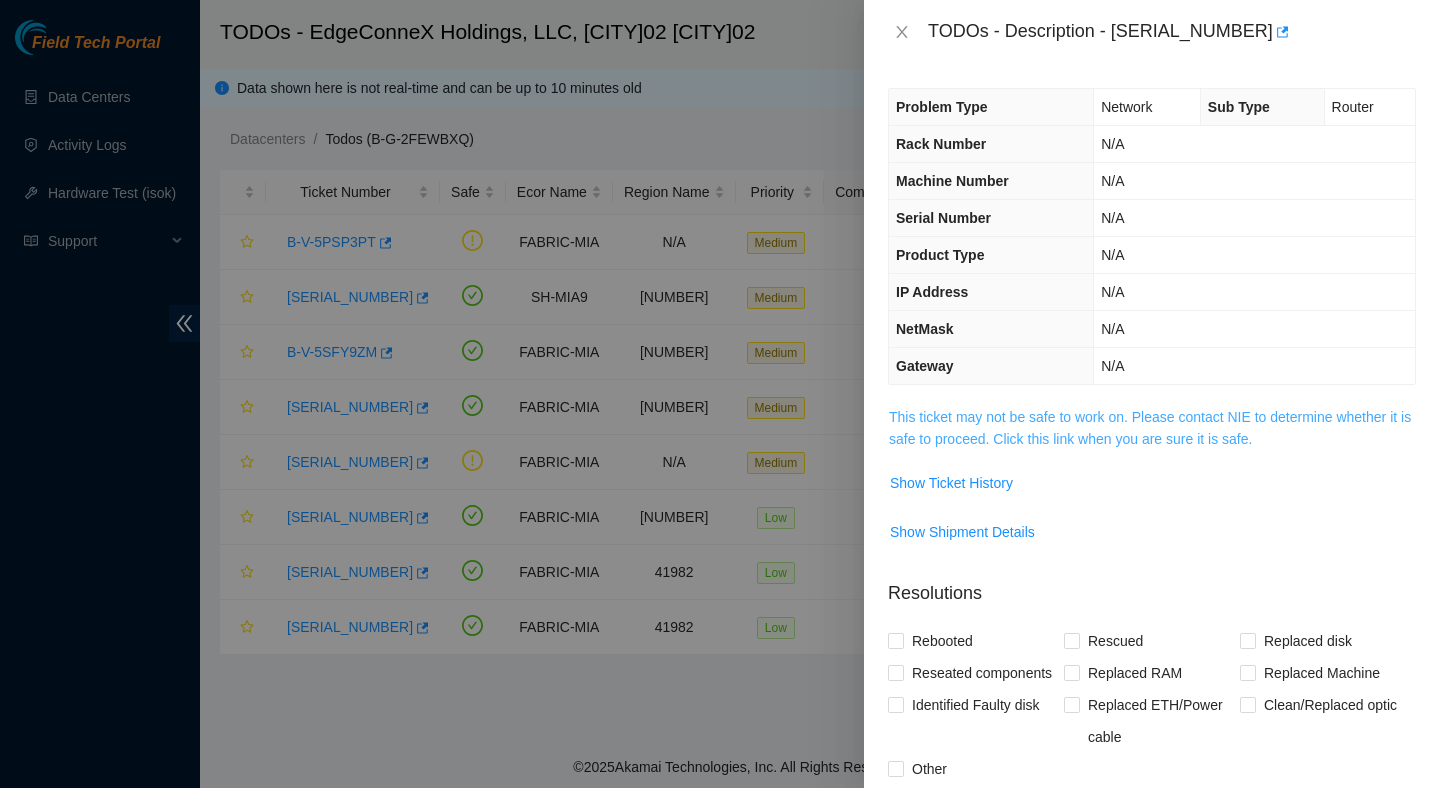 click on "This ticket may not be safe to work on. Please contact NIE to determine whether it is safe to proceed. Click this link when you are sure it is safe." at bounding box center [1150, 428] 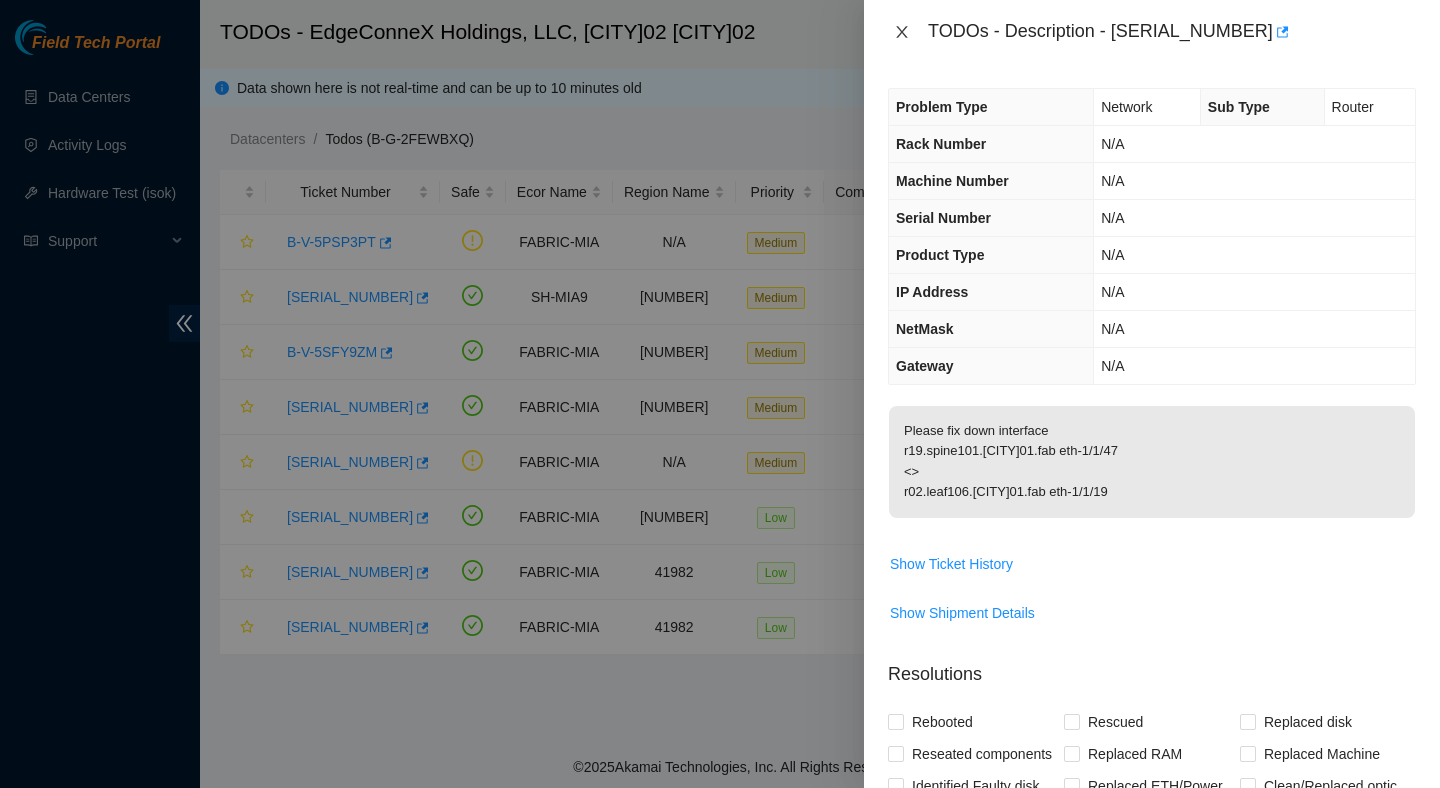 click at bounding box center (902, 32) 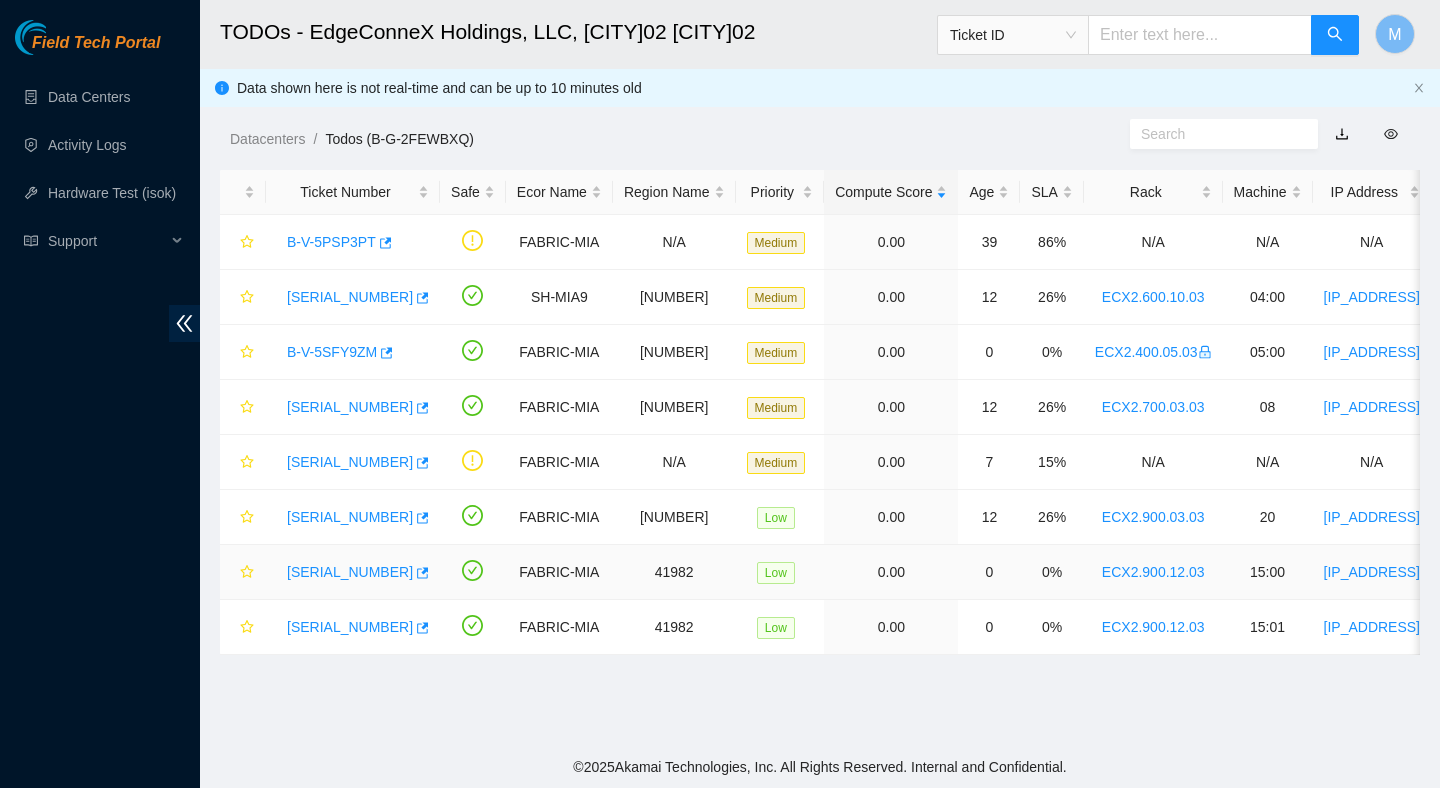 click on "B-V-5SUB6UY" at bounding box center (350, 572) 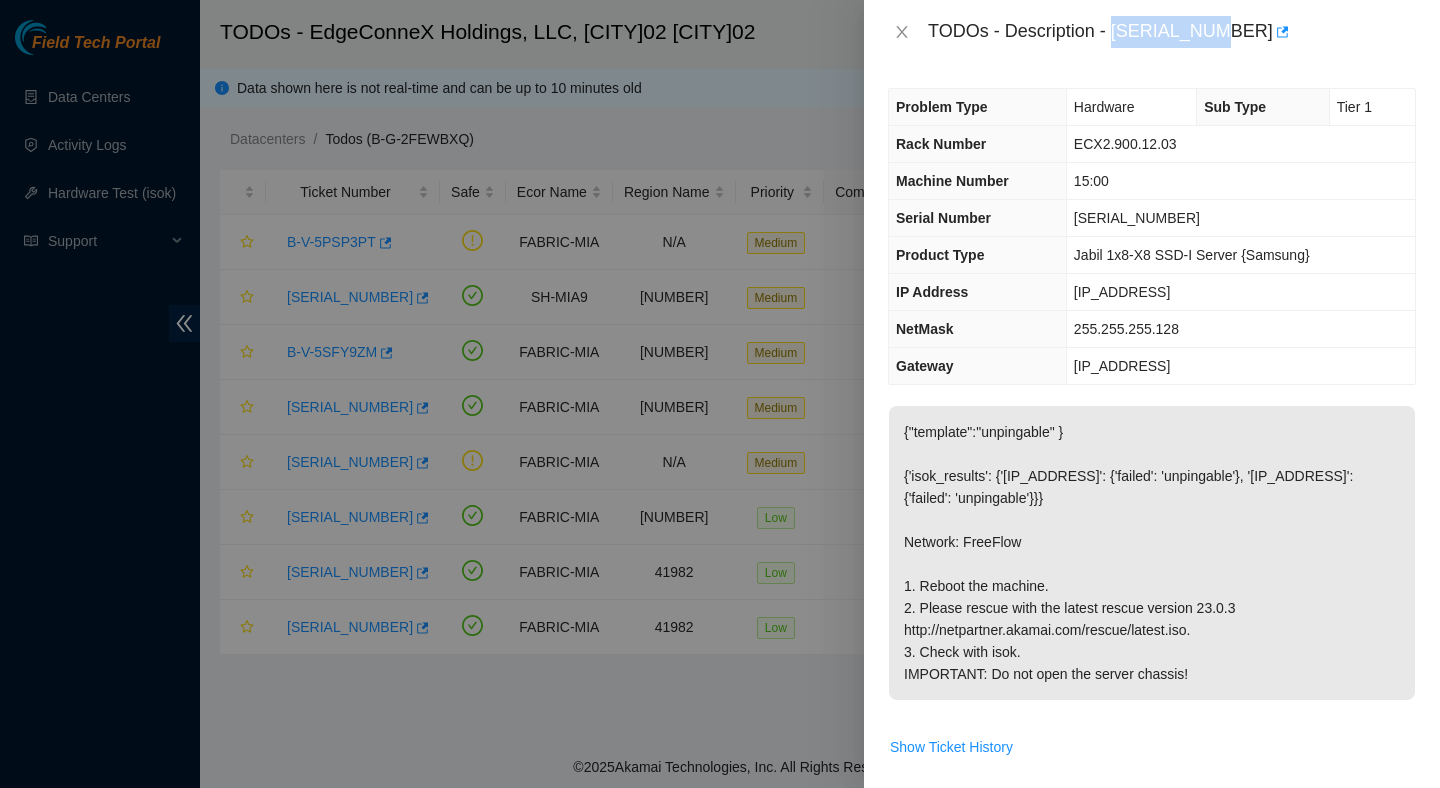 drag, startPoint x: 1116, startPoint y: 31, endPoint x: 1234, endPoint y: 44, distance: 118.71394 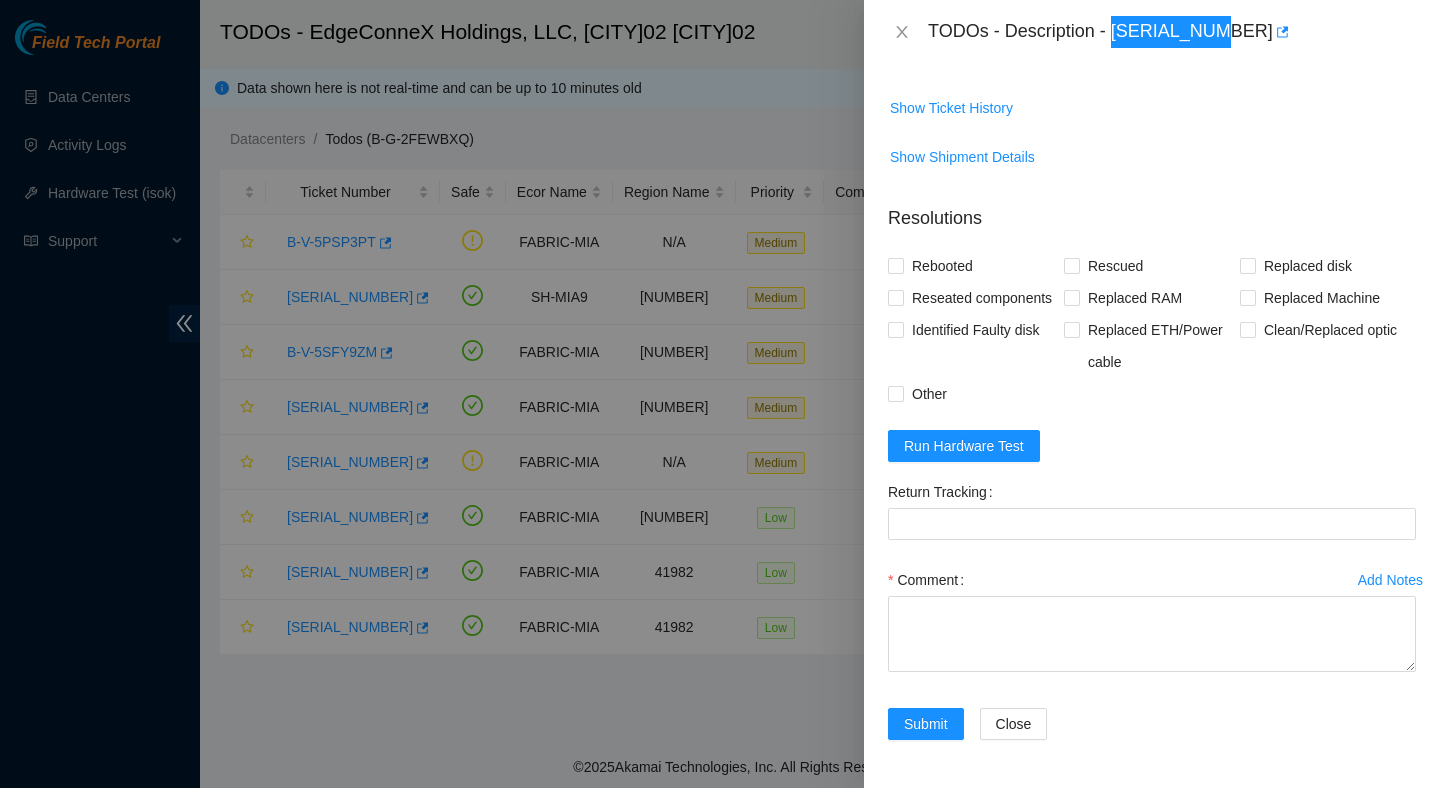 scroll, scrollTop: 668, scrollLeft: 0, axis: vertical 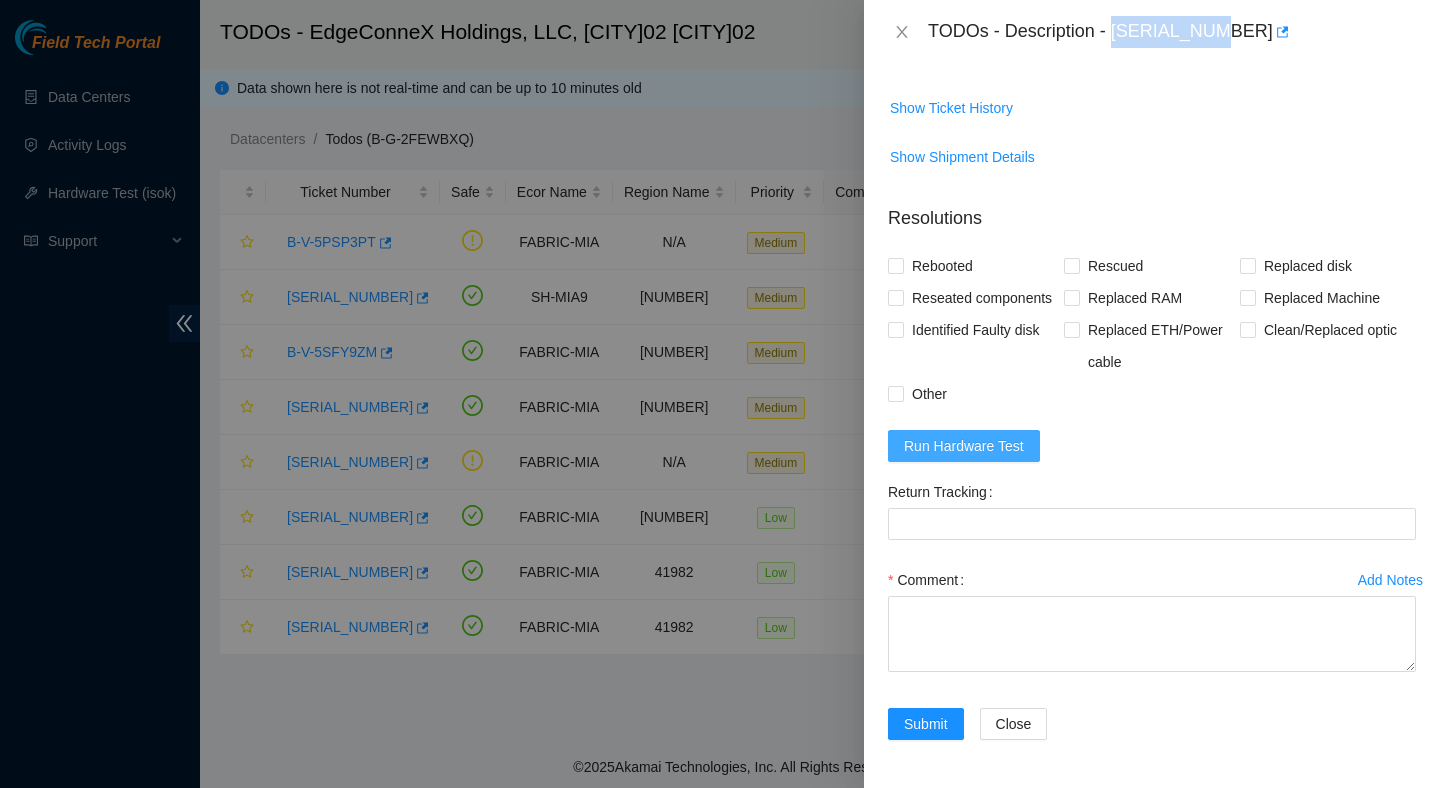 click on "Run Hardware Test" at bounding box center [964, 446] 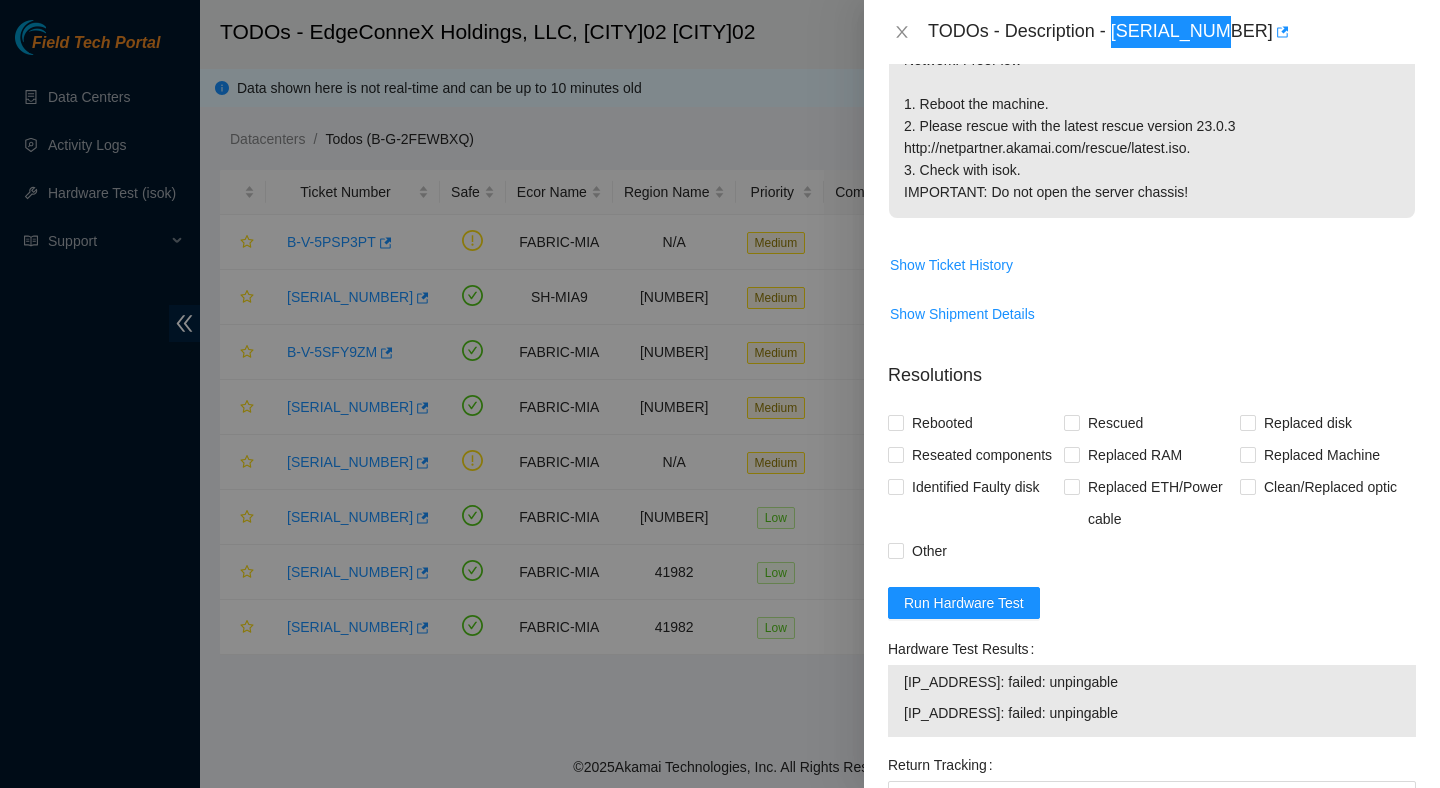 scroll, scrollTop: 674, scrollLeft: 0, axis: vertical 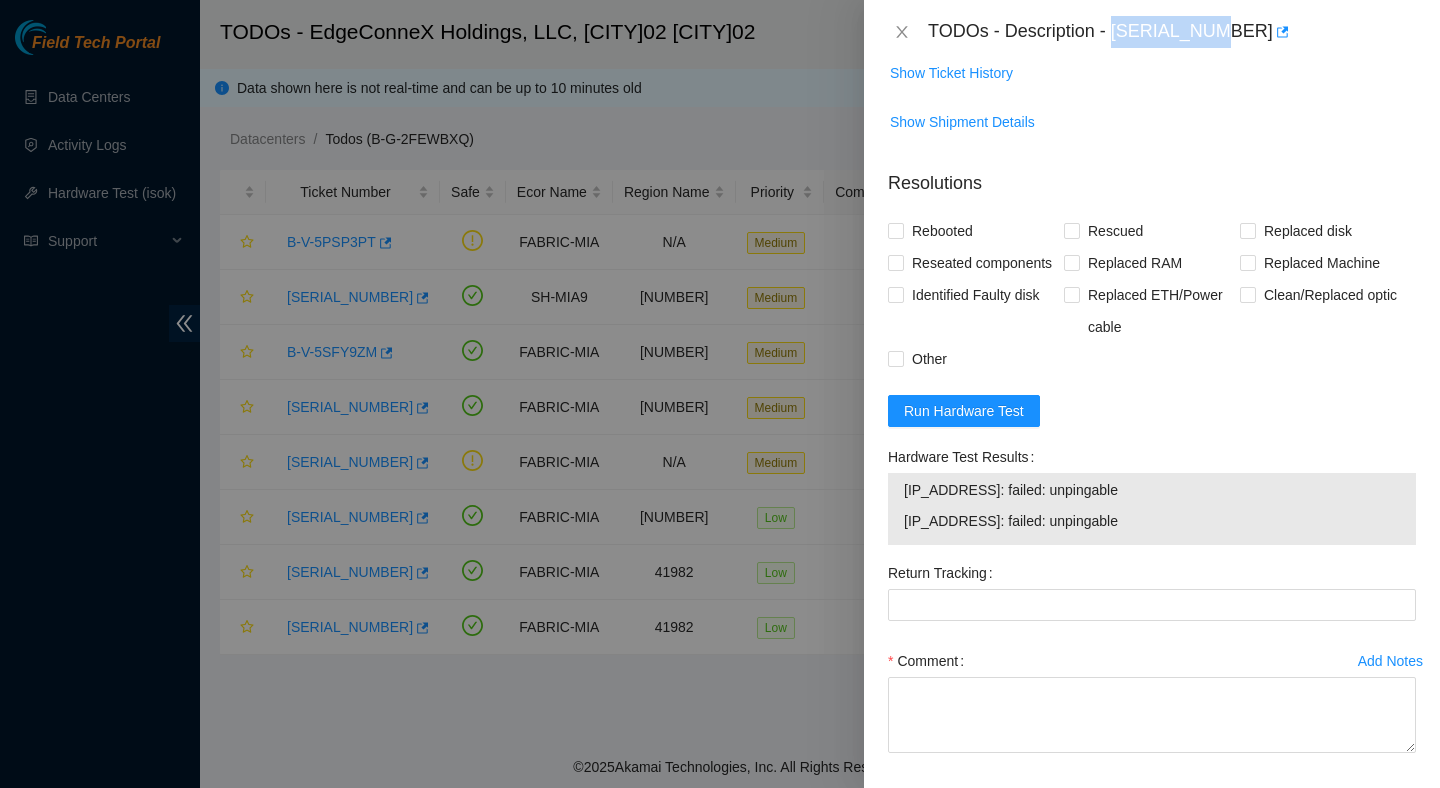 click on "23.218.254.29: failed: unpingable" at bounding box center [1152, 521] 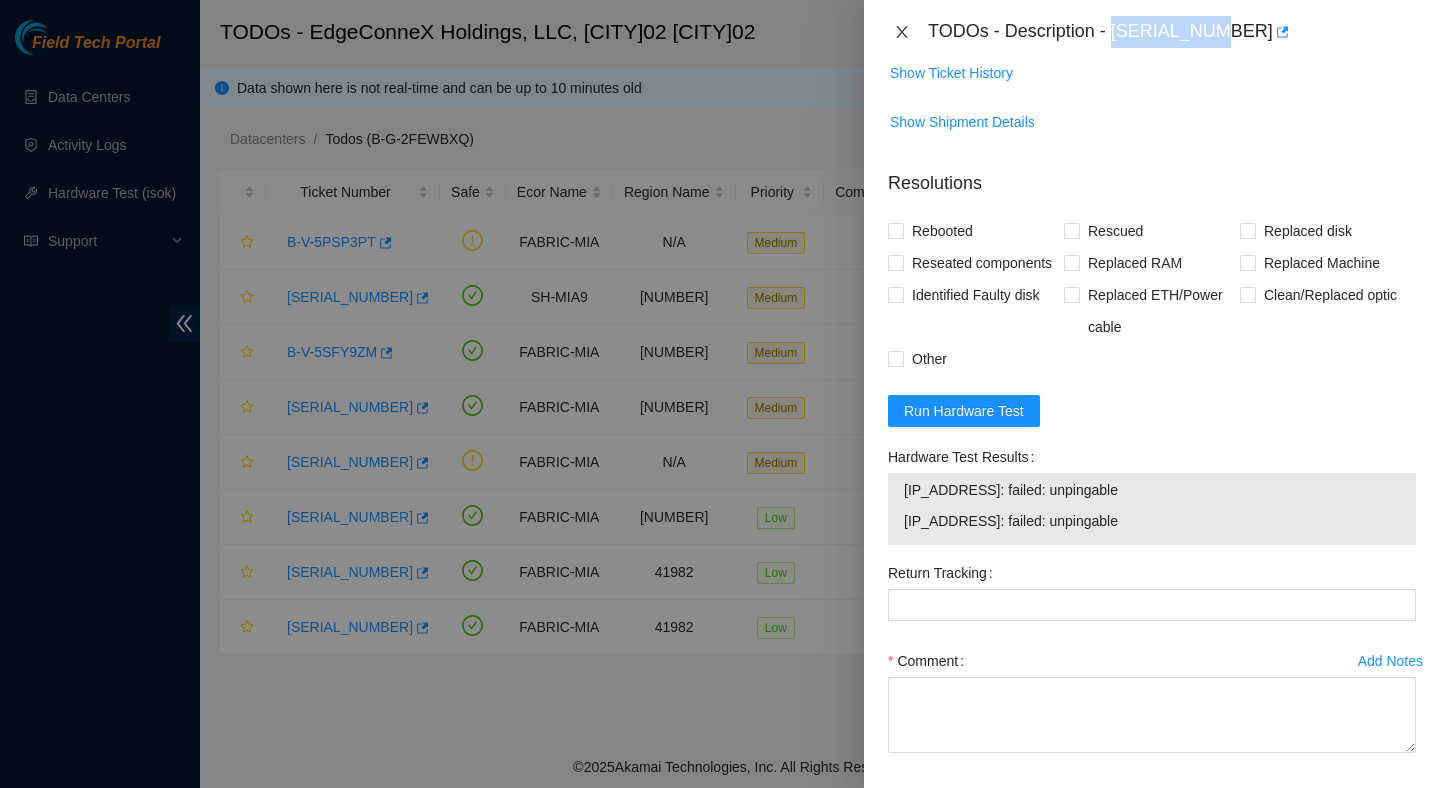 click 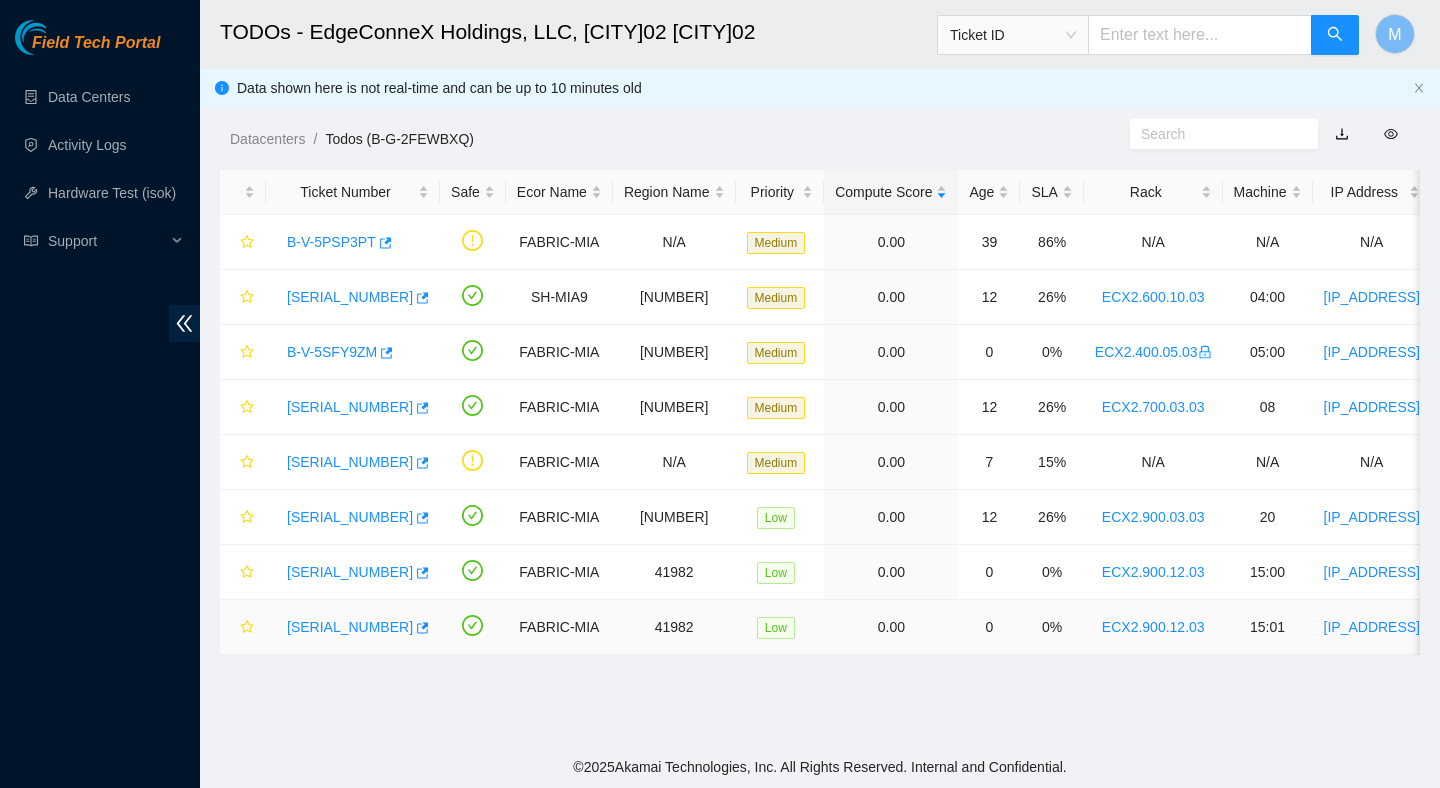 click on "B-V-5SUBME1" at bounding box center [350, 627] 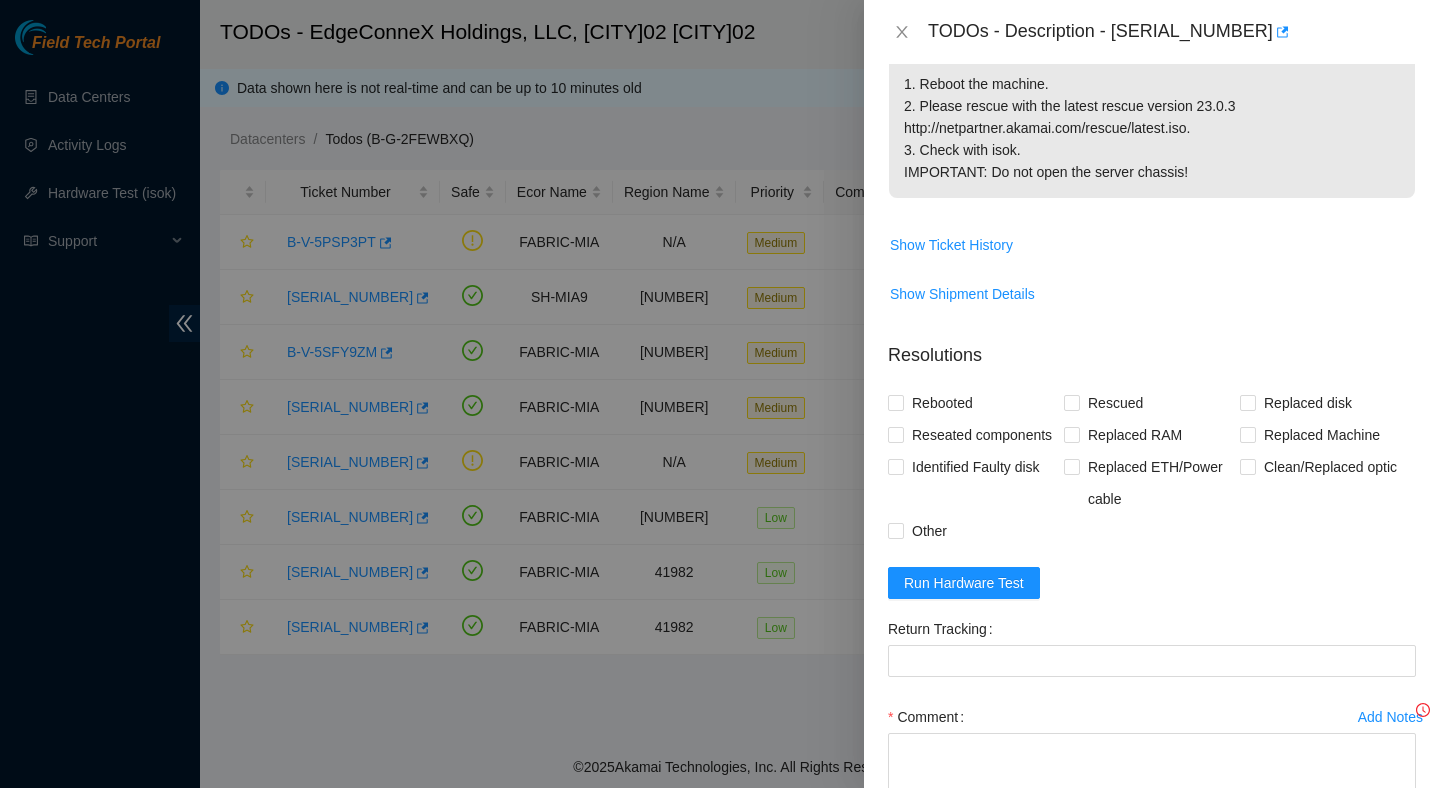 scroll, scrollTop: 674, scrollLeft: 0, axis: vertical 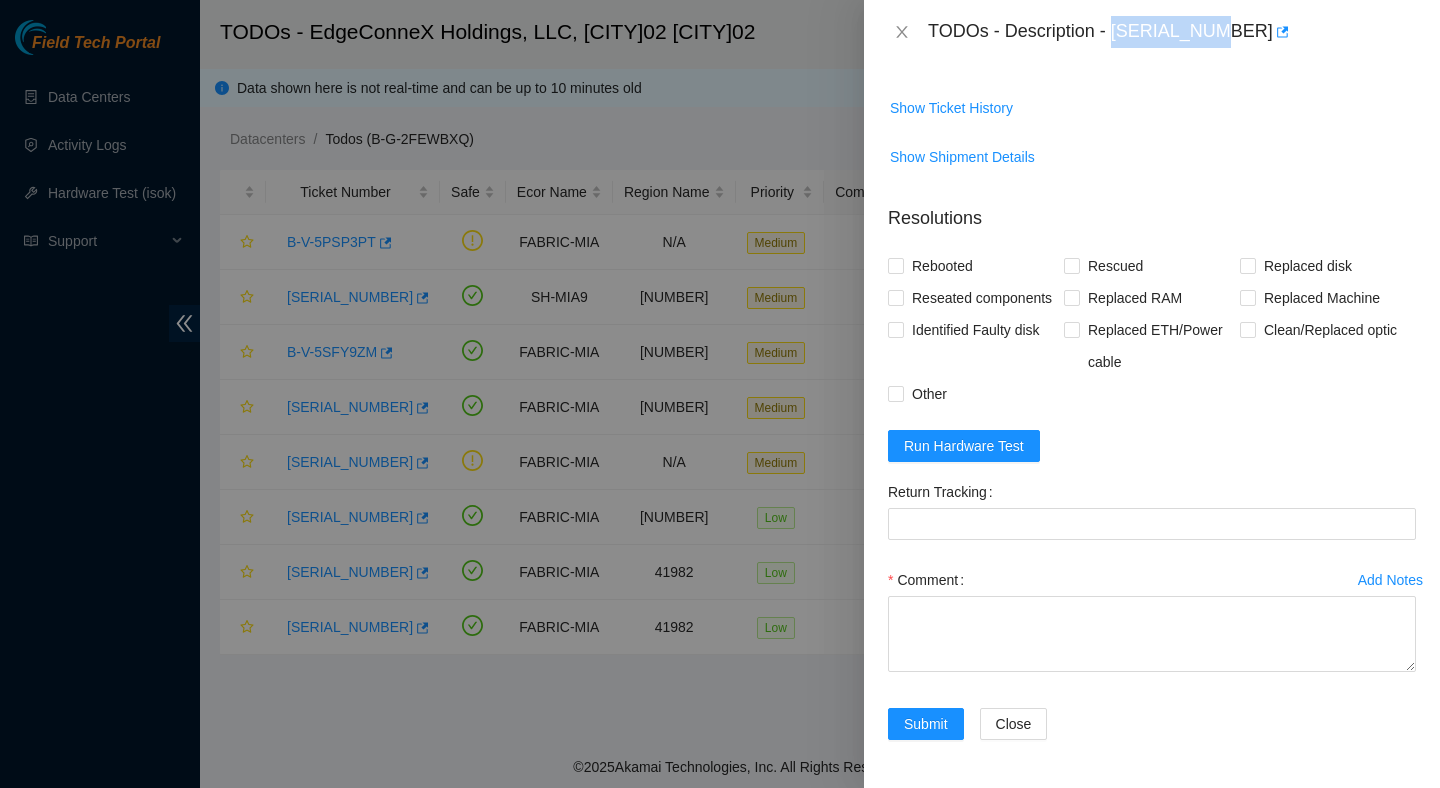 drag, startPoint x: 1121, startPoint y: 34, endPoint x: 1230, endPoint y: 51, distance: 110.317726 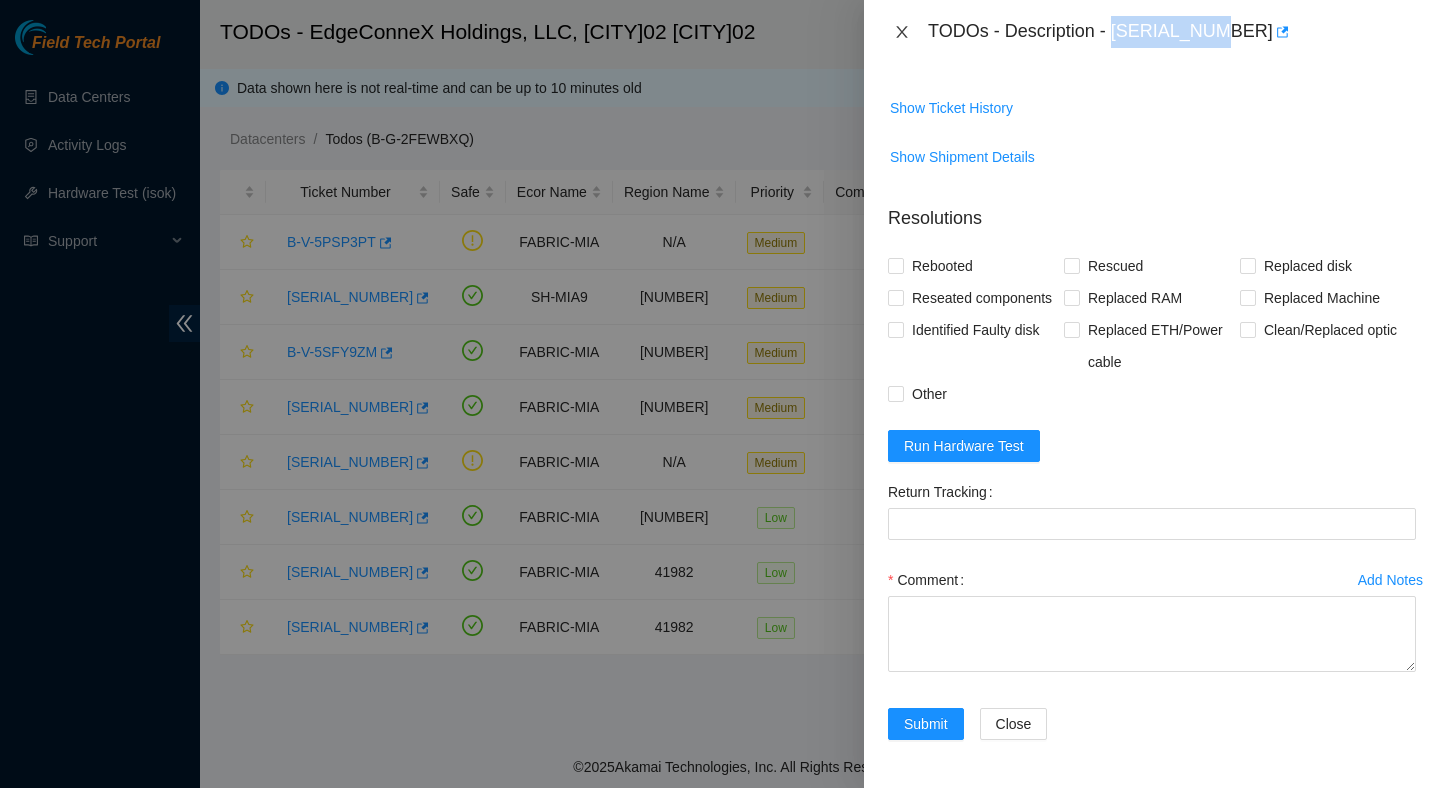 click 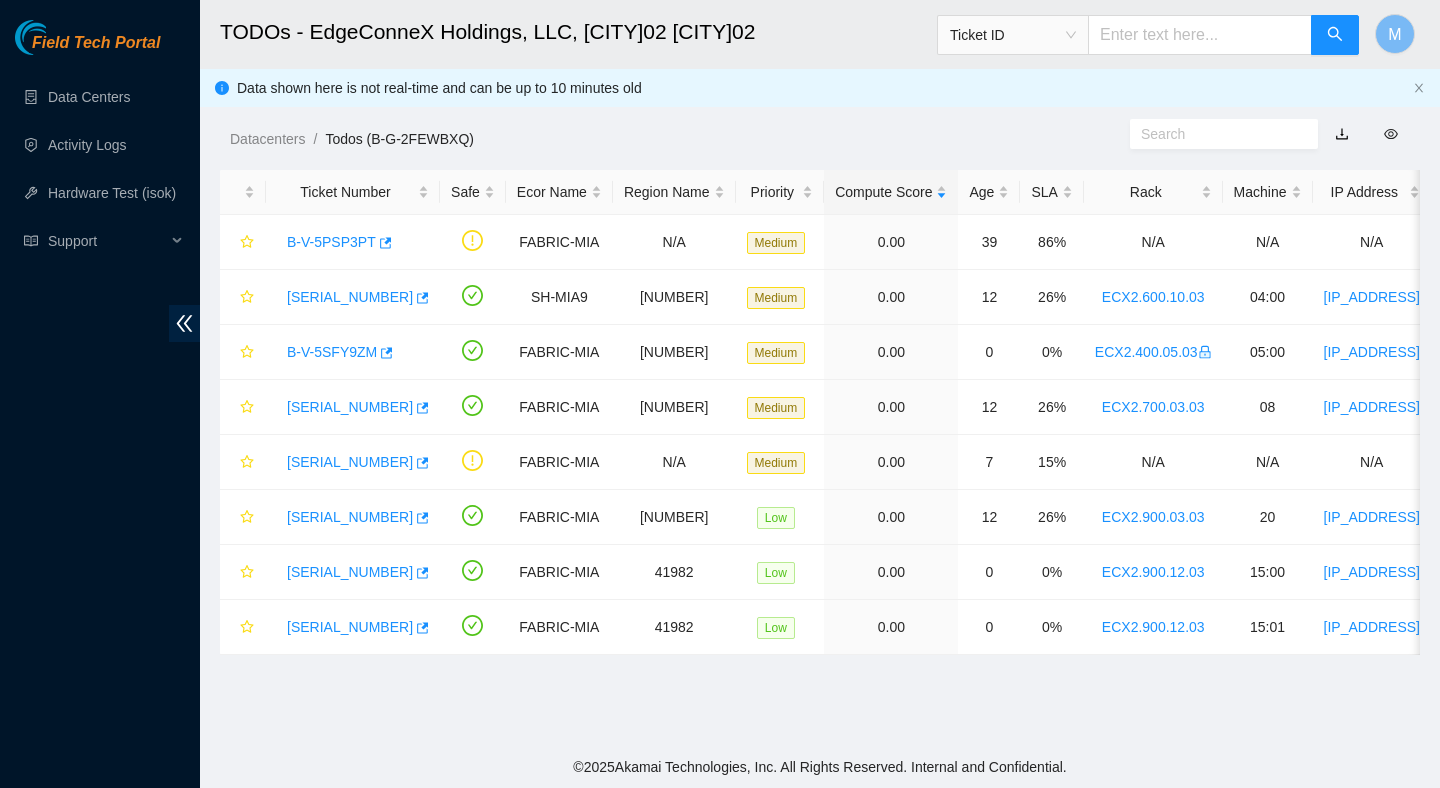 scroll, scrollTop: 502, scrollLeft: 0, axis: vertical 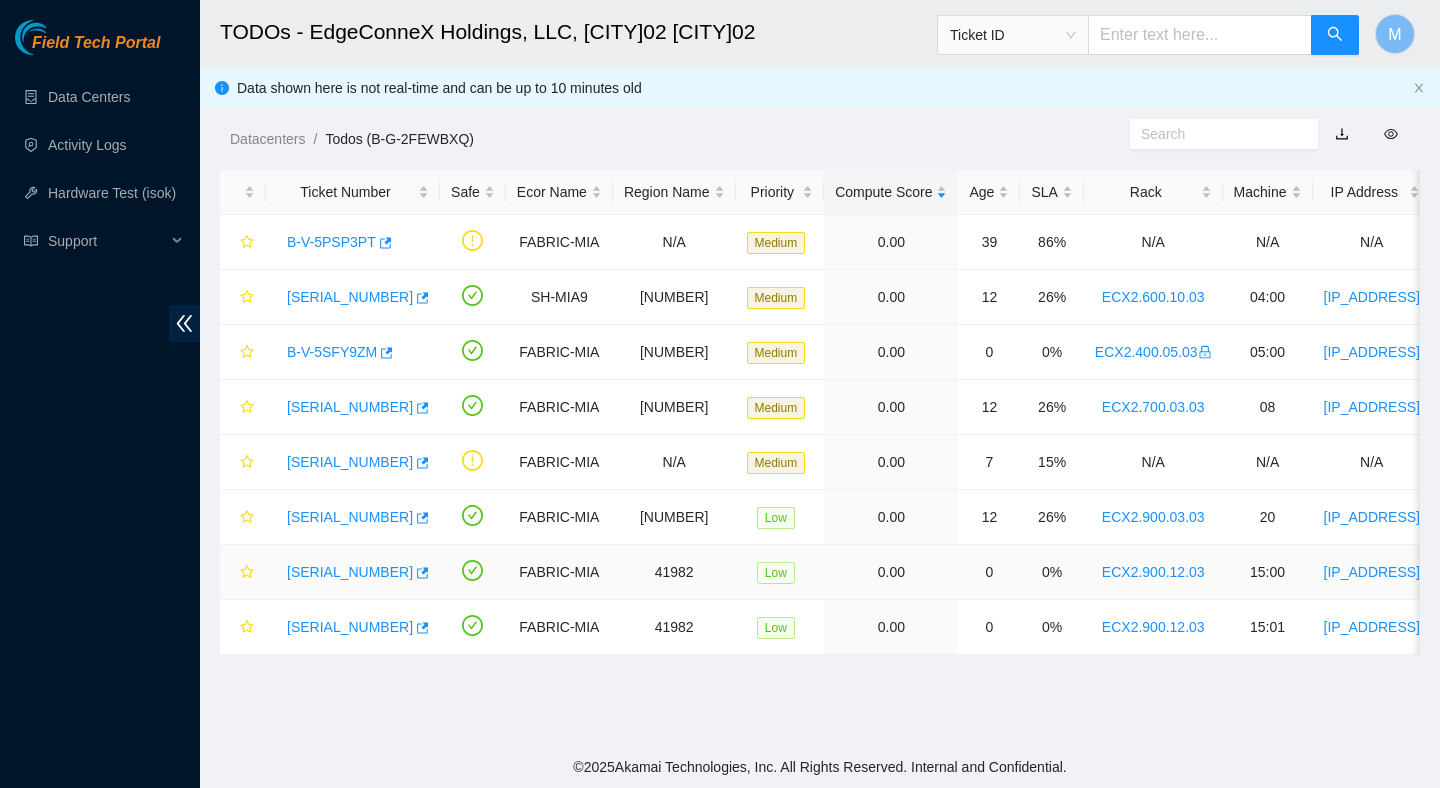 click on "B-V-5SUB6UY" at bounding box center (350, 572) 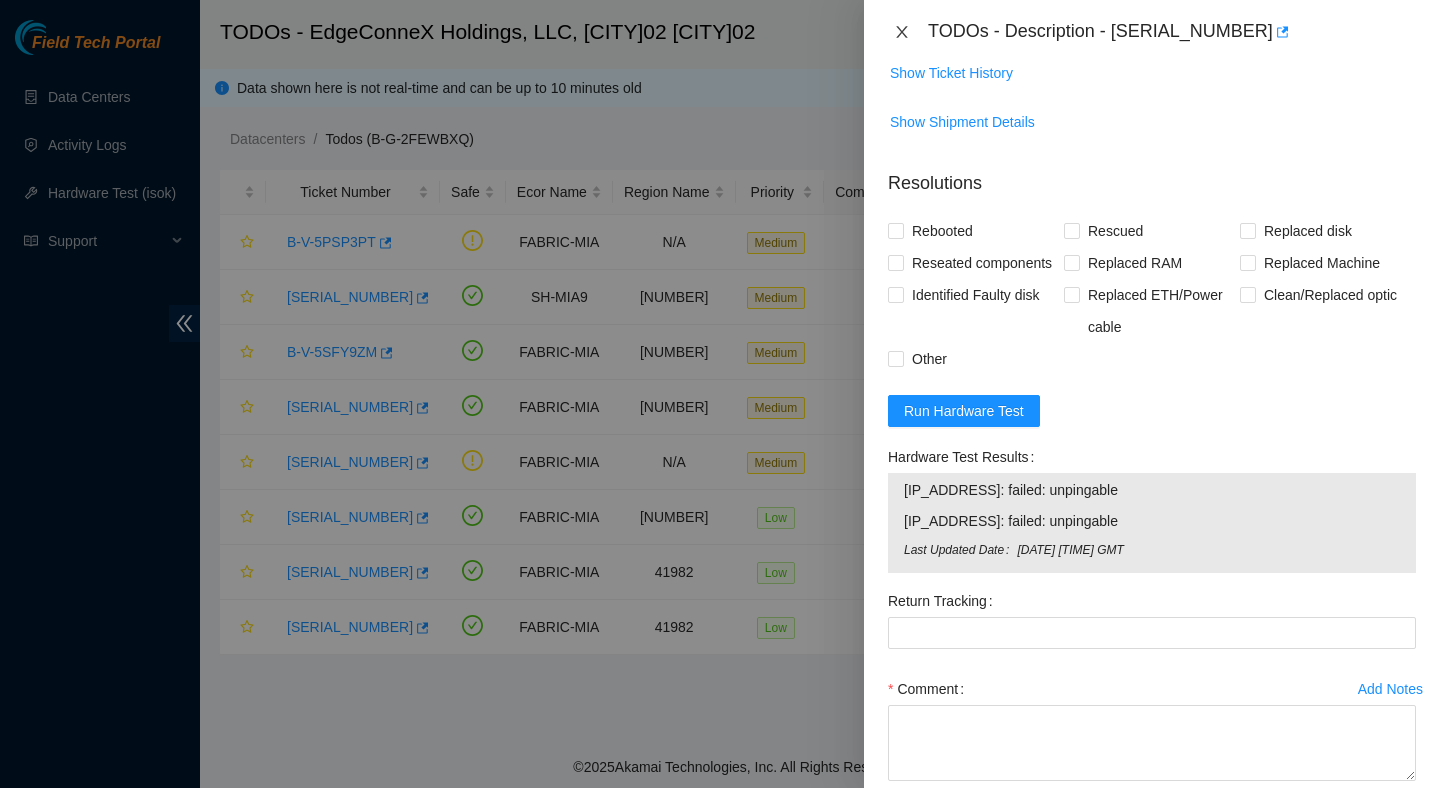 click 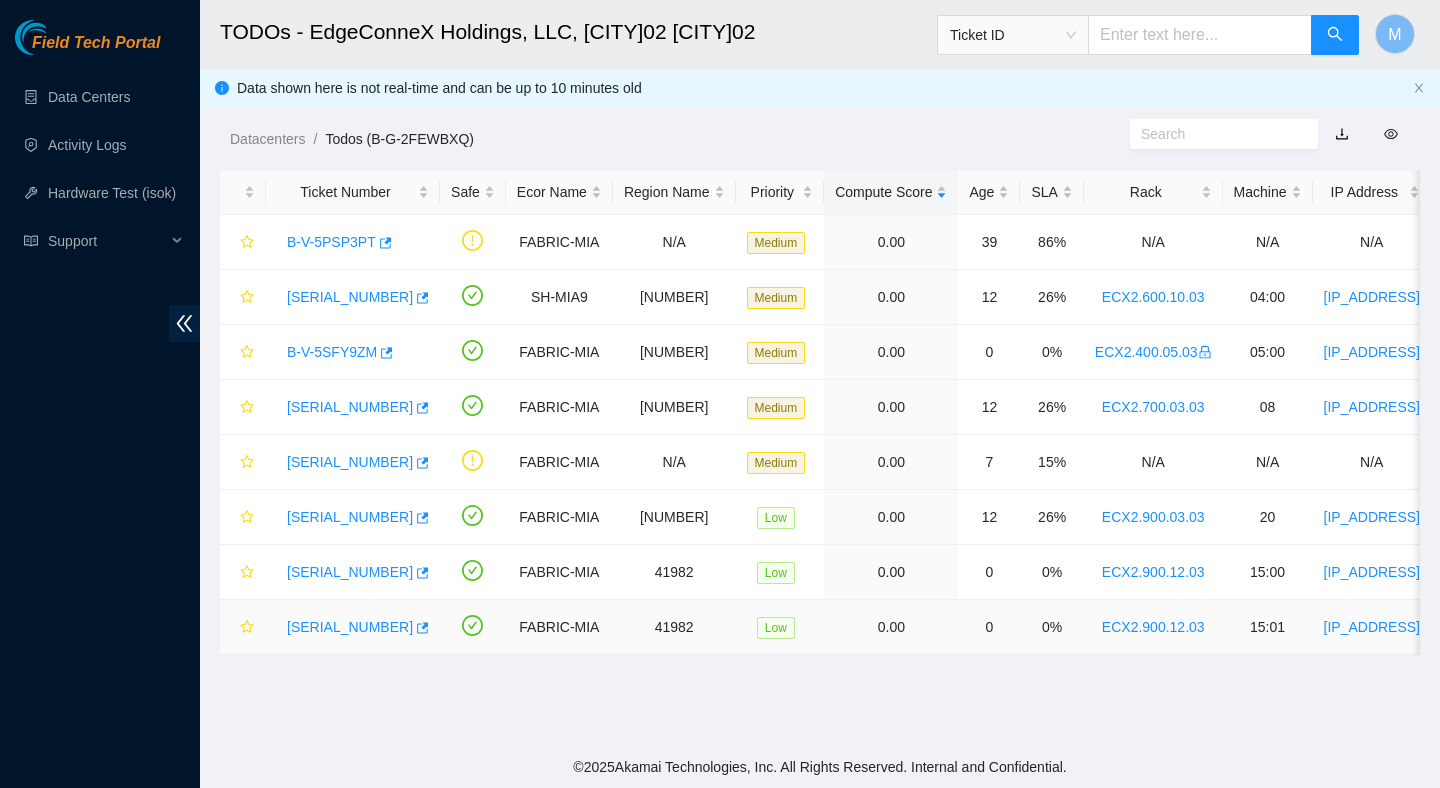 click on "B-V-5SUBME1" at bounding box center (350, 627) 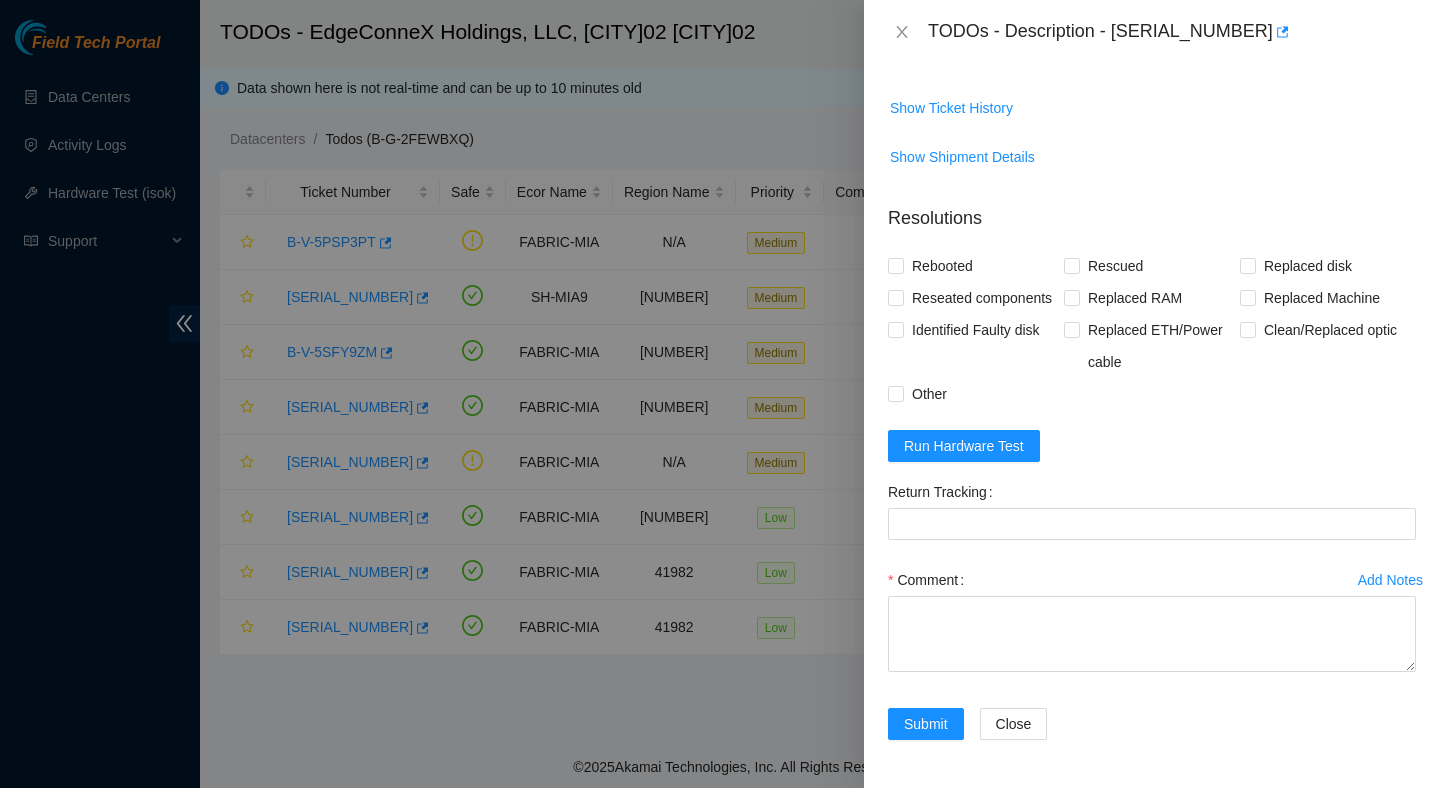 scroll, scrollTop: 715, scrollLeft: 0, axis: vertical 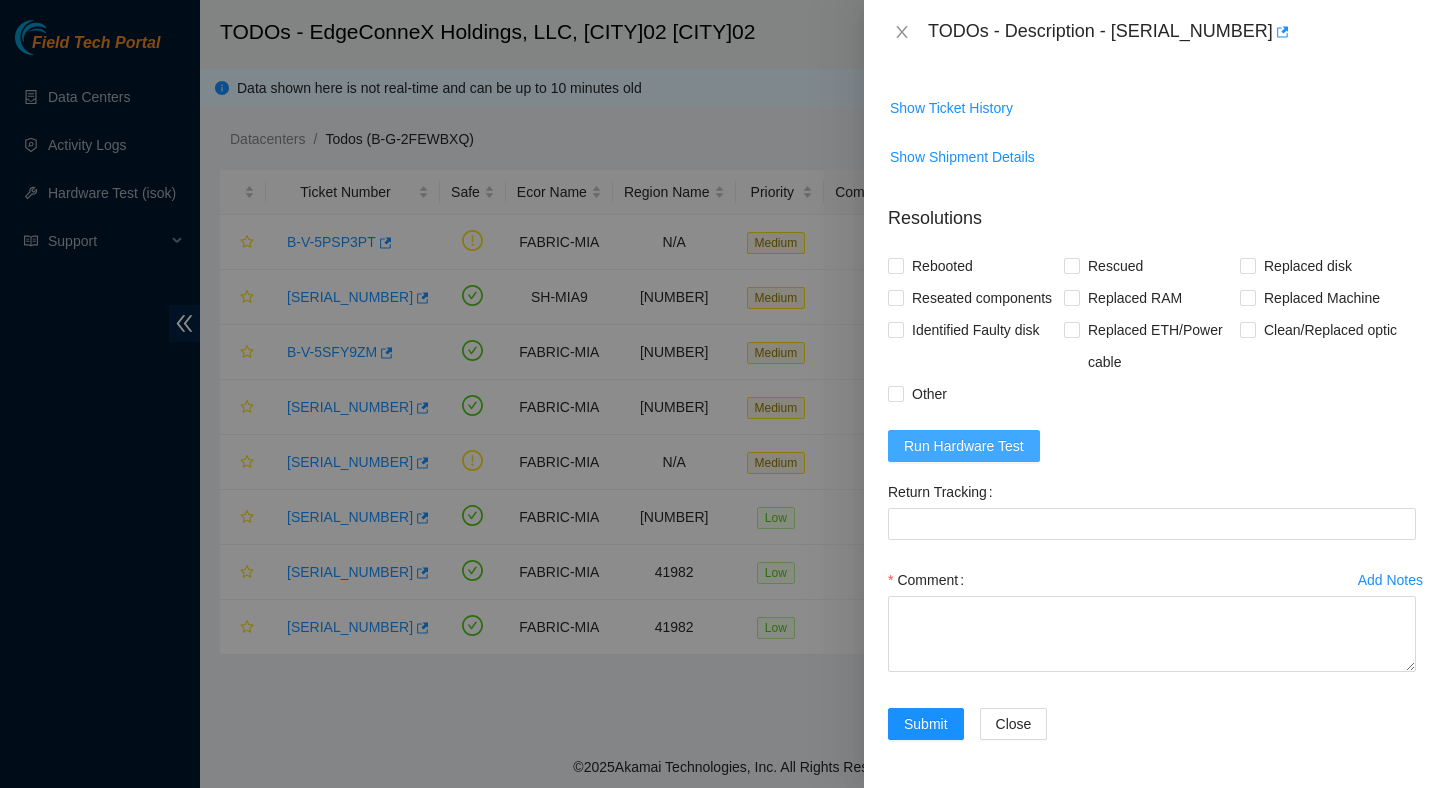 click on "Run Hardware Test" at bounding box center (964, 446) 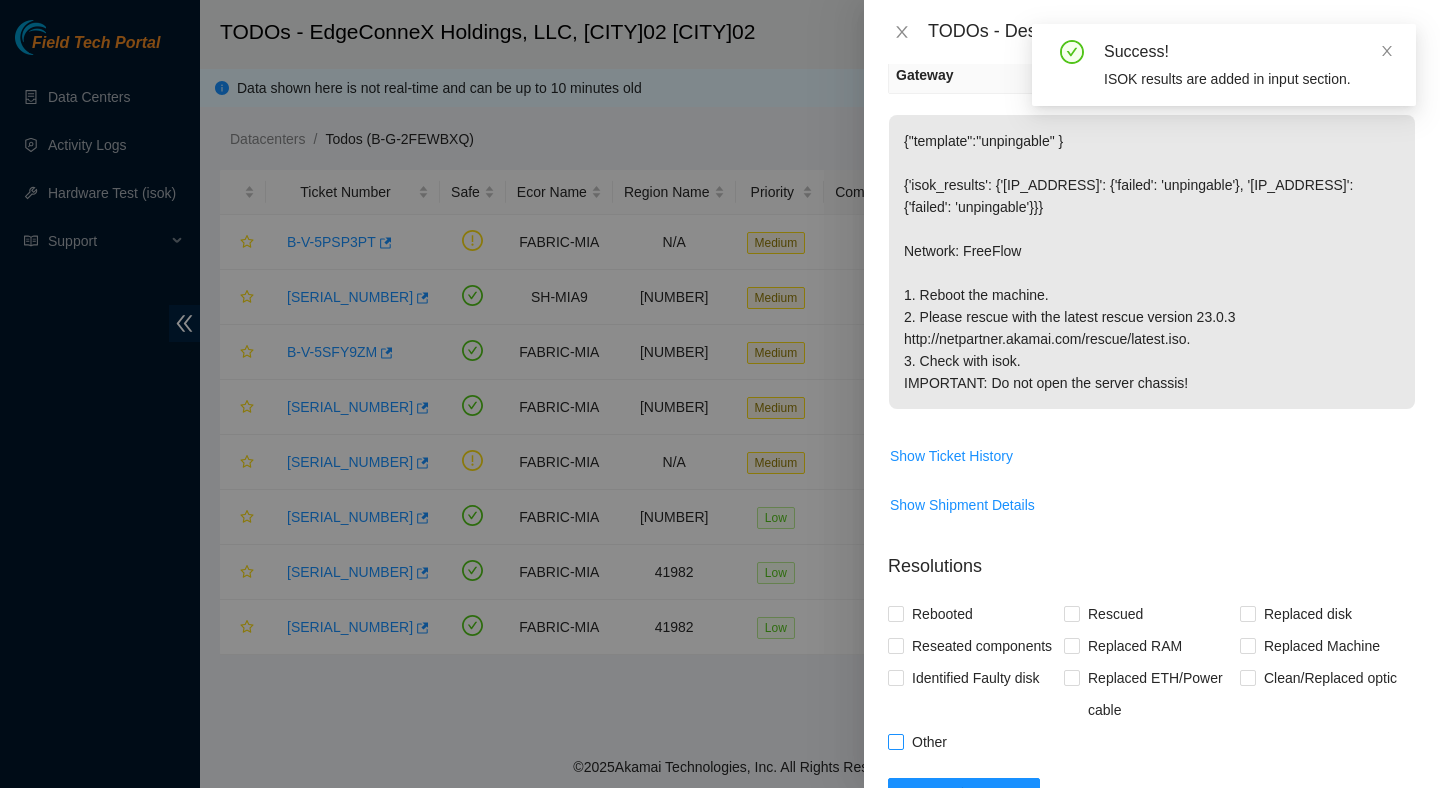 scroll, scrollTop: 0, scrollLeft: 0, axis: both 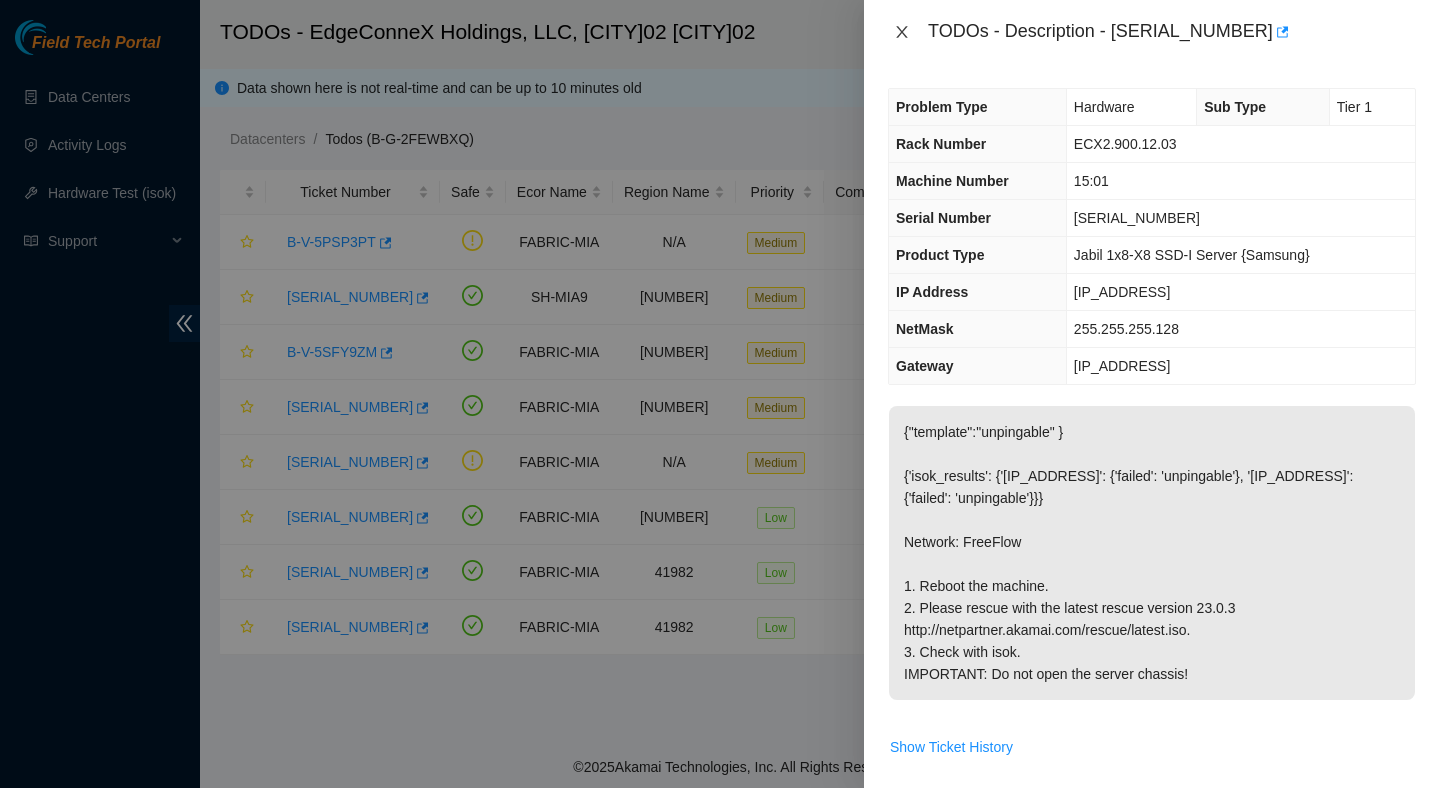 click at bounding box center [902, 32] 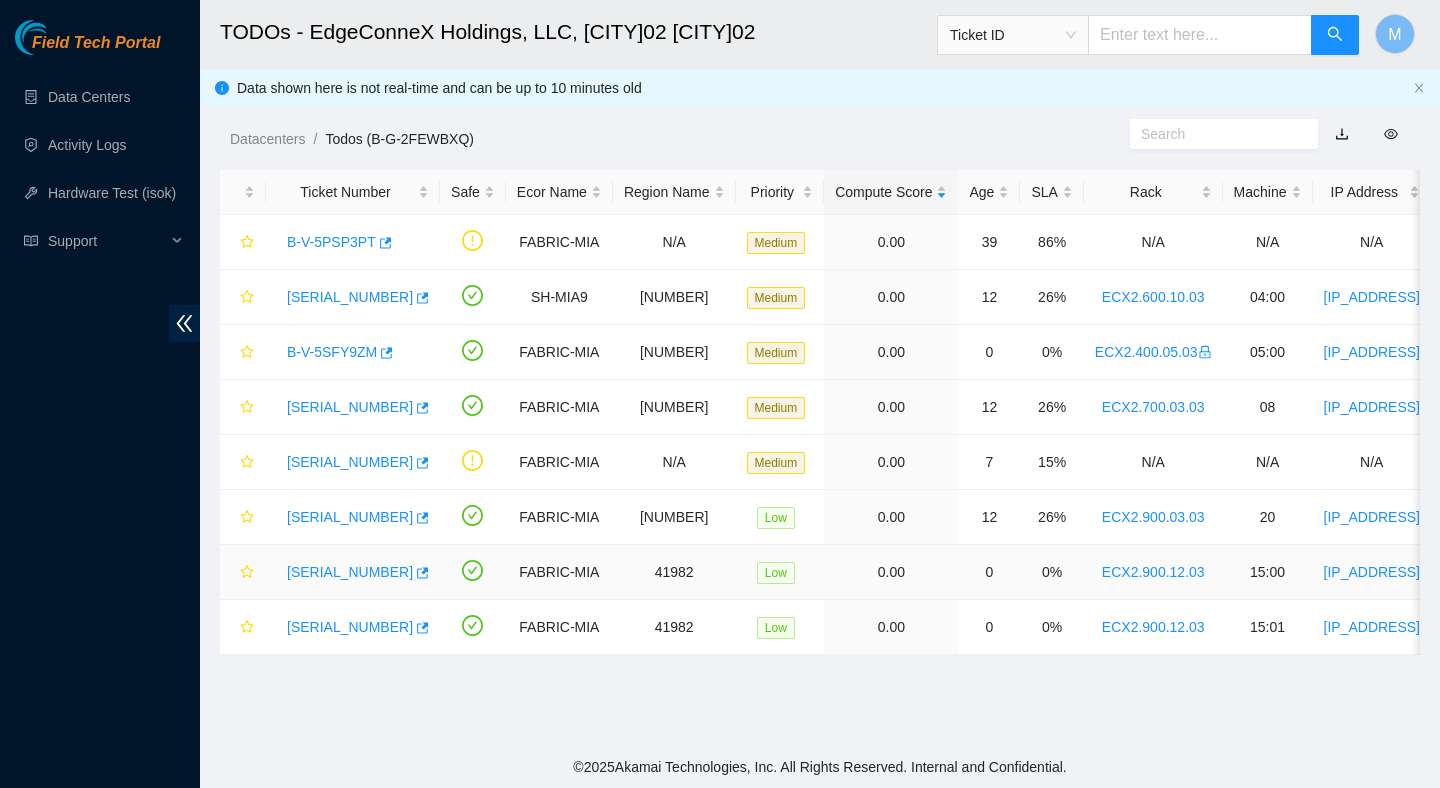 click on "B-V-5SUB6UY" at bounding box center [350, 572] 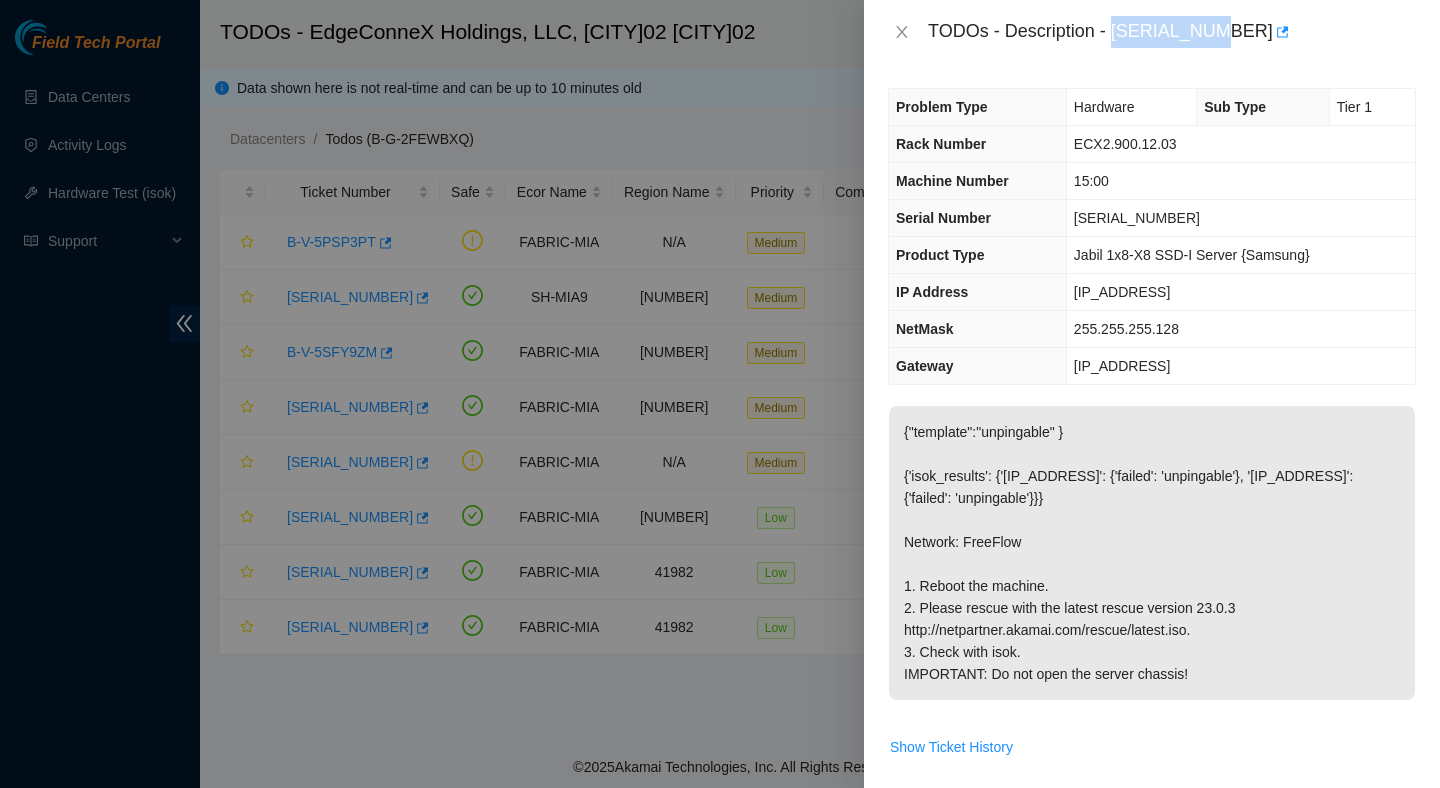 drag, startPoint x: 1118, startPoint y: 31, endPoint x: 1233, endPoint y: 47, distance: 116.10771 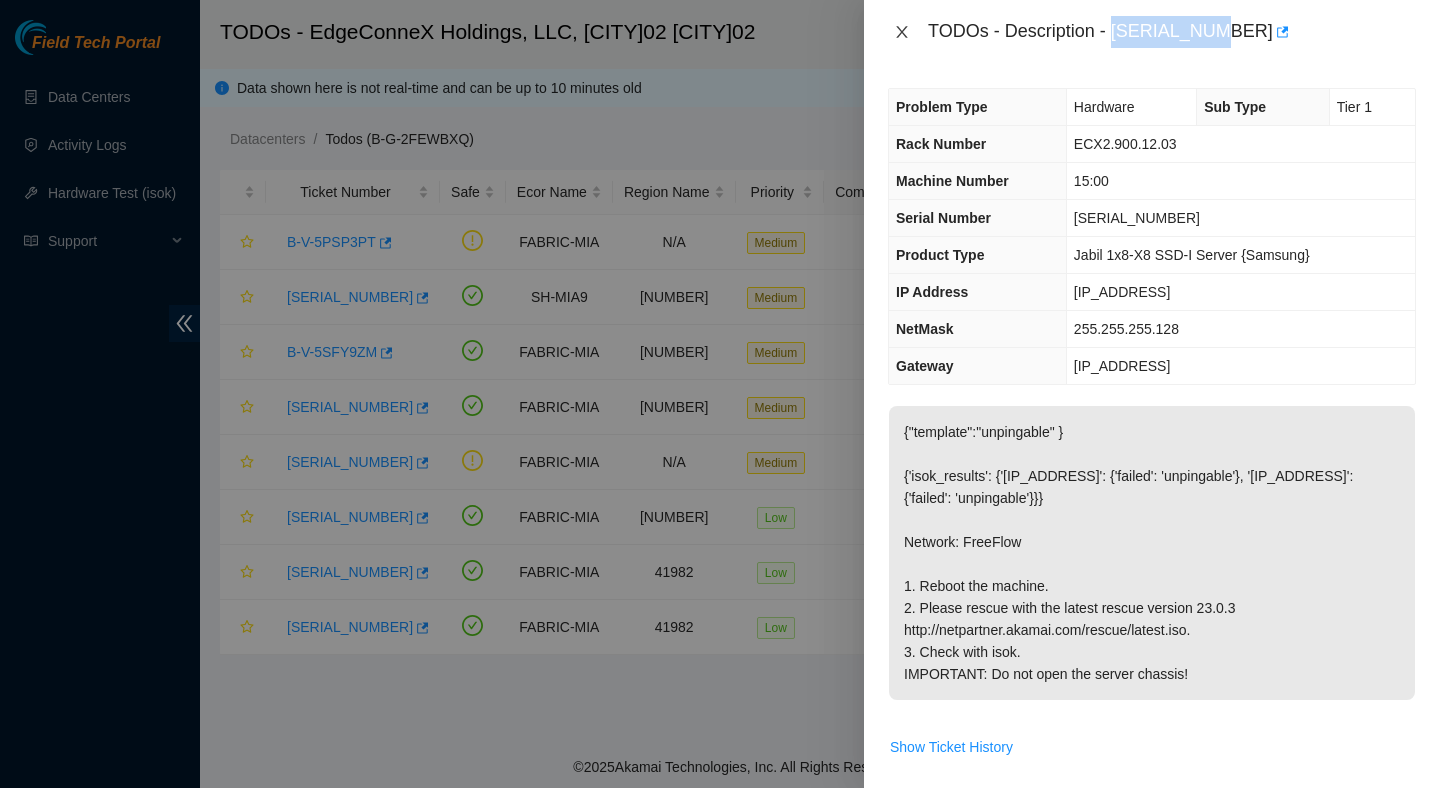 click 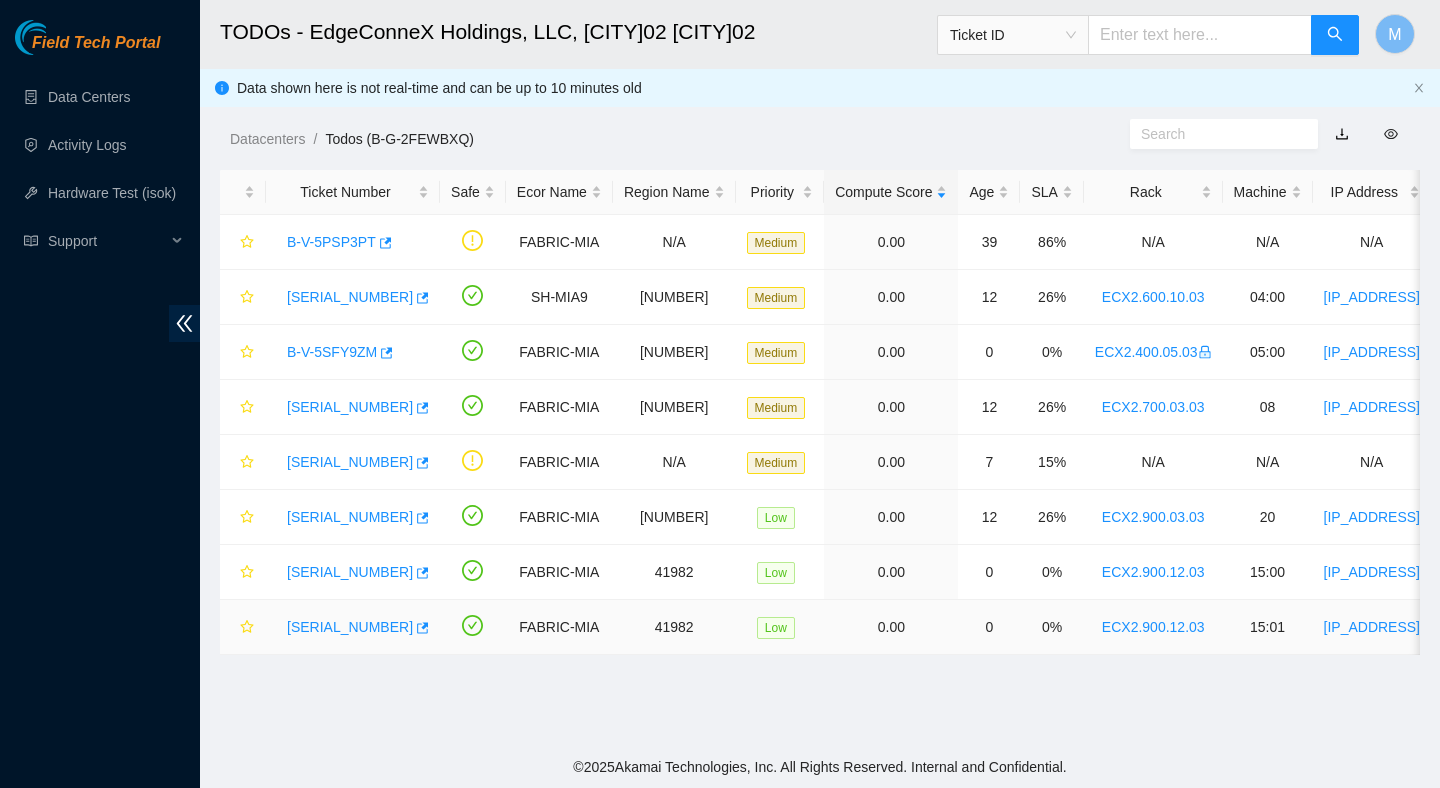 click on "B-V-5SUBME1" at bounding box center (350, 627) 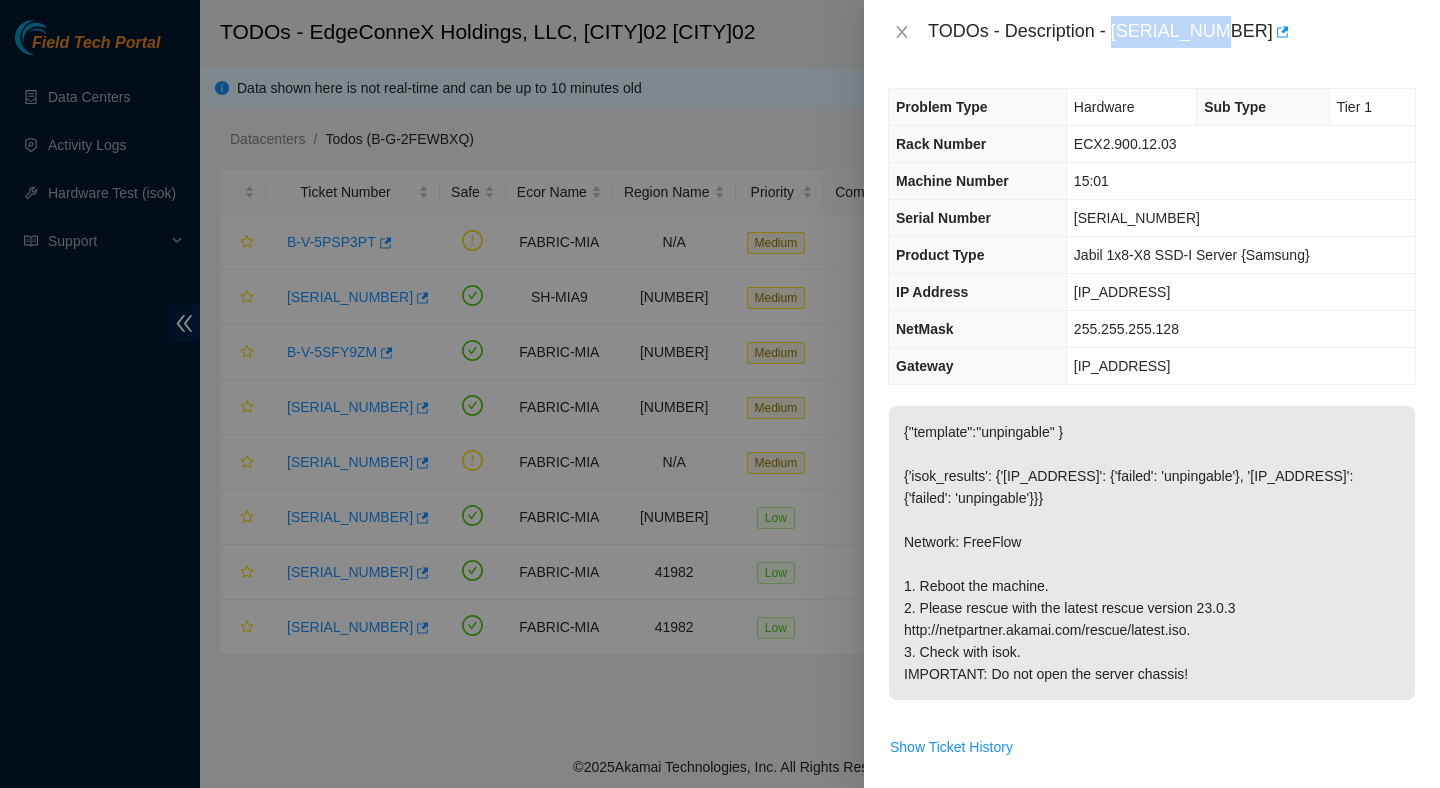 drag, startPoint x: 1118, startPoint y: 31, endPoint x: 1227, endPoint y: 55, distance: 111.61093 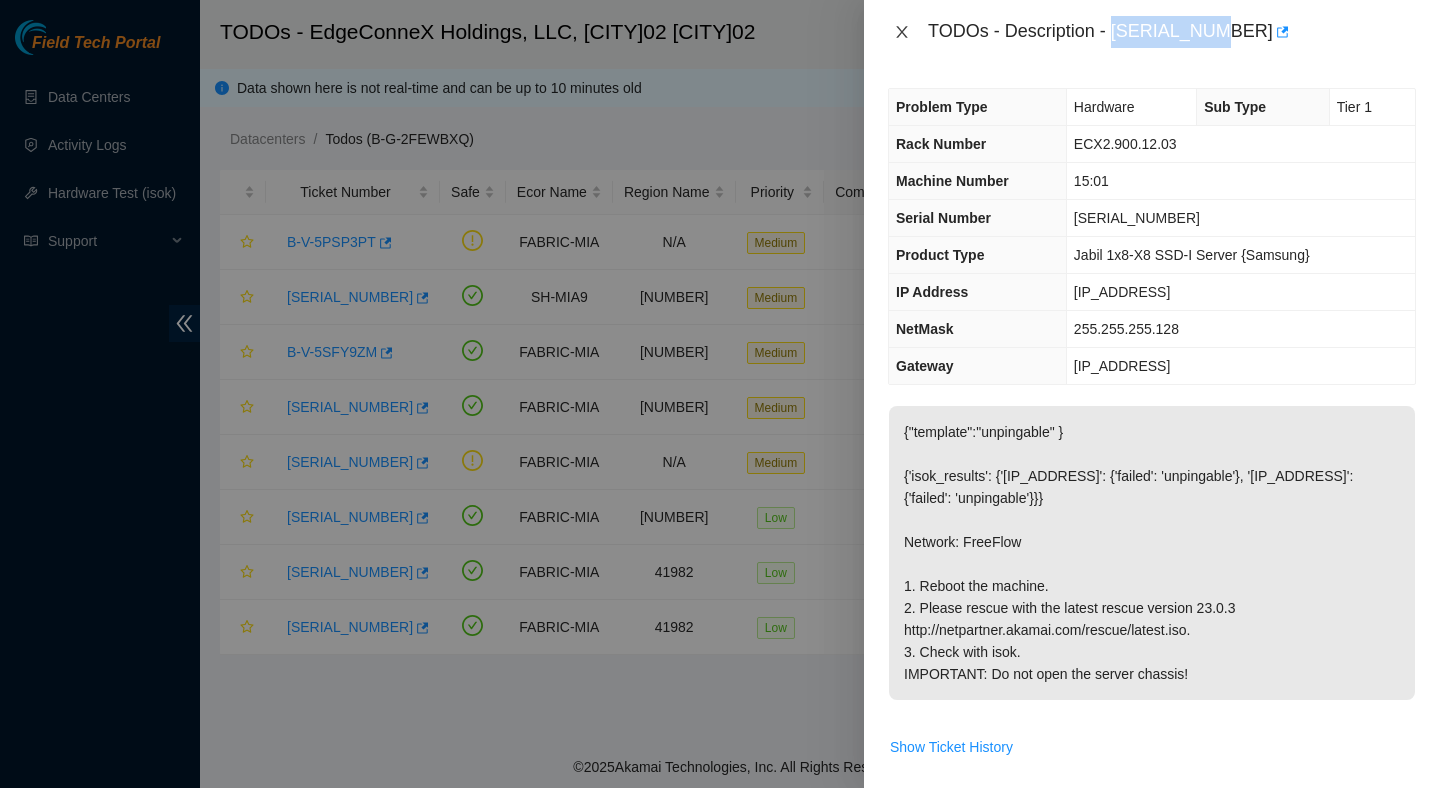 click at bounding box center [902, 32] 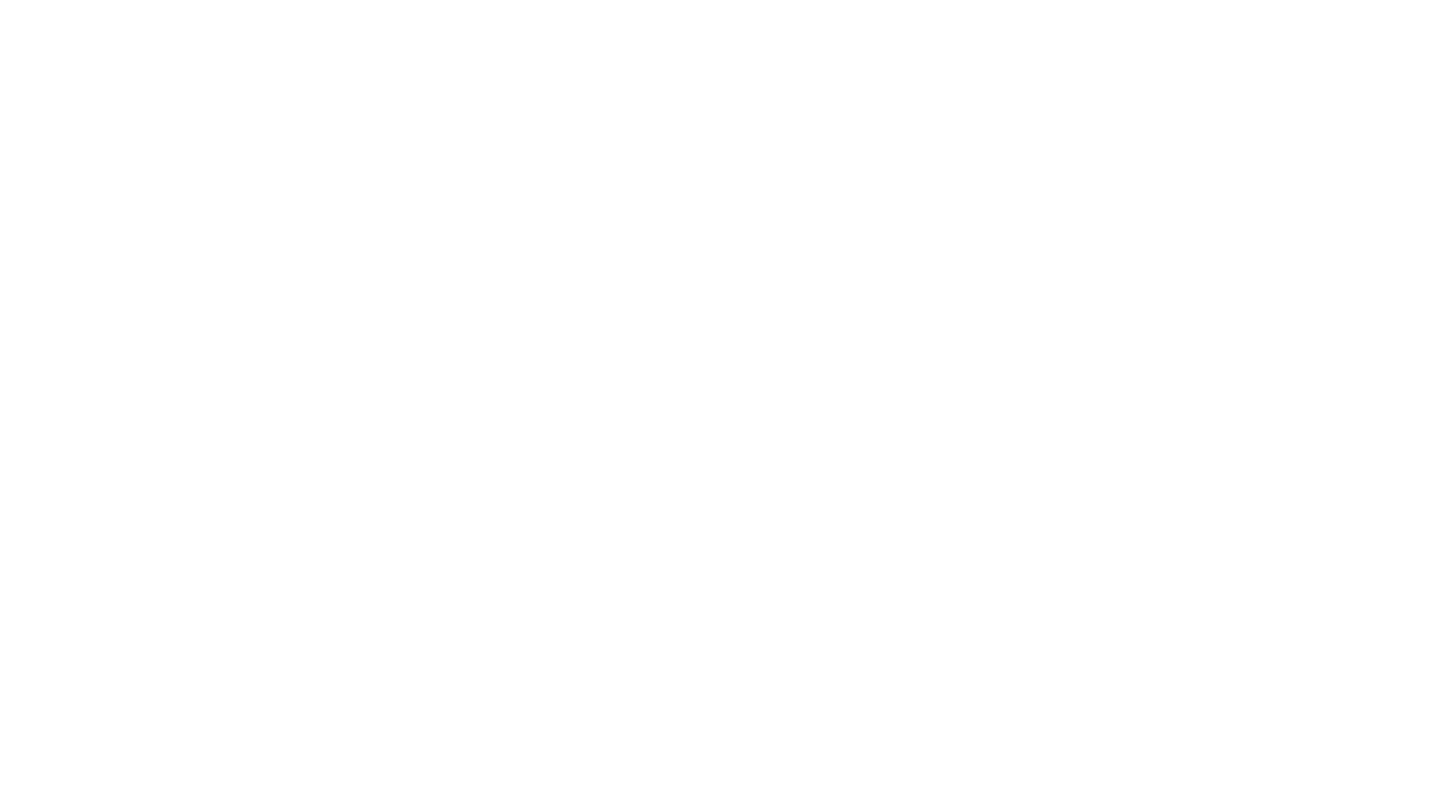 scroll, scrollTop: 0, scrollLeft: 0, axis: both 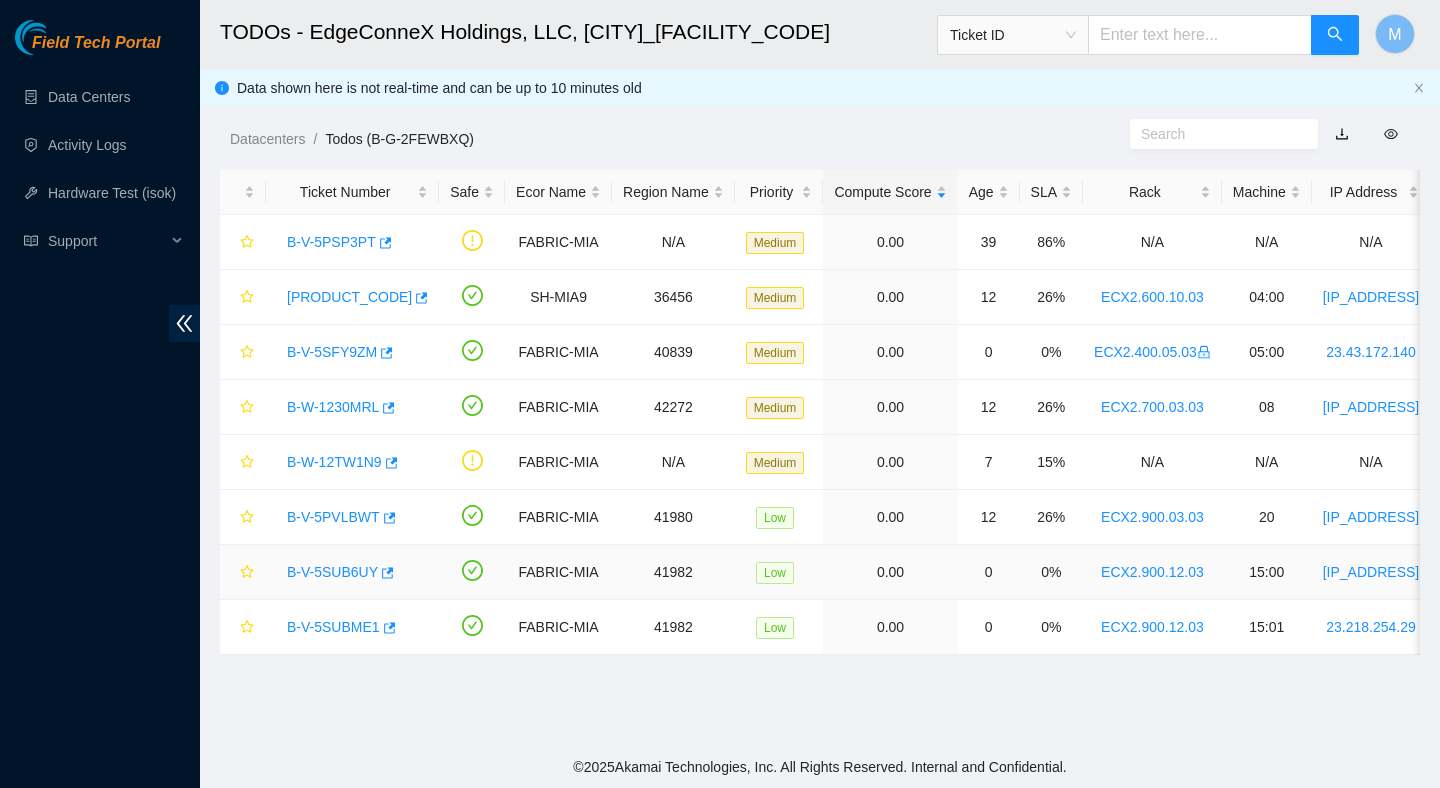 click on "B-V-5SUB6UY" at bounding box center [332, 572] 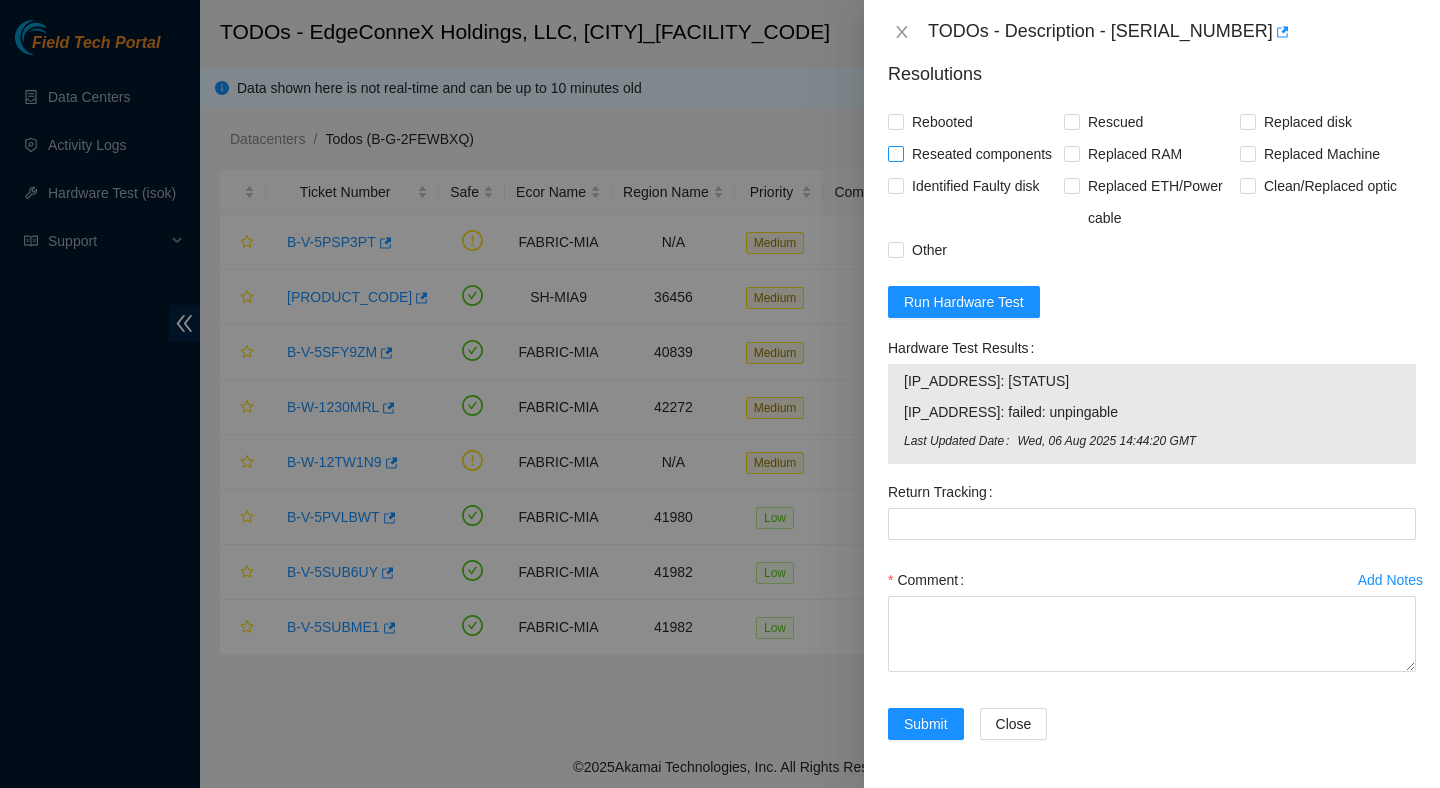 scroll, scrollTop: 804, scrollLeft: 0, axis: vertical 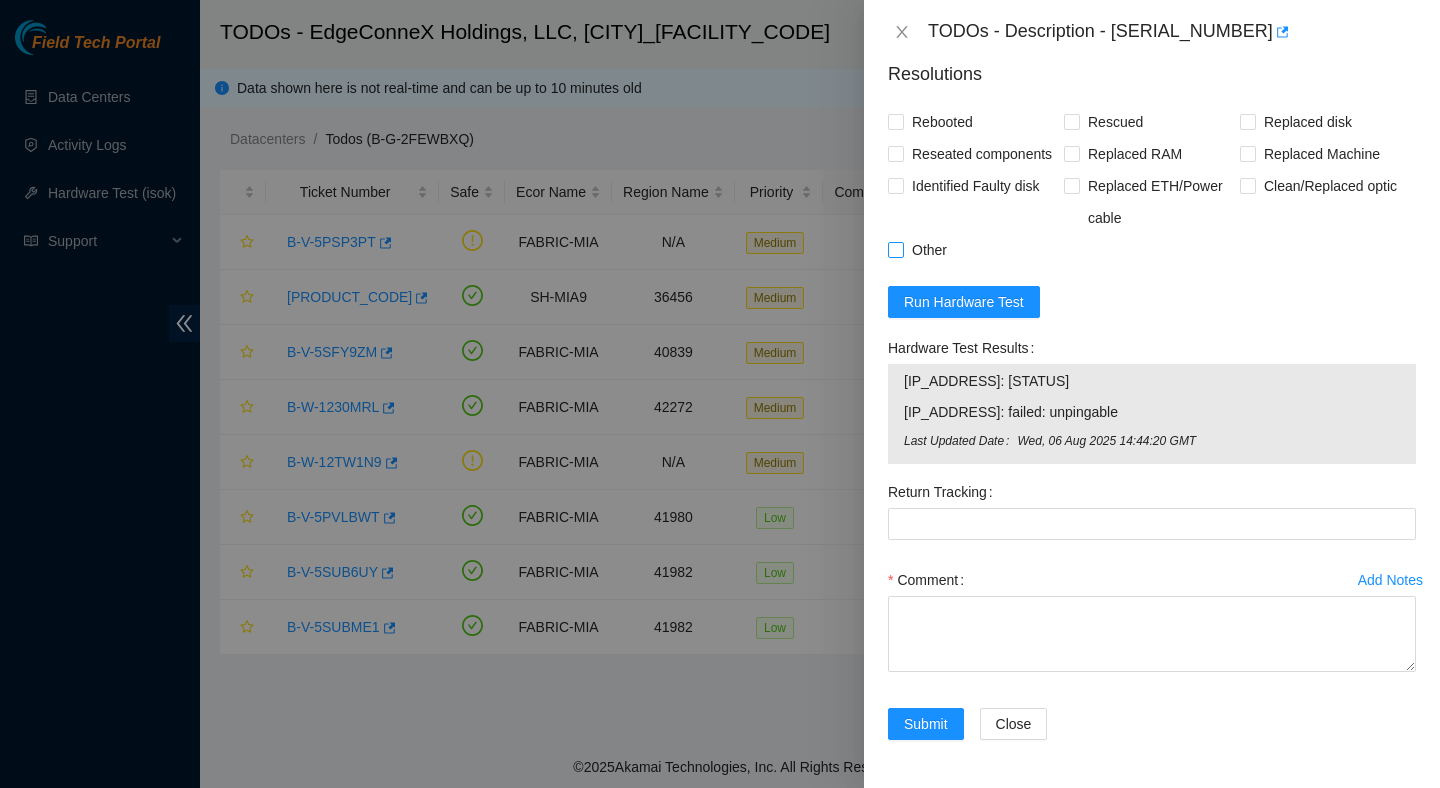 click on "Other" at bounding box center [895, 249] 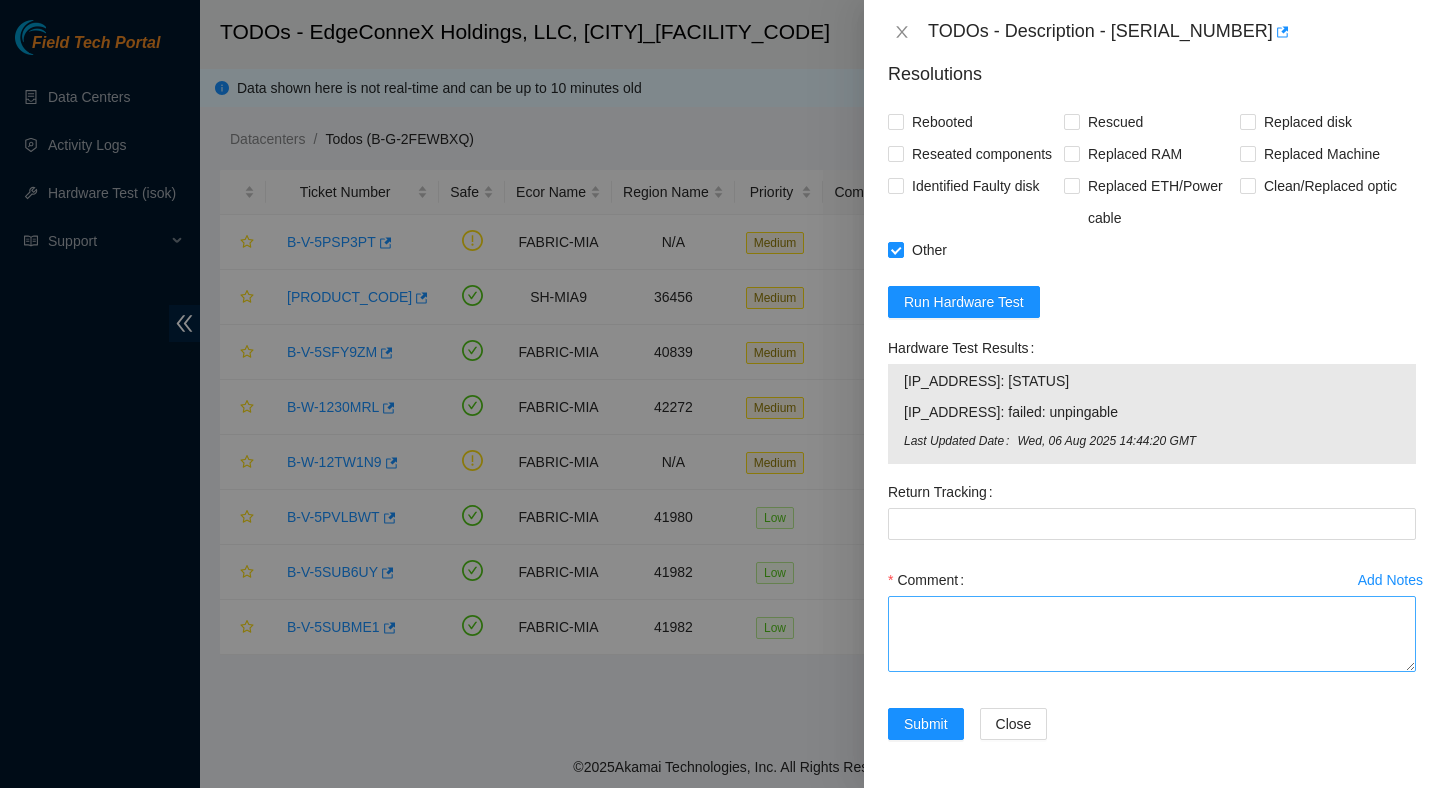 click on "Comment" at bounding box center (1152, 634) 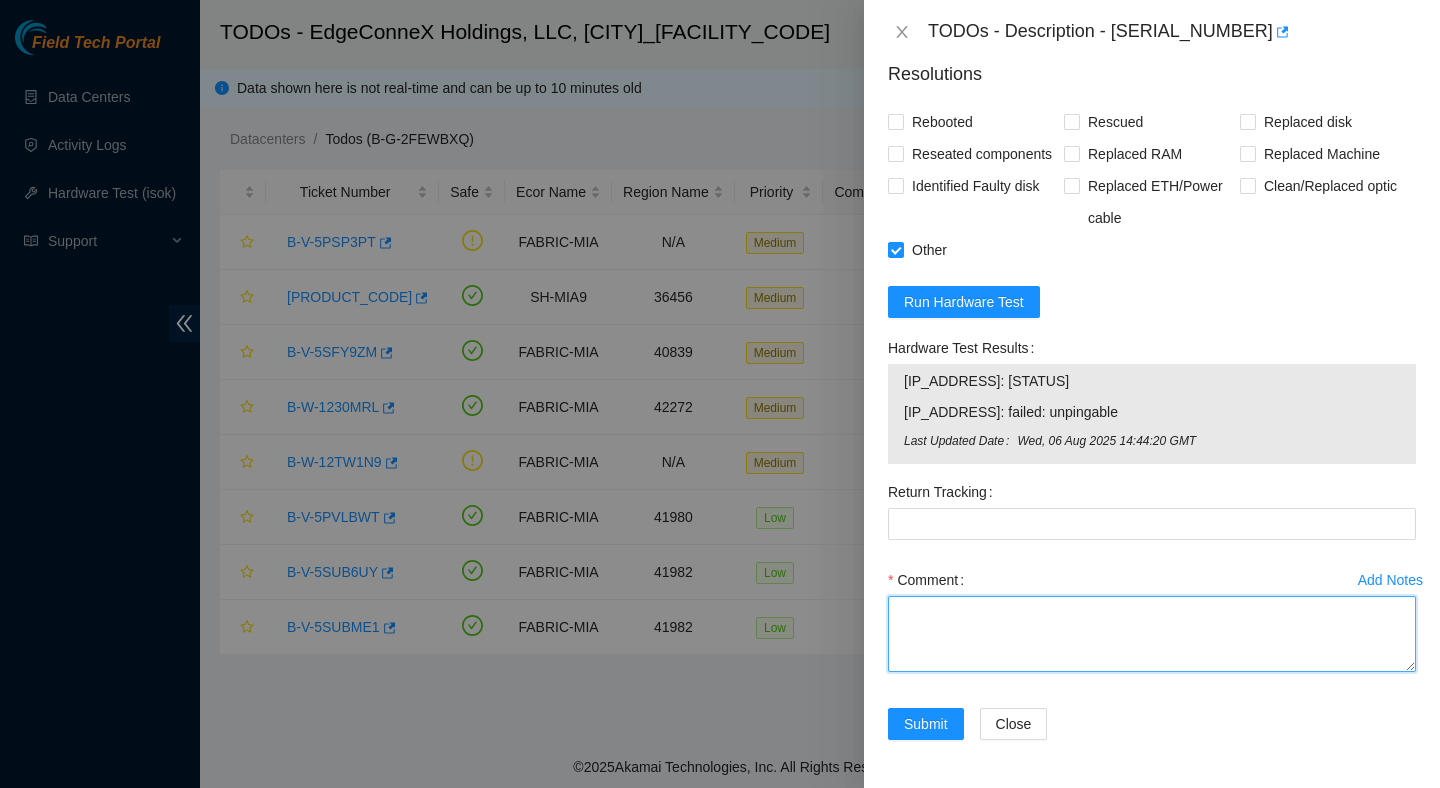 click on "Comment" at bounding box center (1152, 634) 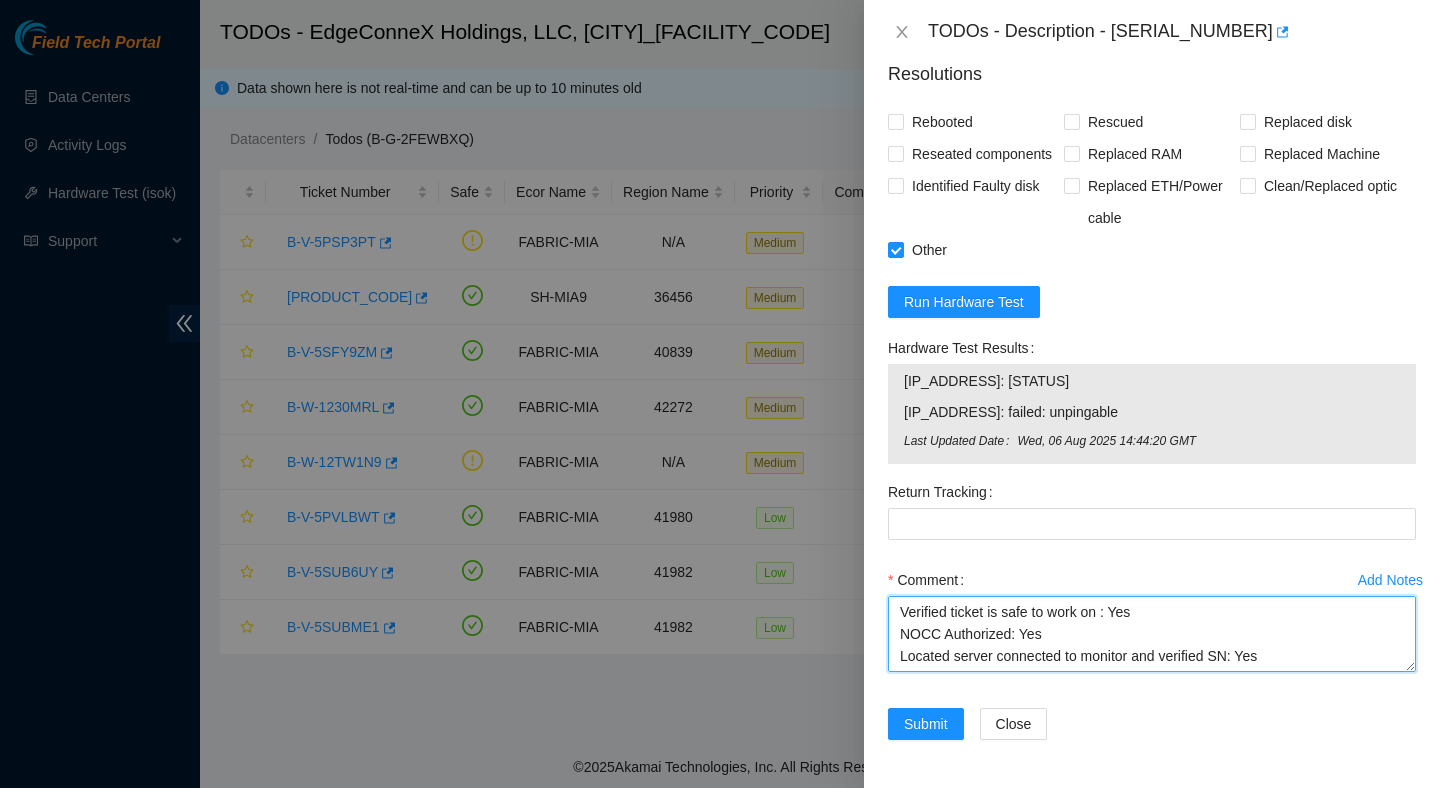 scroll, scrollTop: 279, scrollLeft: 0, axis: vertical 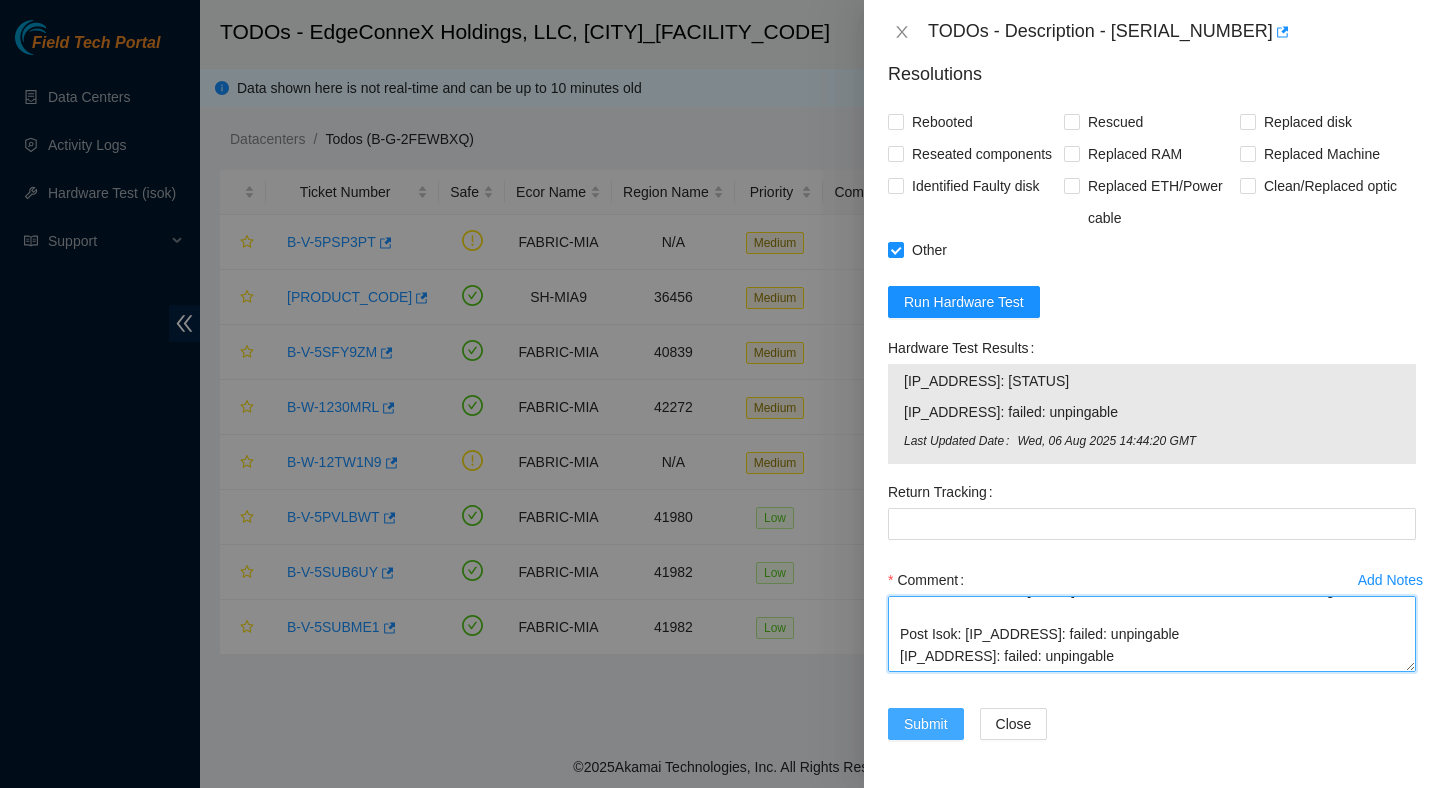 type on "Verified ticket is safe to work on : Yes
NOCC Authorized: Yes
Located server connected to monitor and verified SN: Yes
Ran Pre isok : 23.218.254.28: failed: unpingable
23.218.254.29: failed: unpingable
No PSU or SYS light
Tested different cable, no change
Tested different outlet, no change
Communicated with Josue Solano in the STS chat, told me to submit findings.
Post Isok: 23.218.254.28: failed: unpingable
23.218.254.29: failed: unpingable" 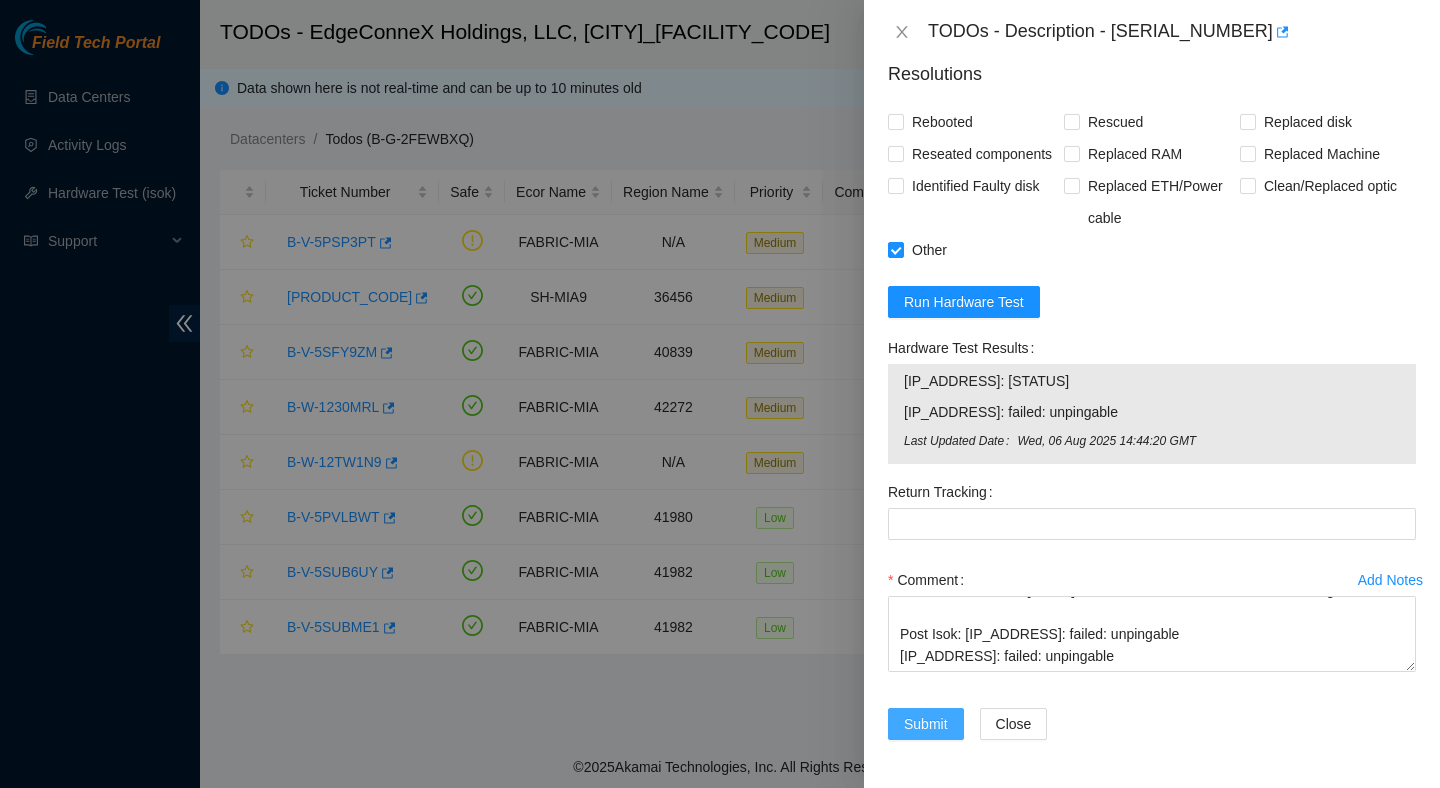 click on "Submit" at bounding box center [926, 724] 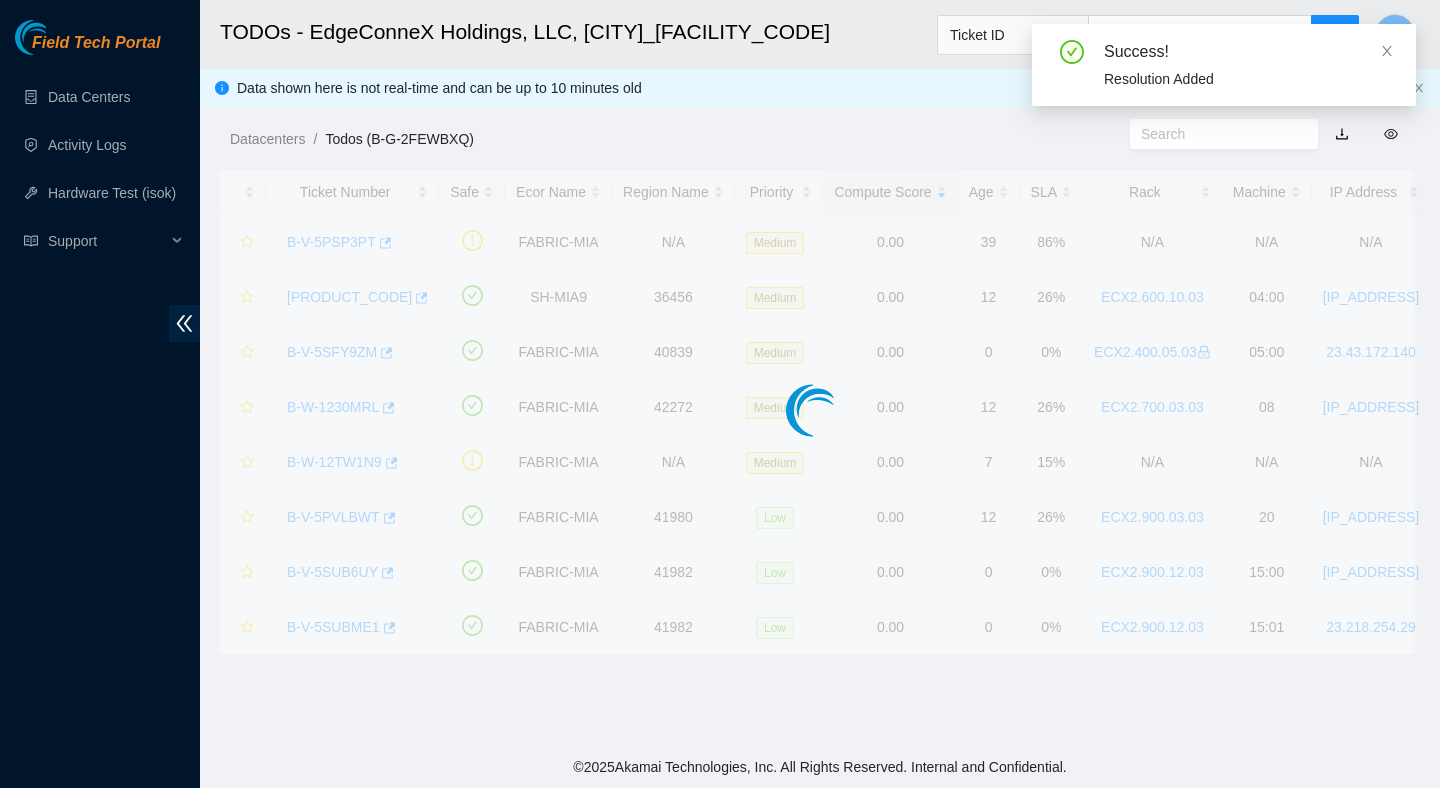 scroll, scrollTop: 458, scrollLeft: 0, axis: vertical 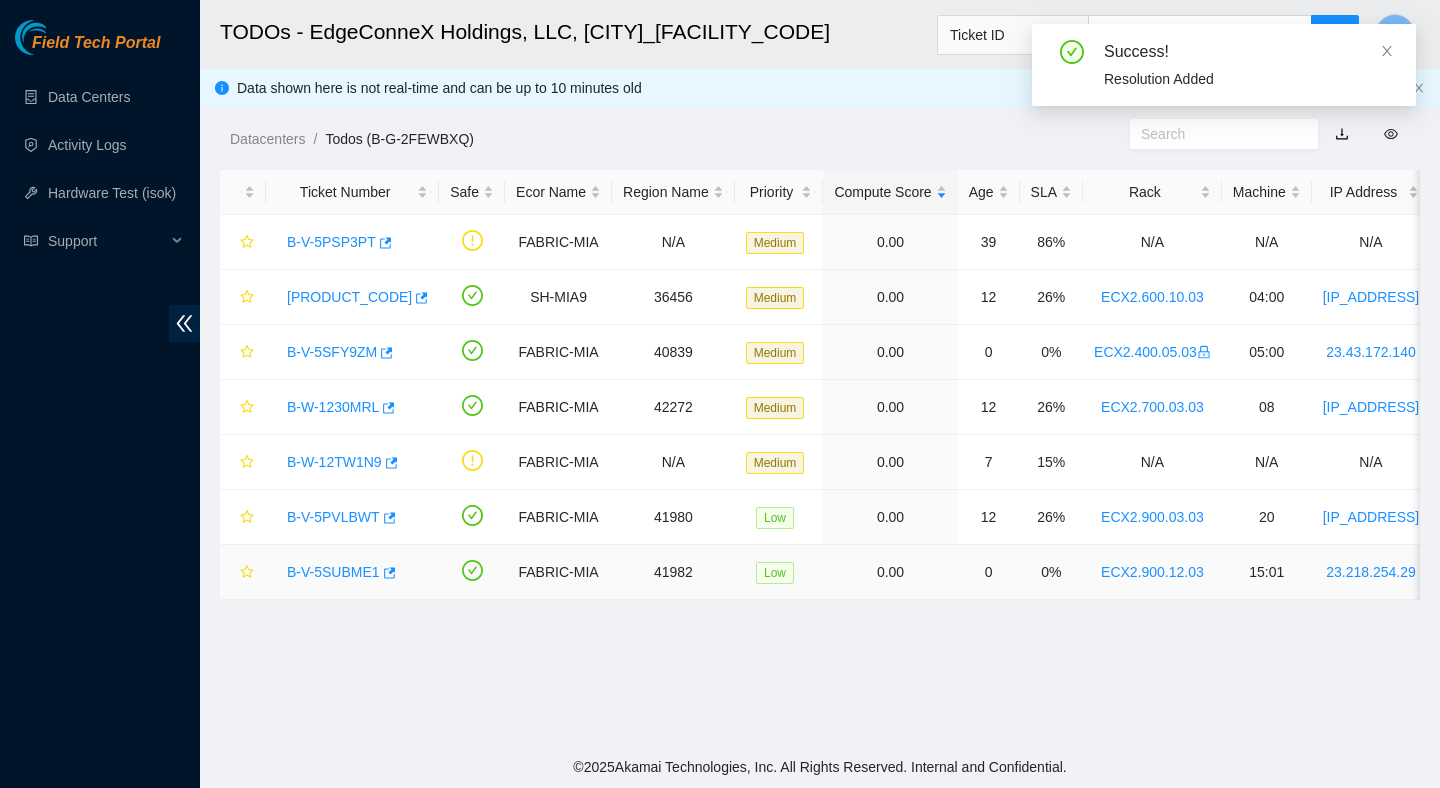 click on "B-V-5SUBME1" at bounding box center [352, 572] 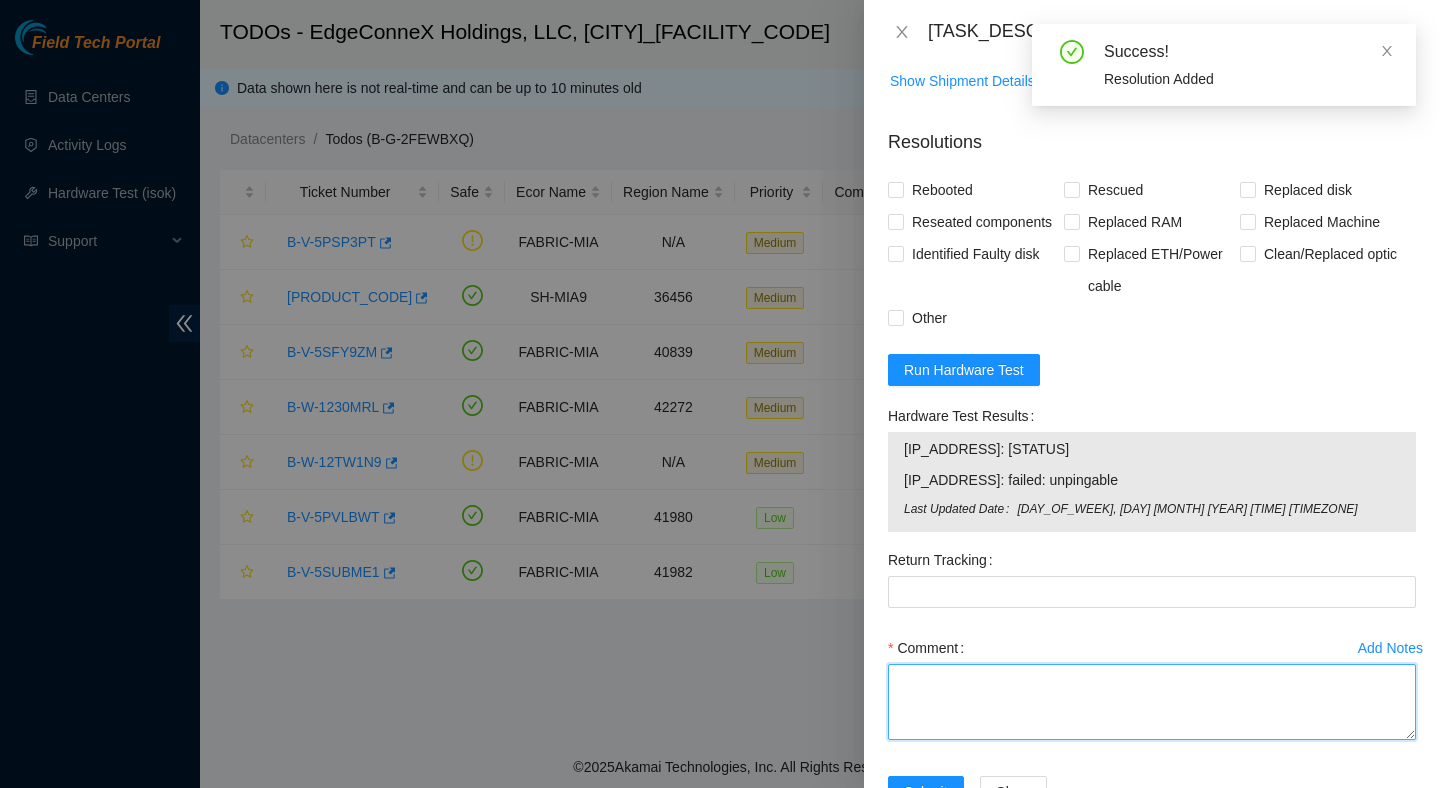 scroll, scrollTop: 859, scrollLeft: 0, axis: vertical 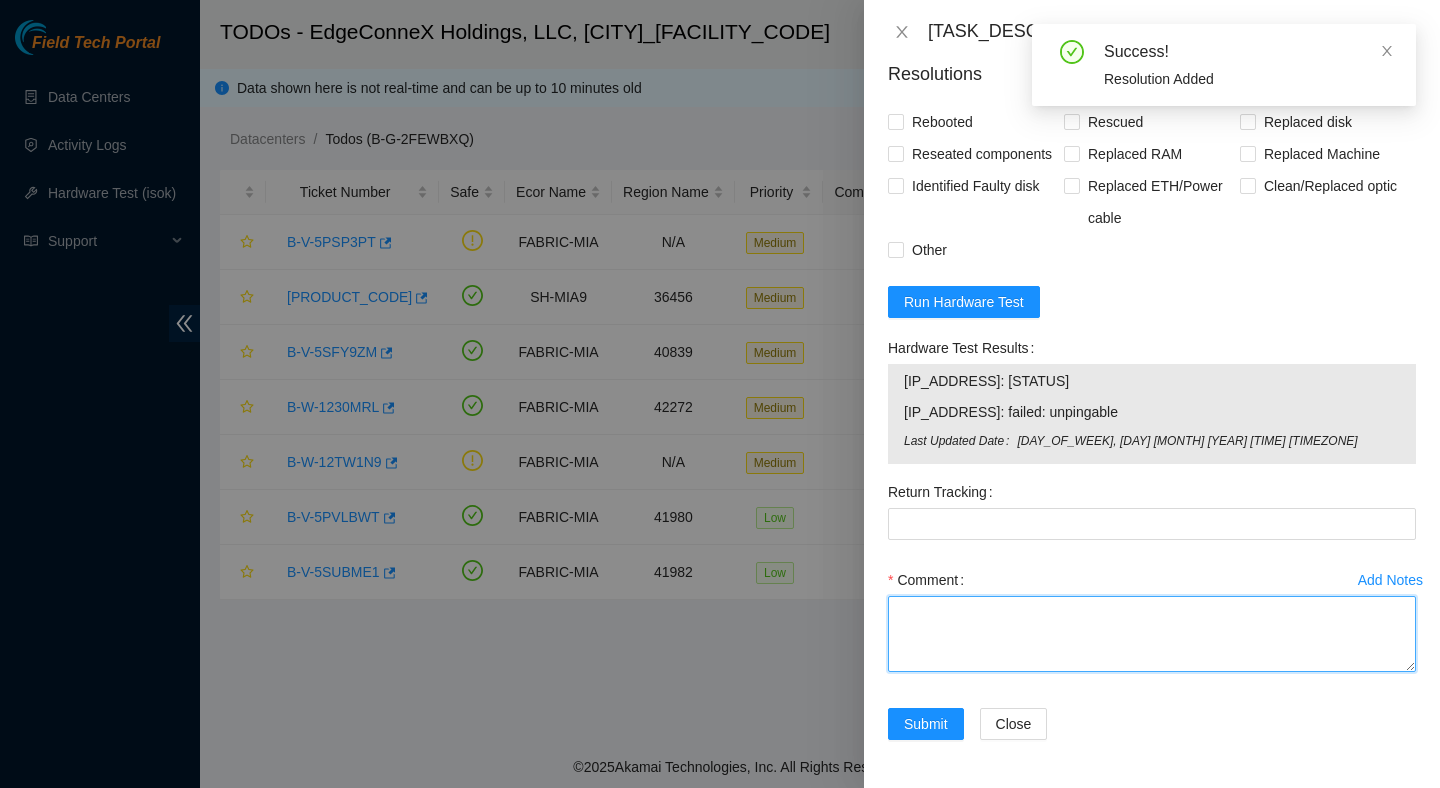 click on "Comment" at bounding box center (1152, 634) 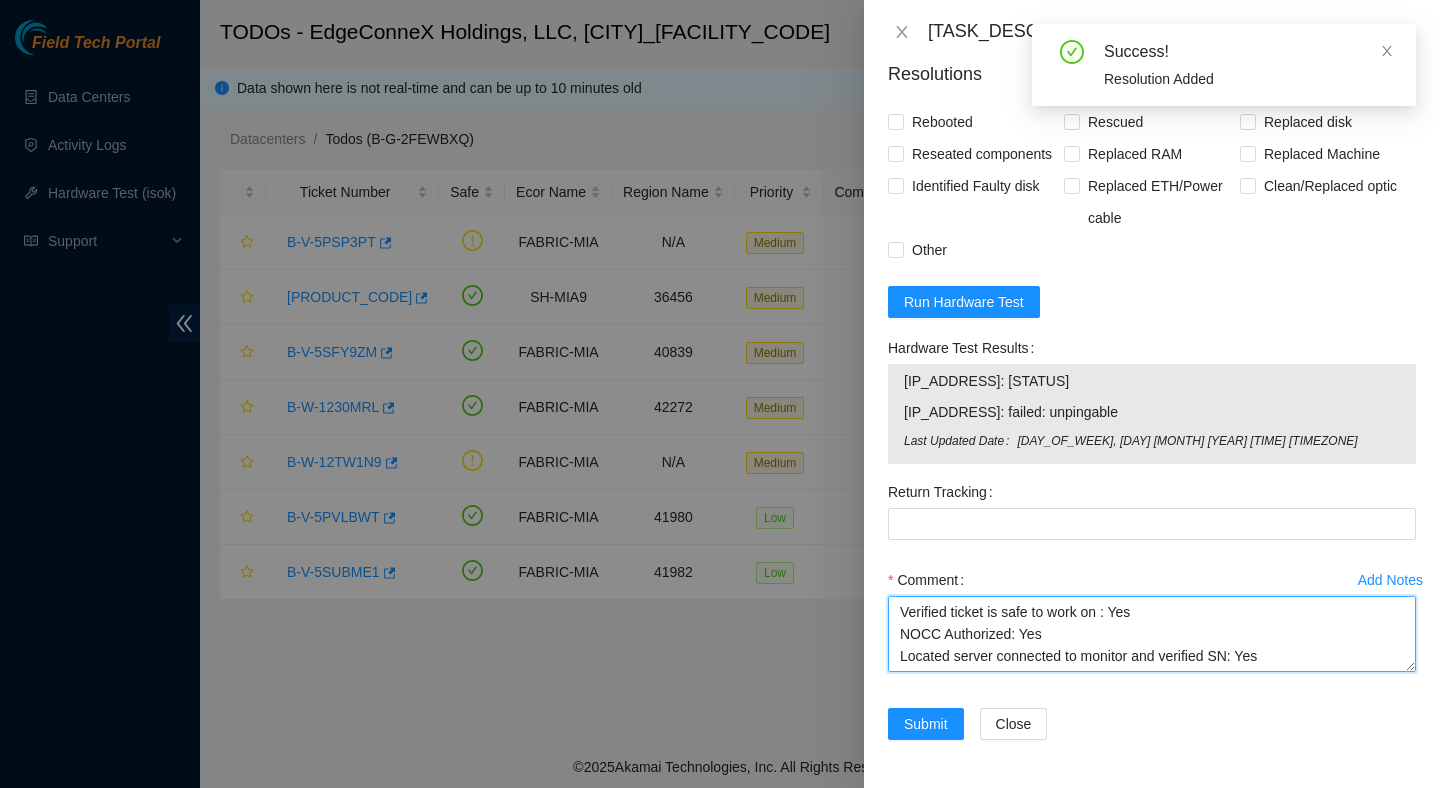 scroll, scrollTop: 279, scrollLeft: 0, axis: vertical 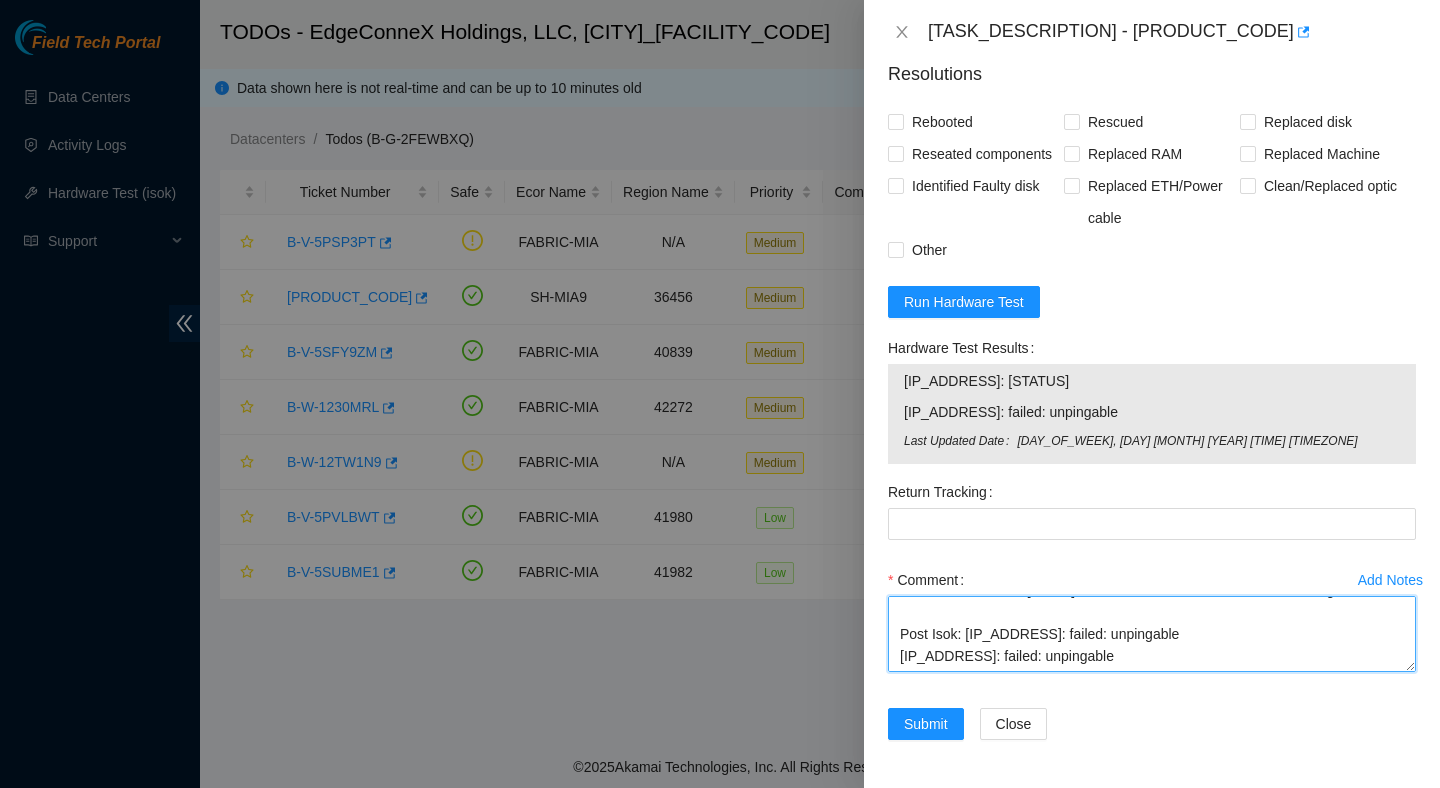 type on "Verified ticket is safe to work on : Yes
NOCC Authorized: Yes
Located server connected to monitor and verified SN: Yes
Ran Pre isok : 23.218.254.28: failed: unpingable
23.218.254.29: failed: unpingable
No PSU or SYS light
Tested different cable, no change
Tested different outlet, no change
Communicated with Josue Solano in the STS chat, told me to submit findings.
Post Isok: 23.218.254.28: failed: unpingable
23.218.254.29: failed: unpingable" 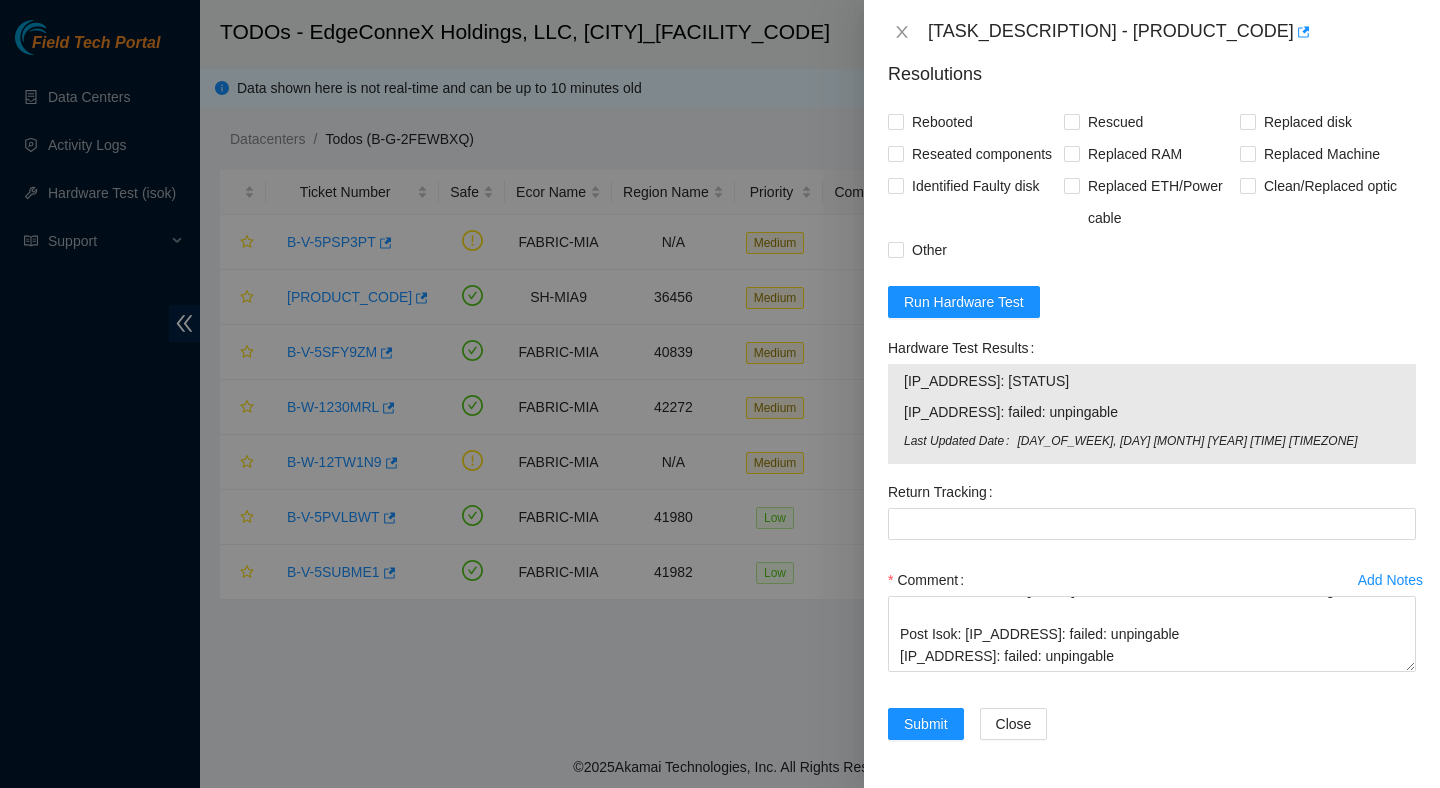 click on "Resolutions Rebooted Rescued Replaced disk Reseated components Replaced RAM Replaced Machine Identified Faulty disk Replaced ETH/Power cable Clean/Replaced optic Other Run Hardware Test Hardware Test Results 23.218.254.28: failed: unpingable 23.218.254.29: failed: unpingable Last Updated Date Wed, 06 Aug 2025 14:45:40 GMT Return Tracking Add Notes    Comment
Verified ticket is safe to work on : Yes
NOCC Authorized: Yes
Located server connected to monitor and verified SN: Yes
Ran Pre isok : 23.218.254.28: failed: unpingable
23.218.254.29: failed: unpingable
No PSU or SYS light
Tested different cable, no change
Tested different outlet, no change
Communicated with Josue Solano in the STS chat, told me to submit findings.
Post Isok: 23.218.254.28: failed: unpingable
23.218.254.29: failed: unpingable
Submit Close" at bounding box center [1152, 404] 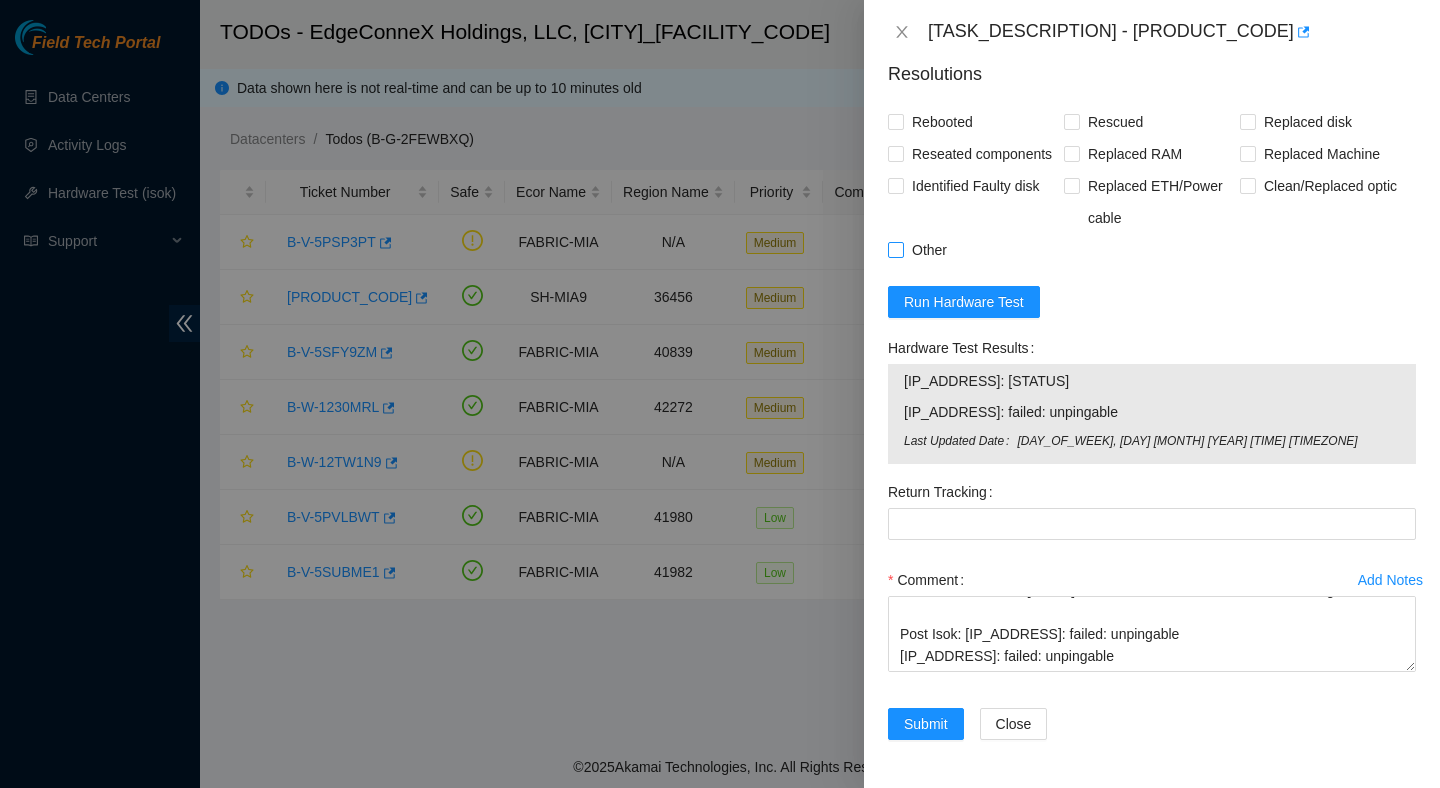 click on "Other" at bounding box center [929, 250] 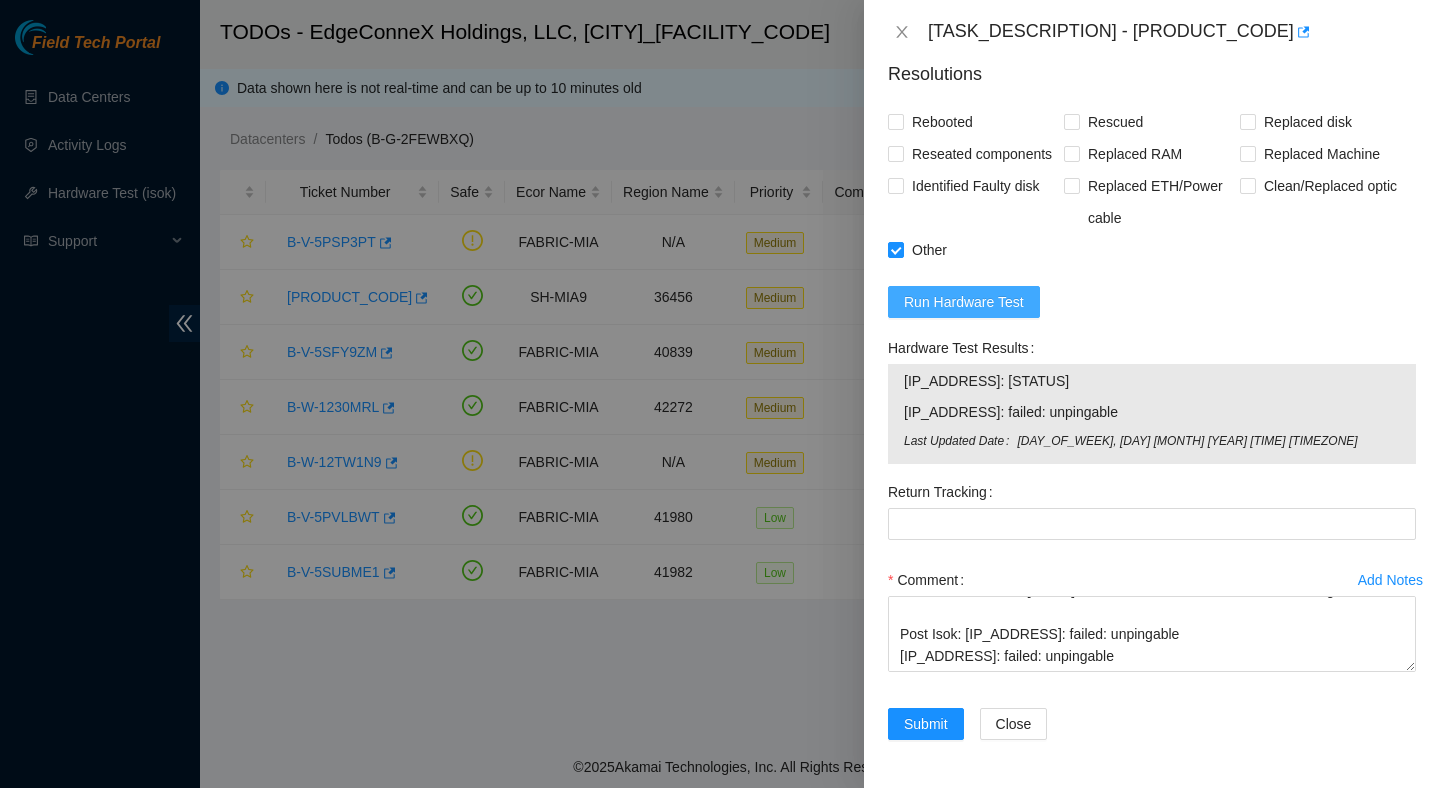 click on "Run Hardware Test" at bounding box center (964, 302) 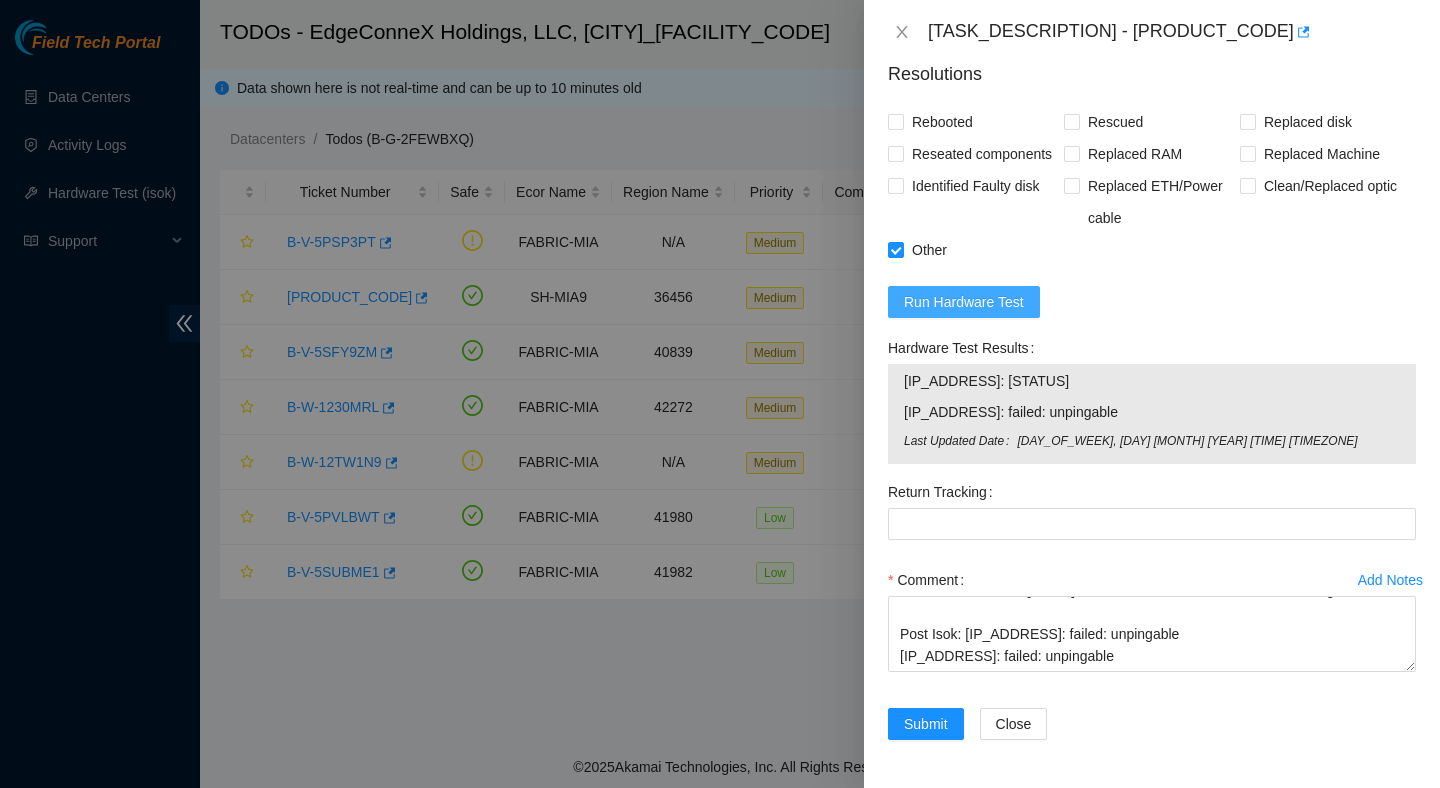 scroll, scrollTop: 715, scrollLeft: 0, axis: vertical 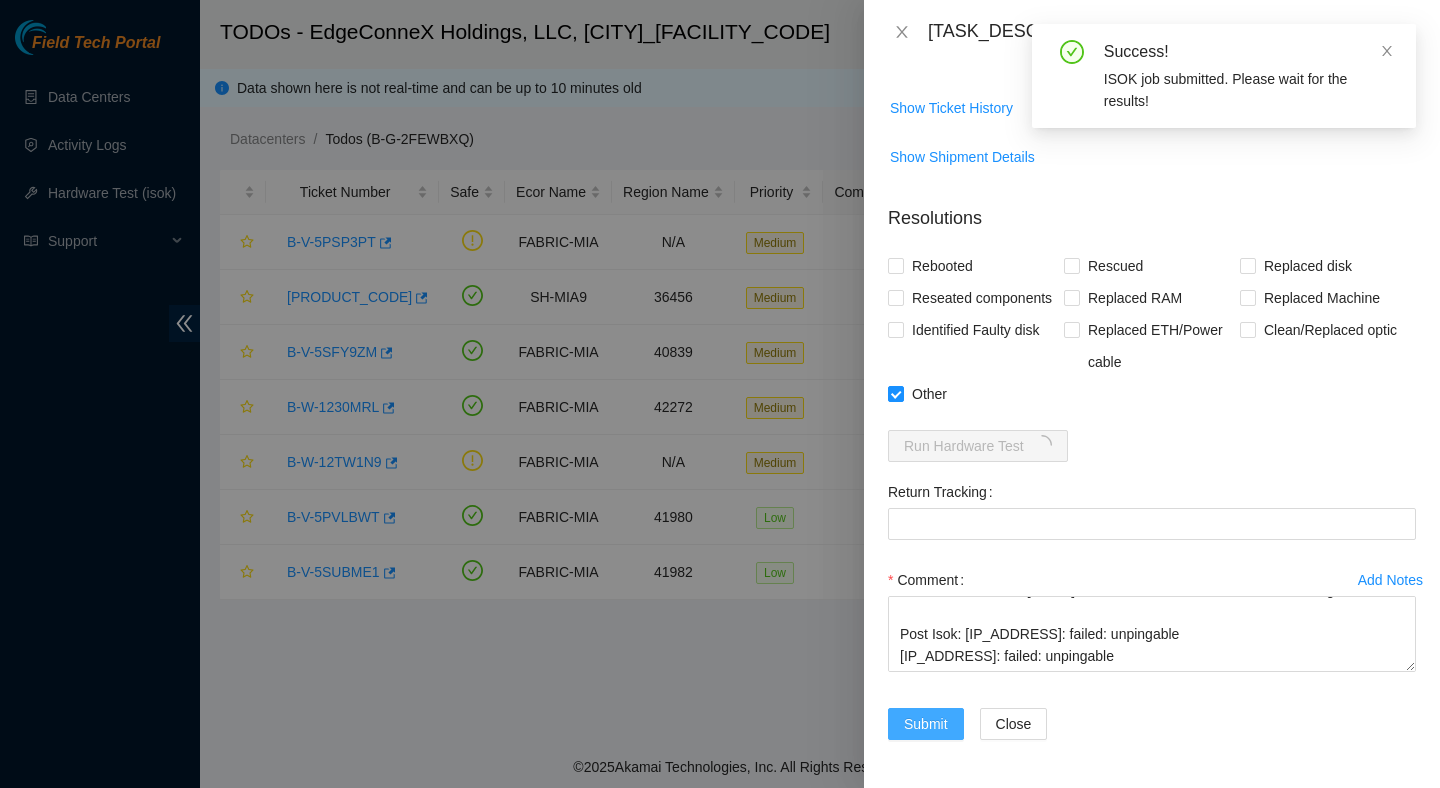 click on "Submit" at bounding box center [926, 724] 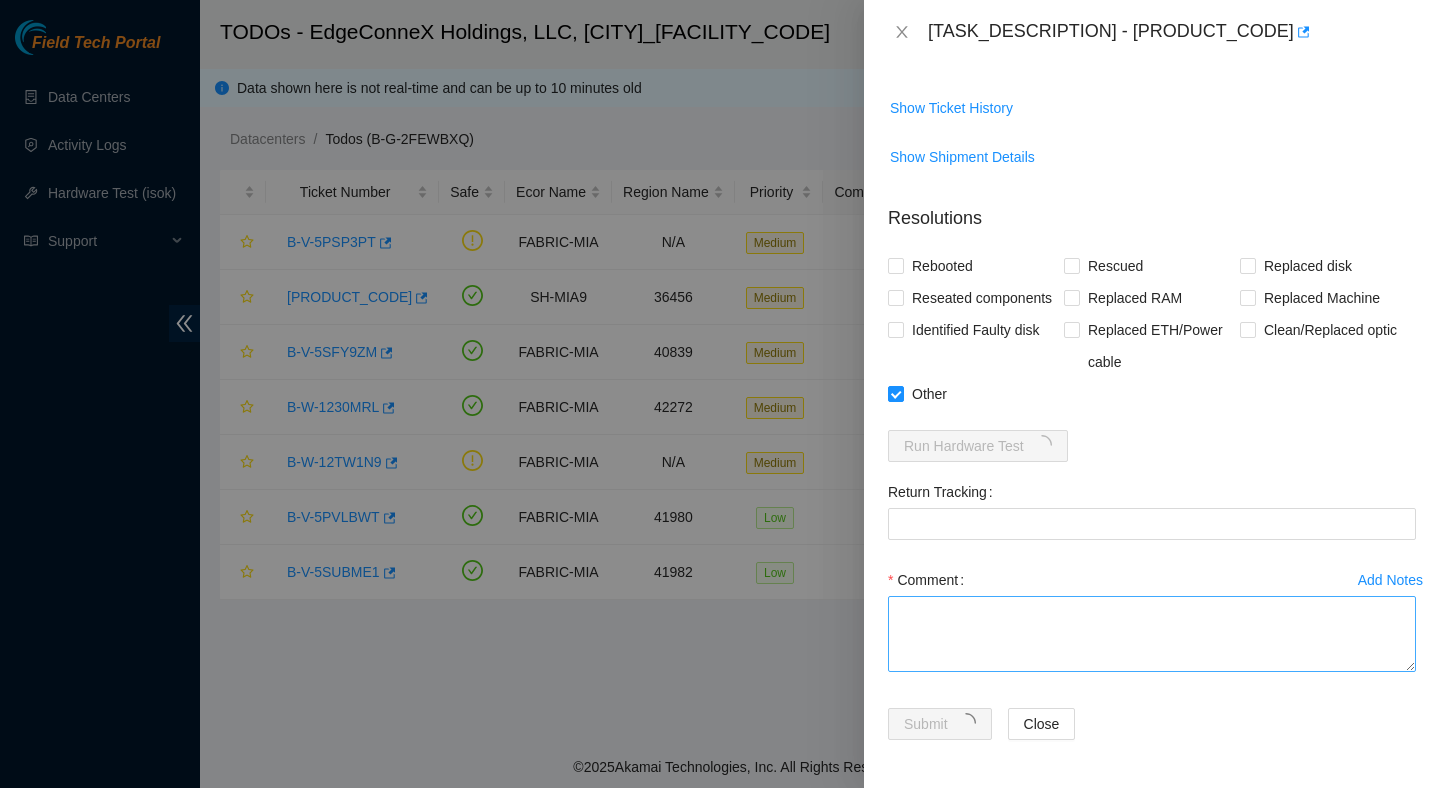 scroll, scrollTop: 0, scrollLeft: 0, axis: both 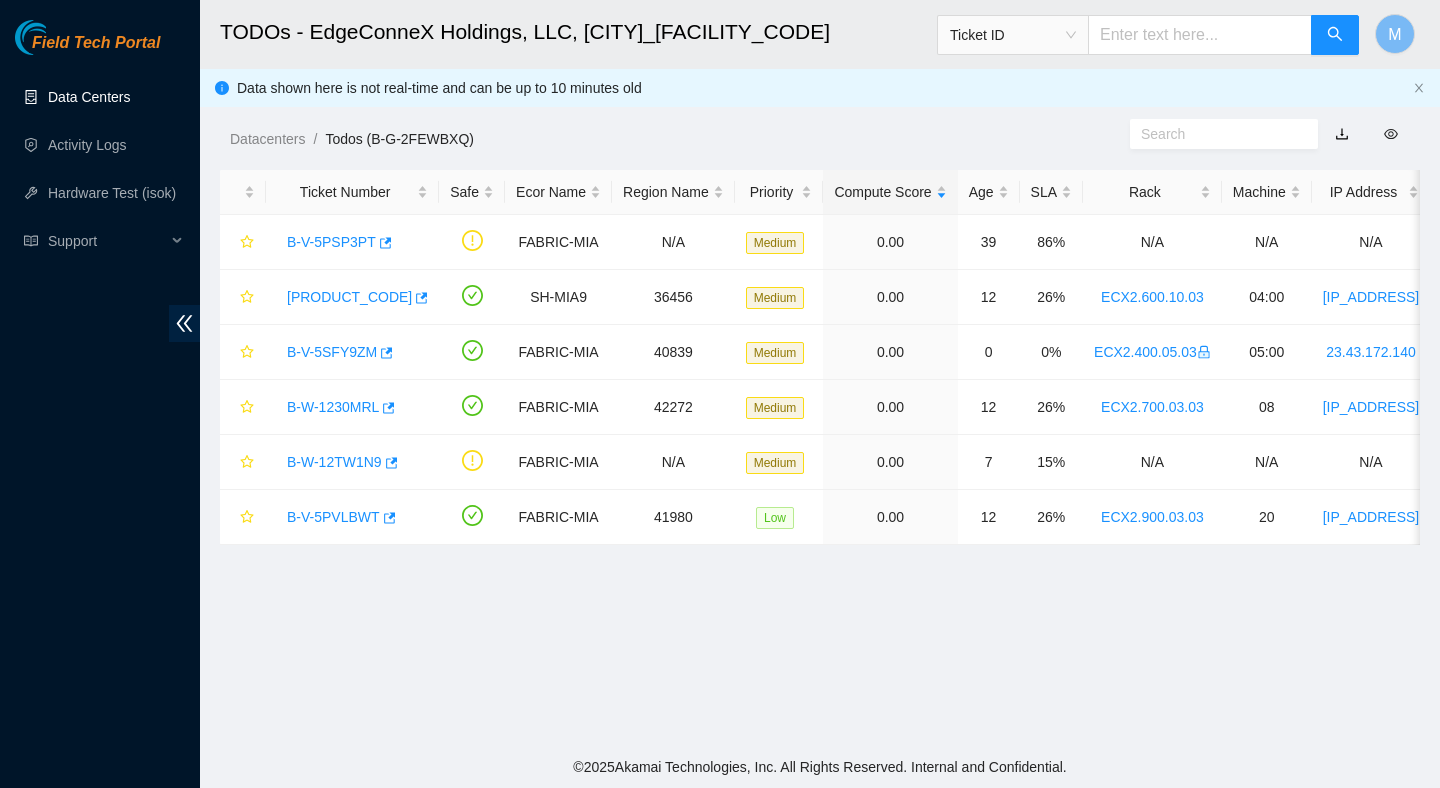 click on "Data Centers" at bounding box center (89, 97) 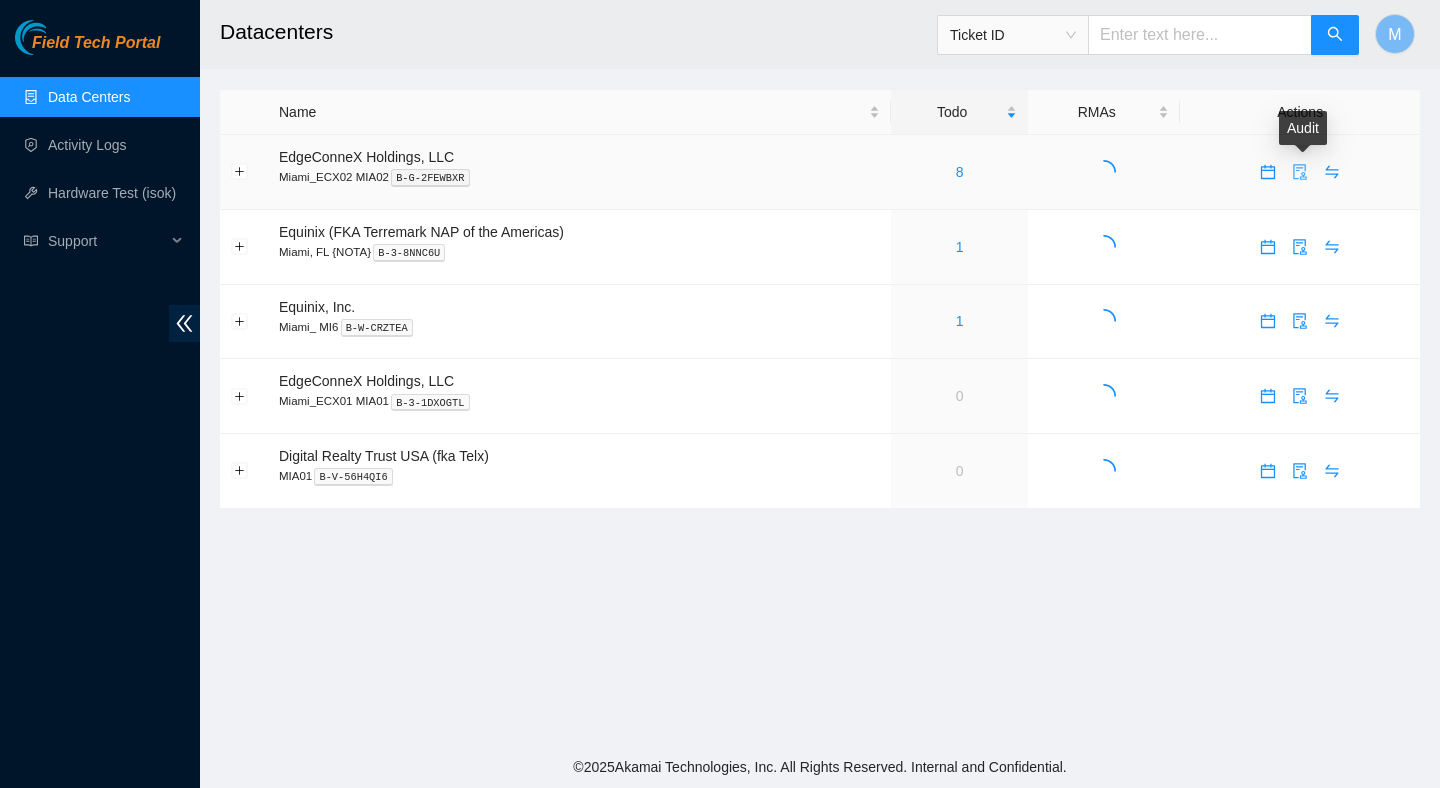 click 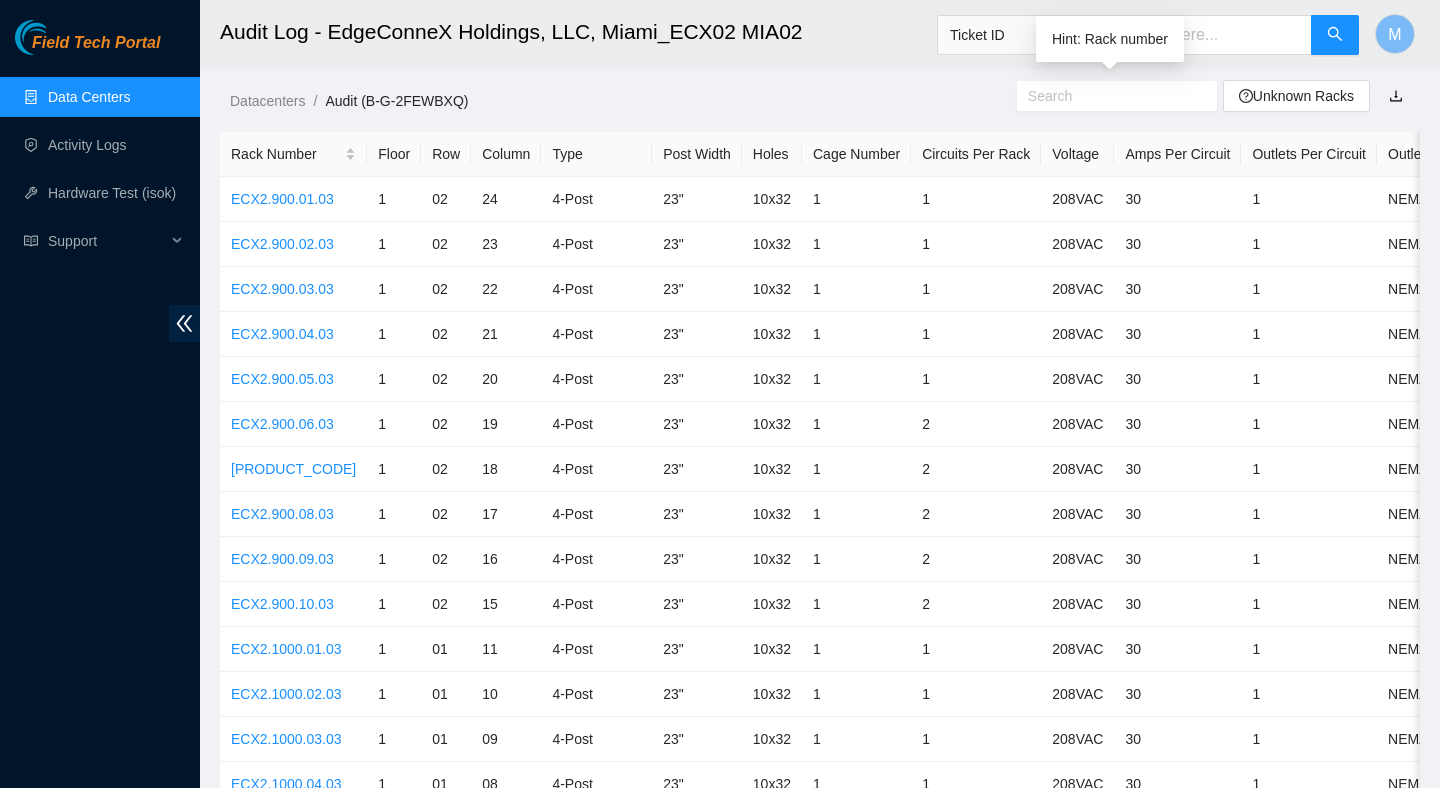 click on "Audit Log - EdgeConneX Holdings, LLC, Miami_ECX02 MIA02    Ticket ID M Datacenters / Audit (B-G-2FEWBXQ) /   Unknown Racks Rack Number Floor Row Column Type Post Width Holes Cage Number Circuits Per Rack Voltage Amps Per Circuit Outlets Per Circuit Outlet Type Lock Combination Active                               ECX2.900.01.03 1 02 24 4-Post 23" 10x32 1 1 208VAC 30 1 NEMA L15-30 NA Yes ECX2.900.02.03 1 02 23 4-Post 23" 10x32 1 1 208VAC 30 1 NEMA L15-30 NA Yes ECX2.900.03.03 1 02 22 4-Post 23" 10x32 1 1 208VAC 30 1 NEMA L15-30 NA Yes ECX2.900.04.03 1 02 21 4-Post 23" 10x32 1 1 208VAC 30 1 NEMA L15-30 NA Yes ECX2.900.05.03 1 02 20 4-Post 23" 10x32 1 1 208VAC 30 1 NEMA L15-30 NA Yes ECX2.900.06.03 1 02 19 4-Post 23" 10x32 1 2 208VAC 30 1 NEMA L15-30 NA Yes ECX2.900.07.03 1 02 18 4-Post 23" 10x32 1 2 208VAC 30 1 NEMA L15-30 NA Yes ECX2.900.08.03 1 02 17 4-Post 23" 10x32 1 2 208VAC 30 1 NEMA L15-30 NA Yes ECX2.900.09.03 1 02 16 4-Post 23" 10x32 1 2 208VAC 30 1 NEMA L15-30 NA Yes ECX2.900.10.03" at bounding box center (820, 3046) 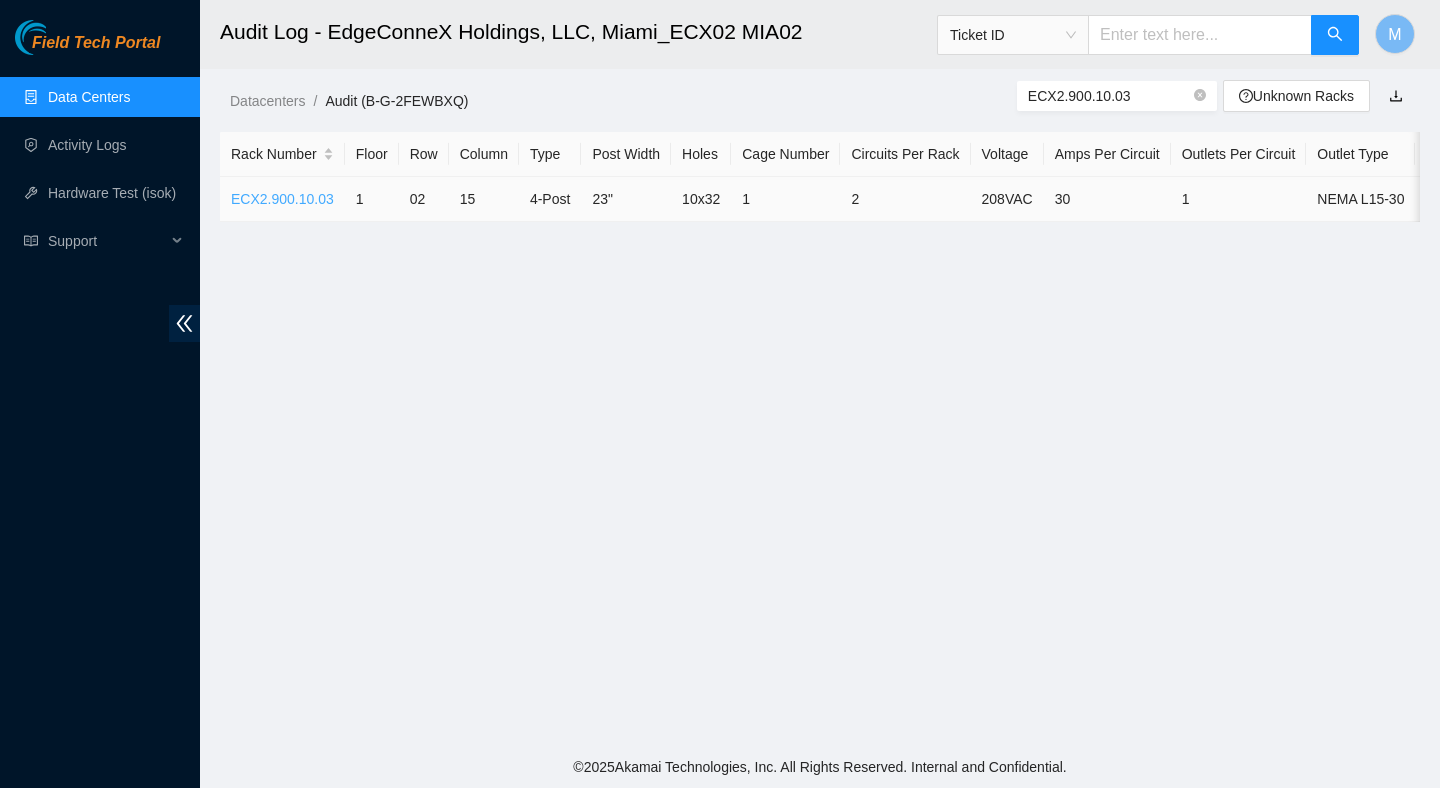 type on "ECX2.900.10.03" 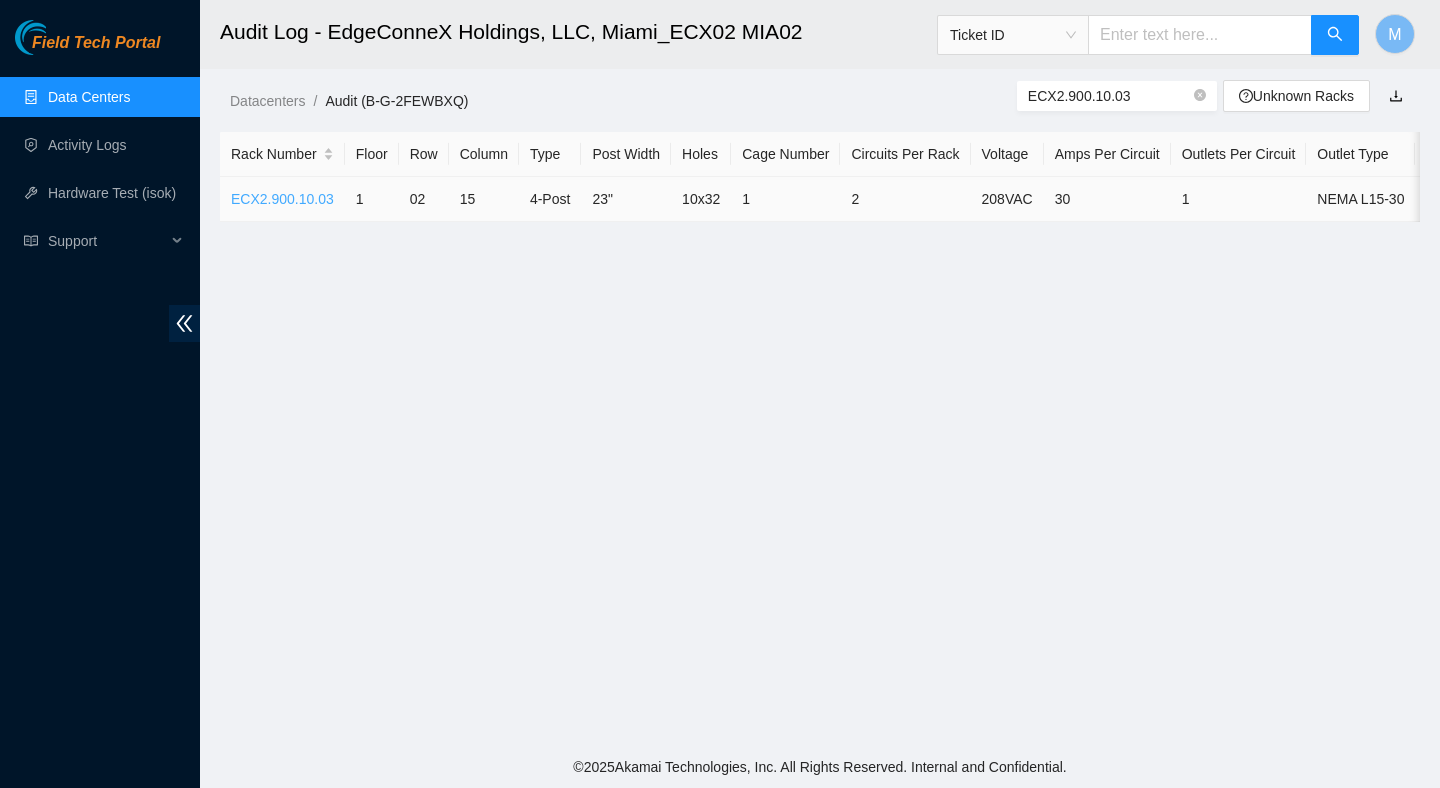 click on "ECX2.900.10.03" at bounding box center (282, 199) 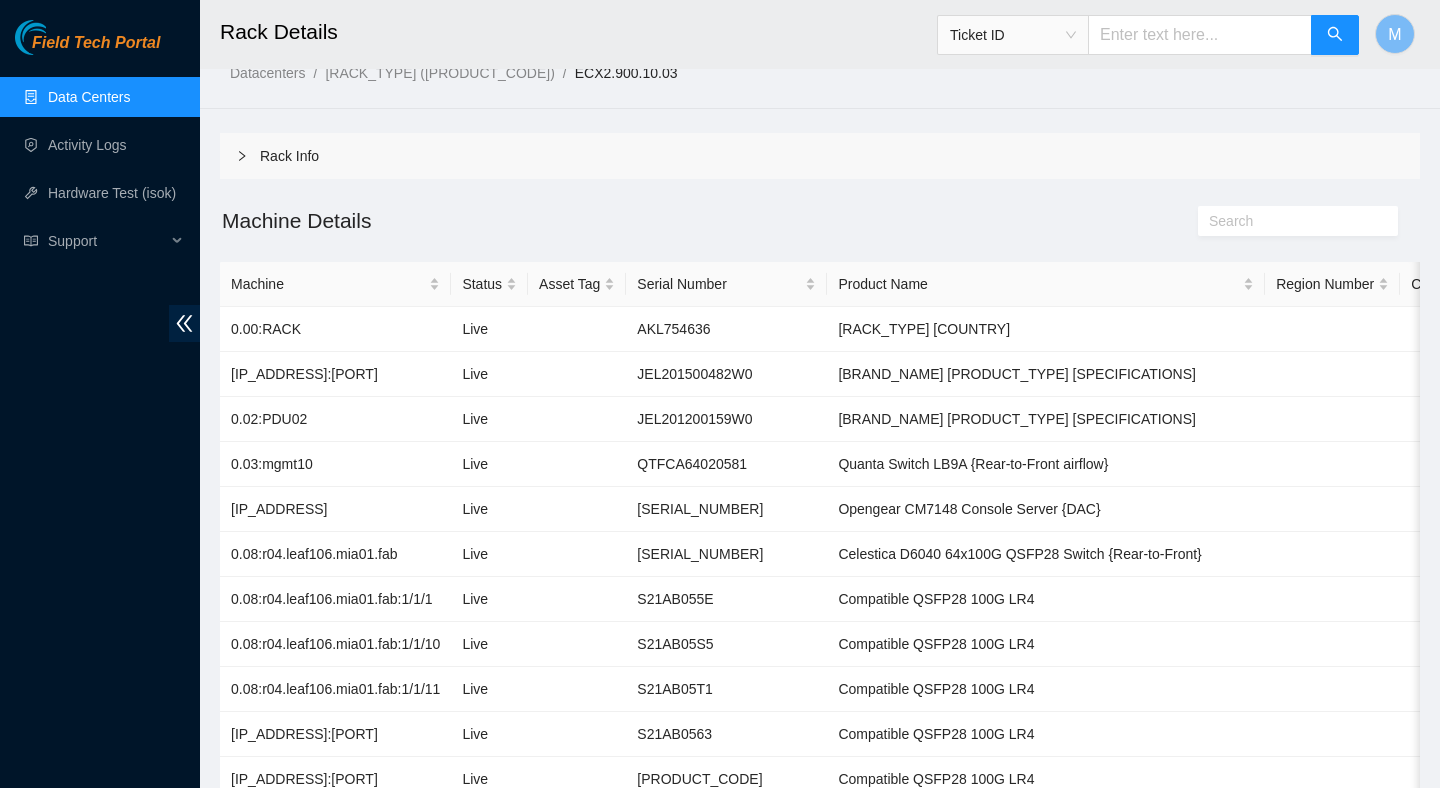 scroll, scrollTop: 0, scrollLeft: 0, axis: both 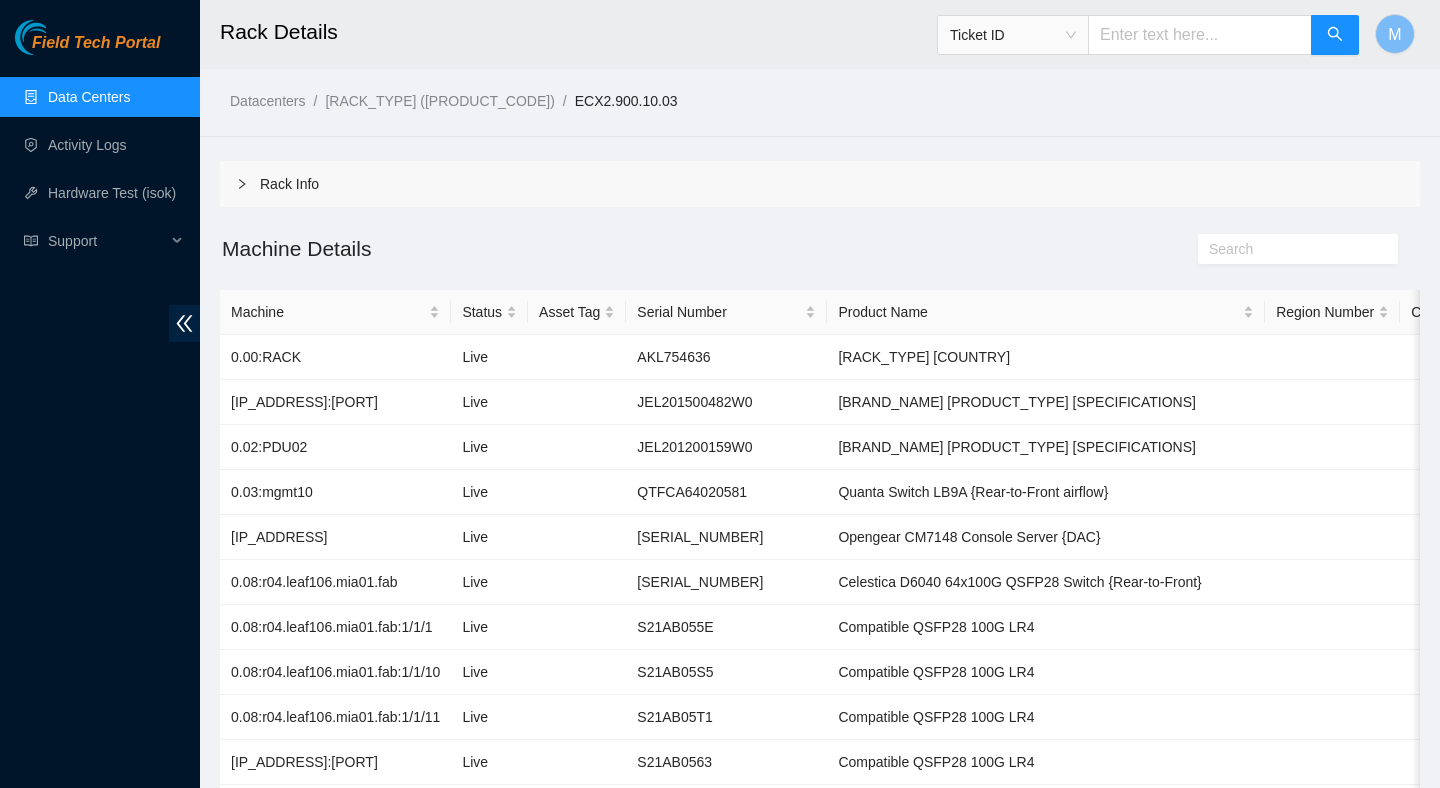 click on "Rack Info" at bounding box center [820, 184] 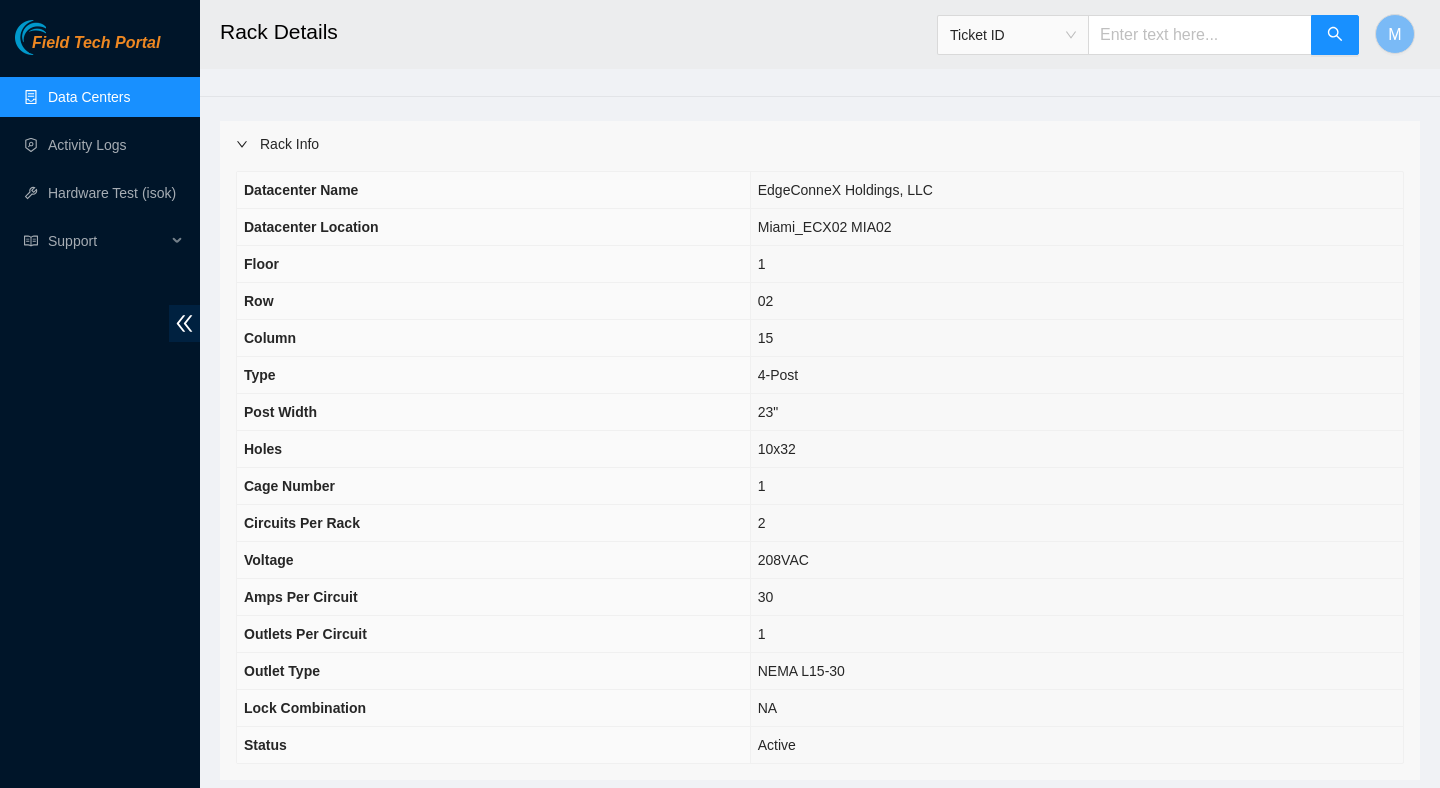 click on "Rack Info" at bounding box center [820, 144] 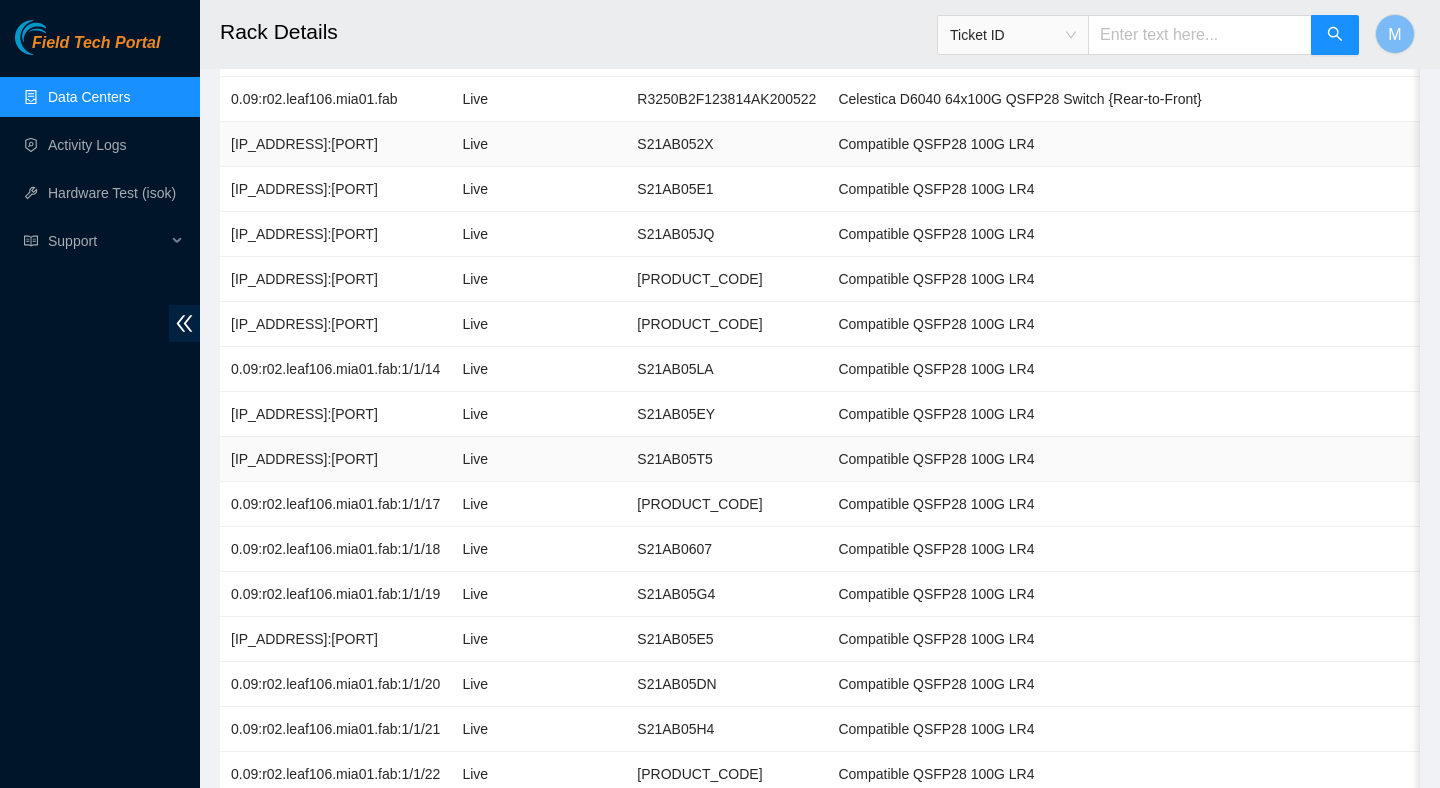 scroll, scrollTop: 1971, scrollLeft: 0, axis: vertical 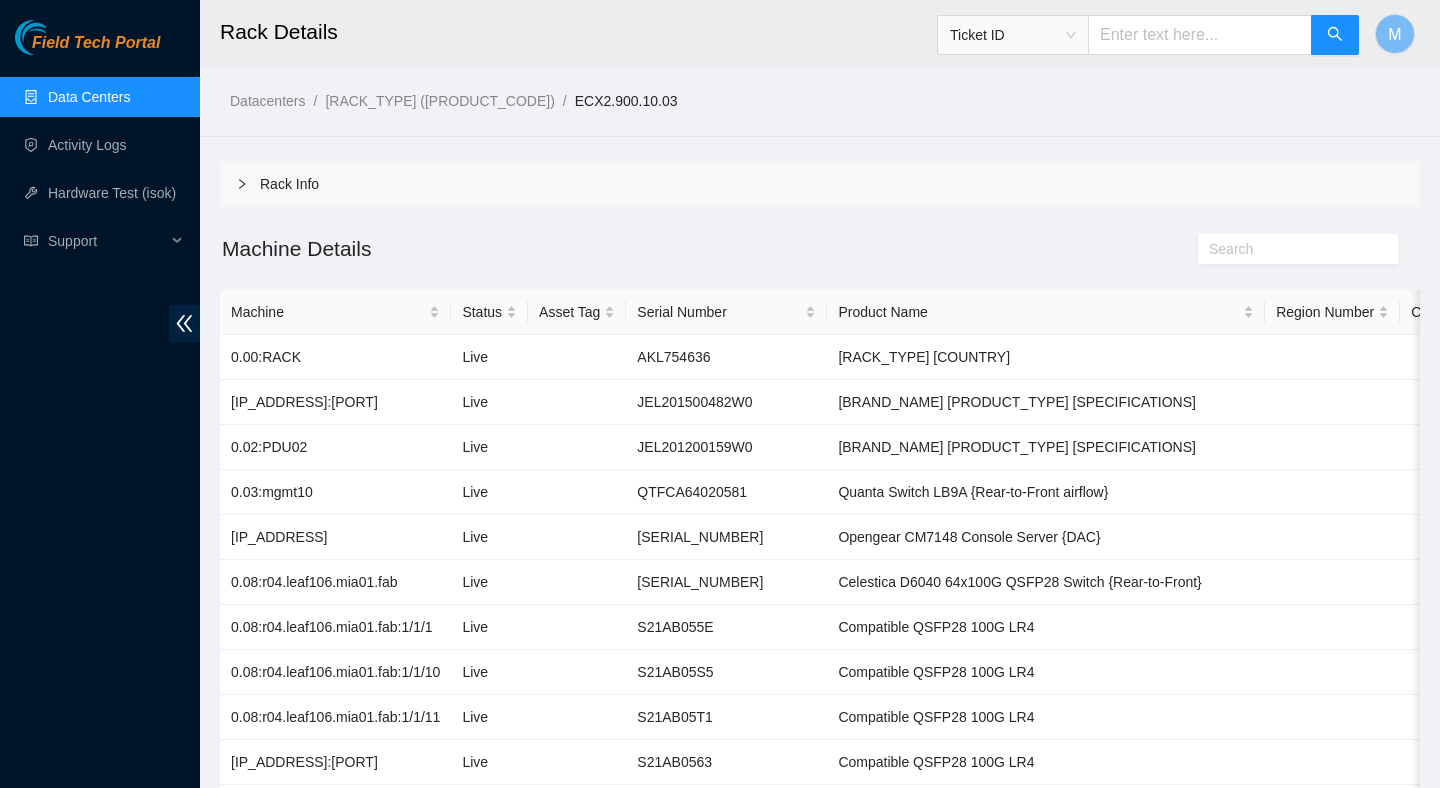 click at bounding box center (1200, 35) 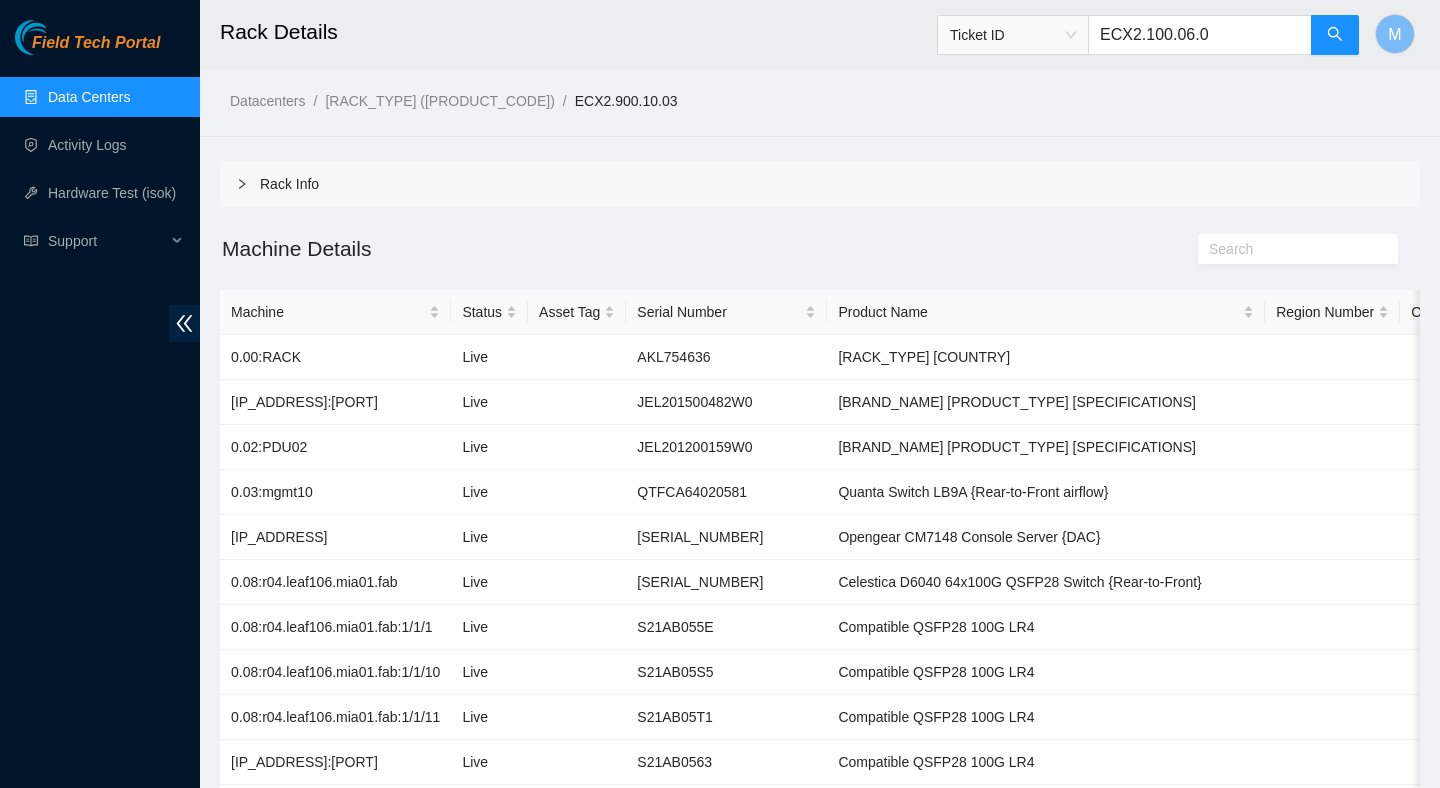 type on "ECX2.100.06.03" 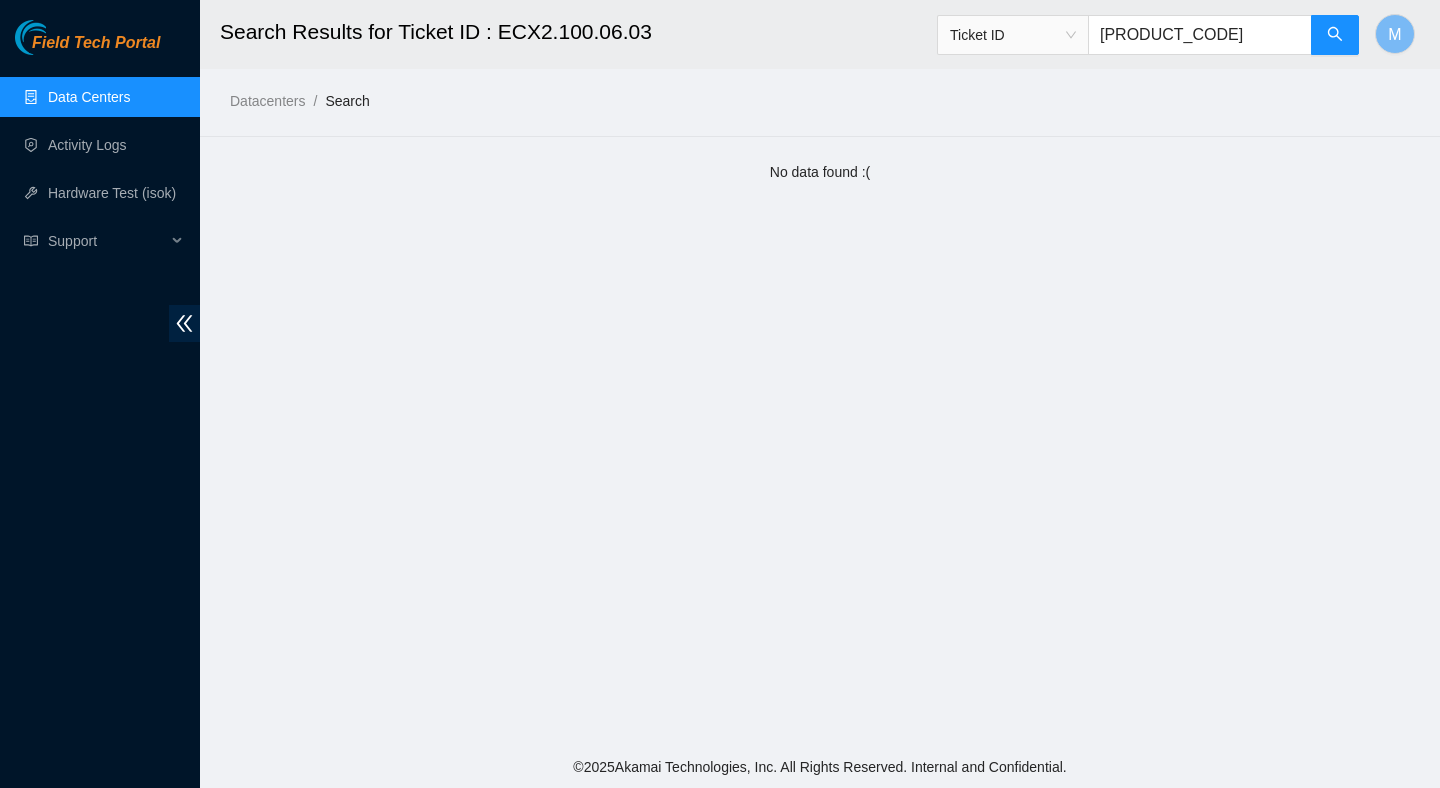 click on "ECX2.100.06.03" at bounding box center [1200, 35] 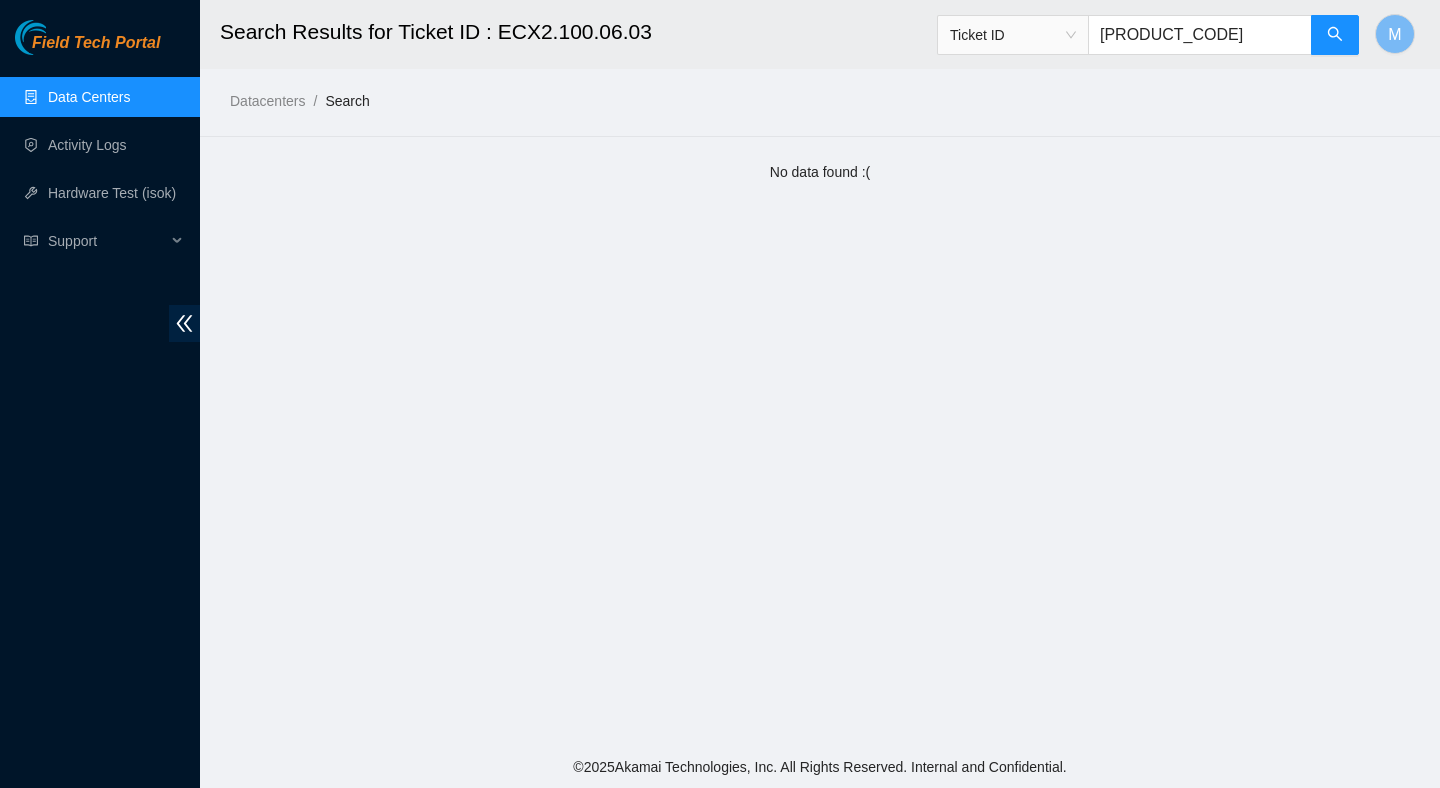 click on "Data Centers" at bounding box center [89, 97] 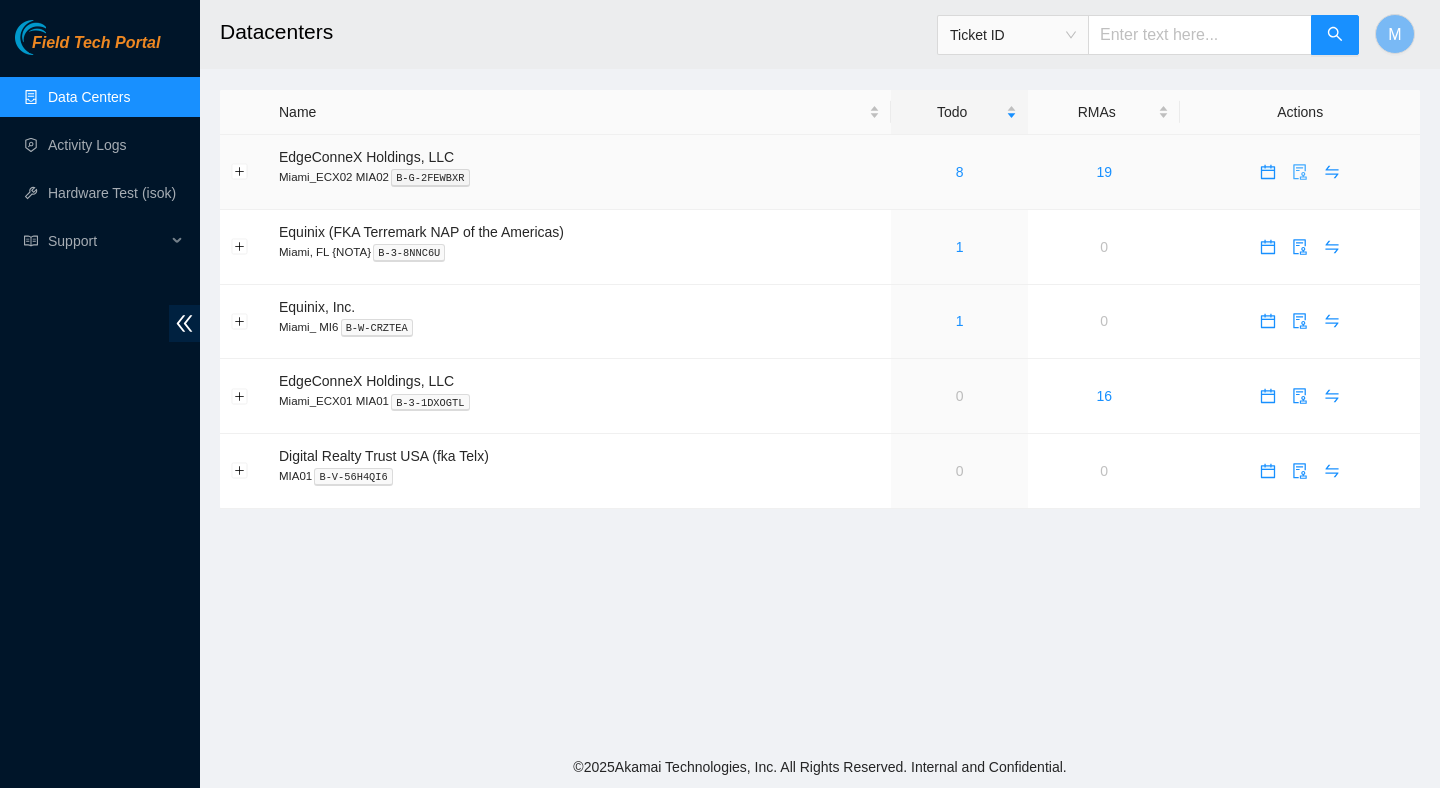click 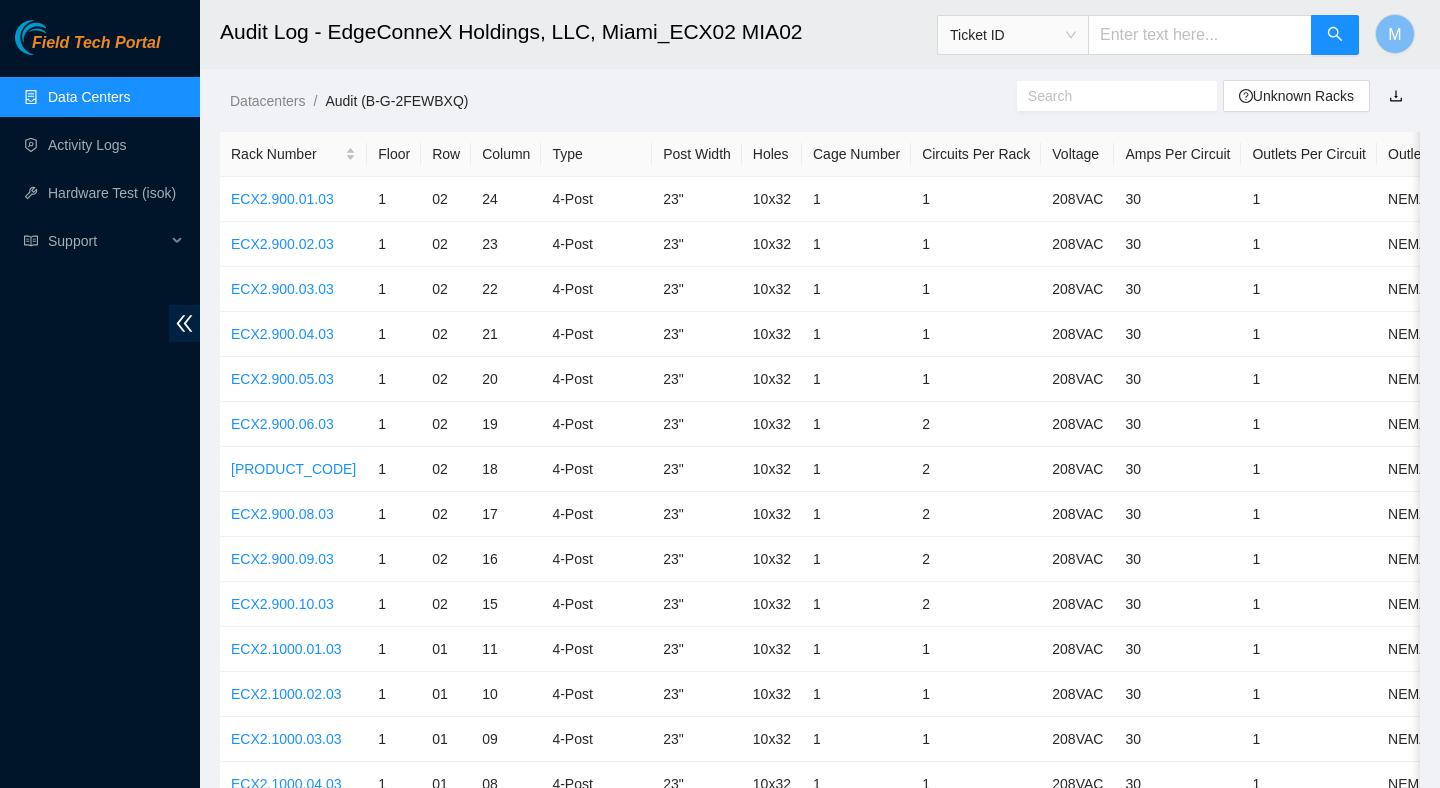 click at bounding box center [1109, 96] 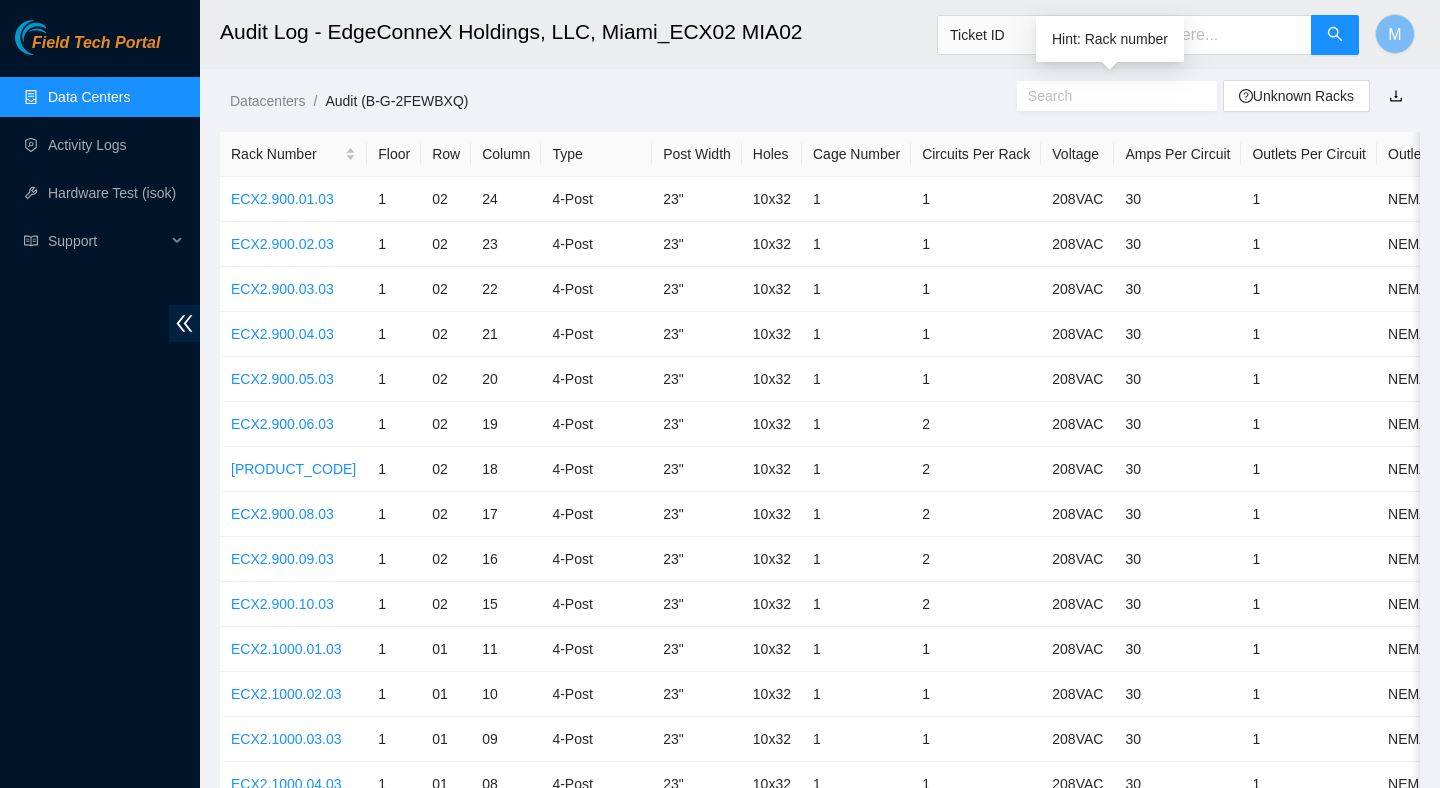 paste on "ECX2.100.06.03" 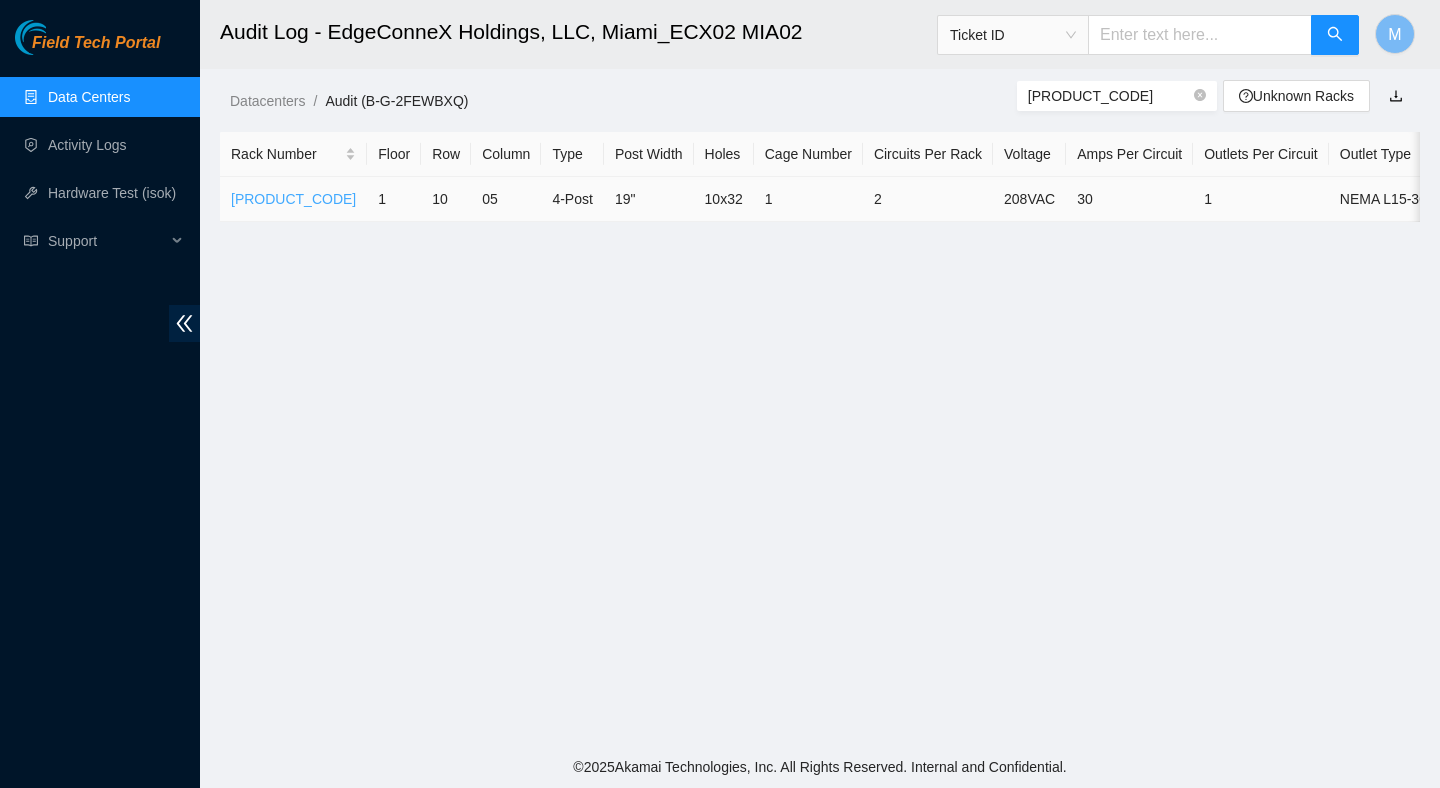 type on "ECX2.100.06.03" 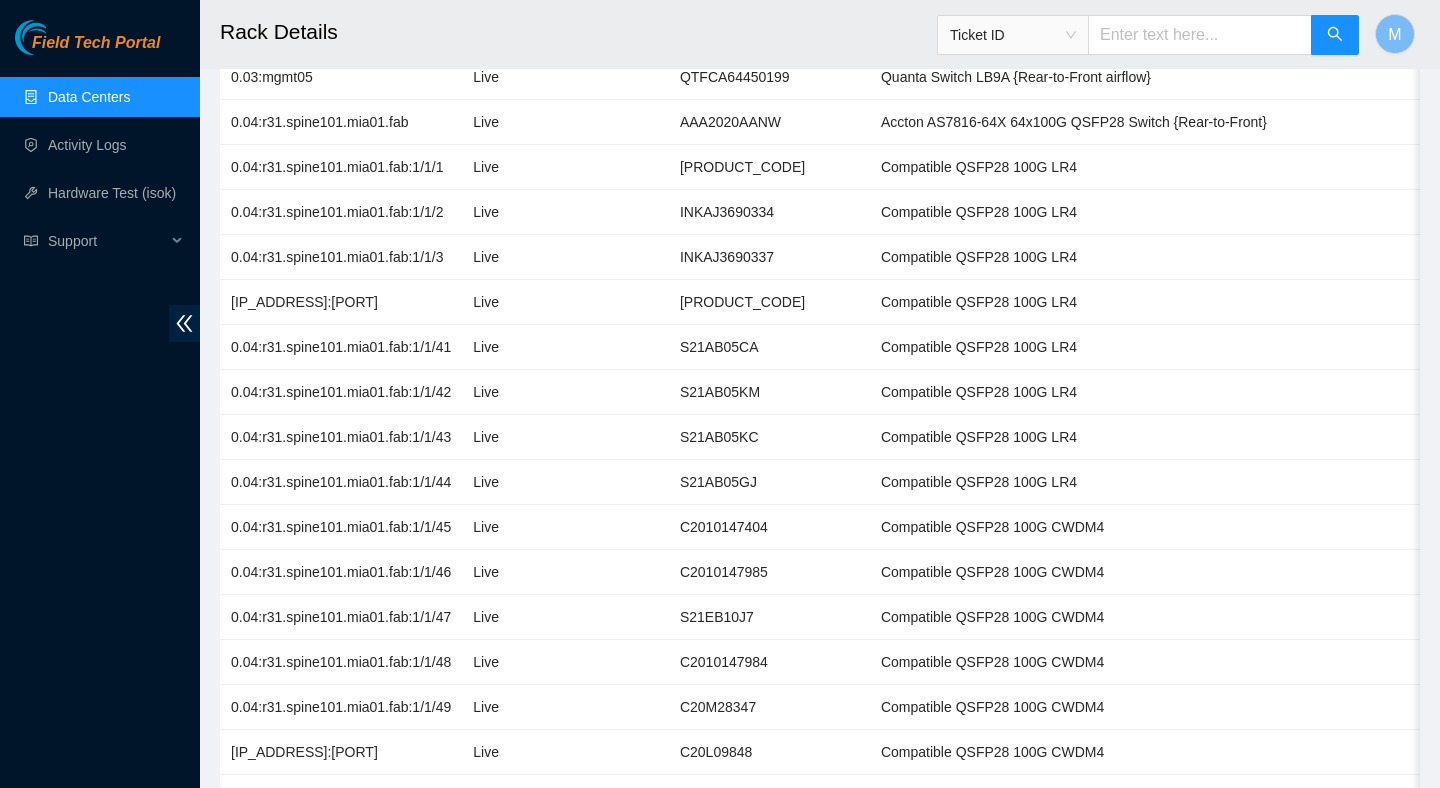 scroll, scrollTop: 0, scrollLeft: 0, axis: both 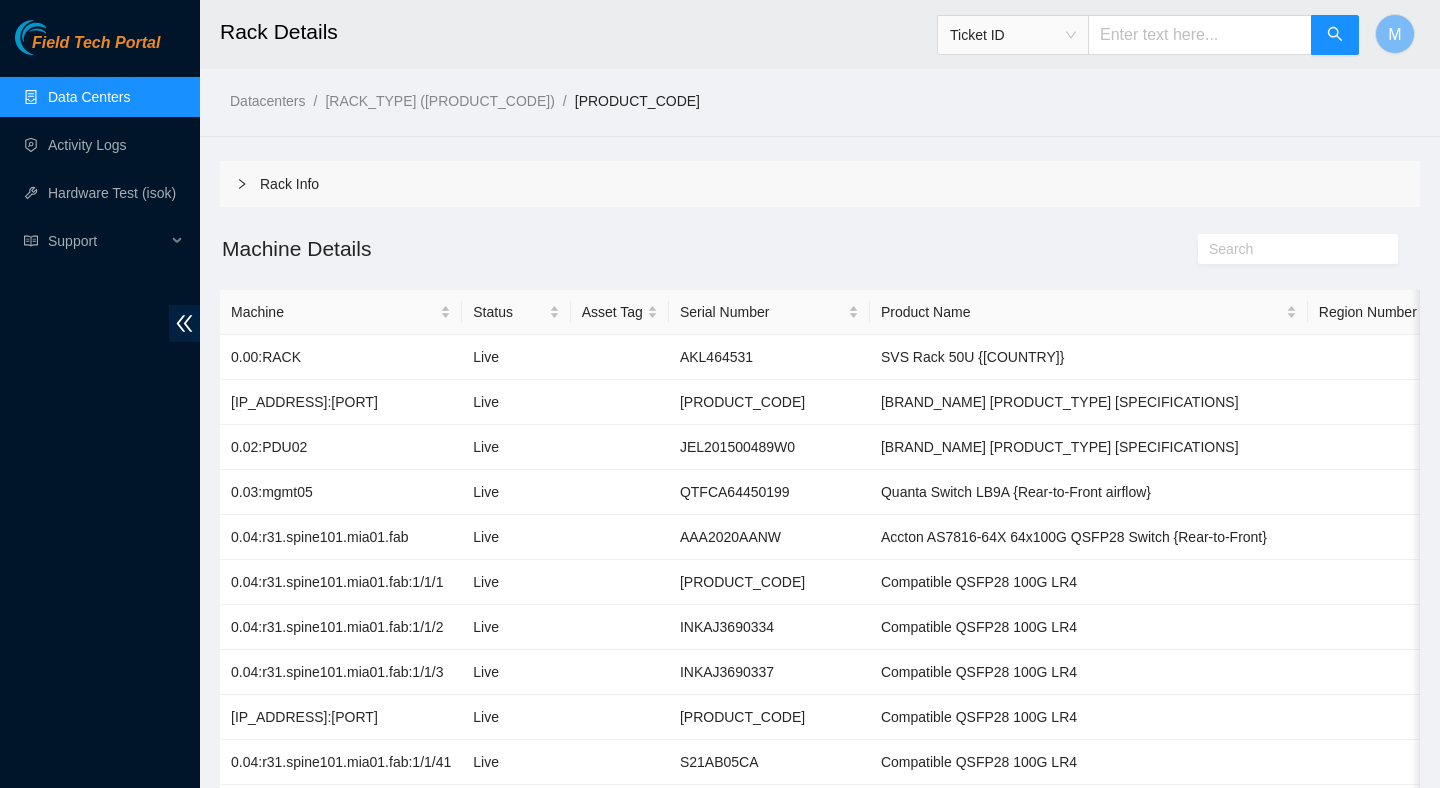 click on "Data Centers" at bounding box center [89, 97] 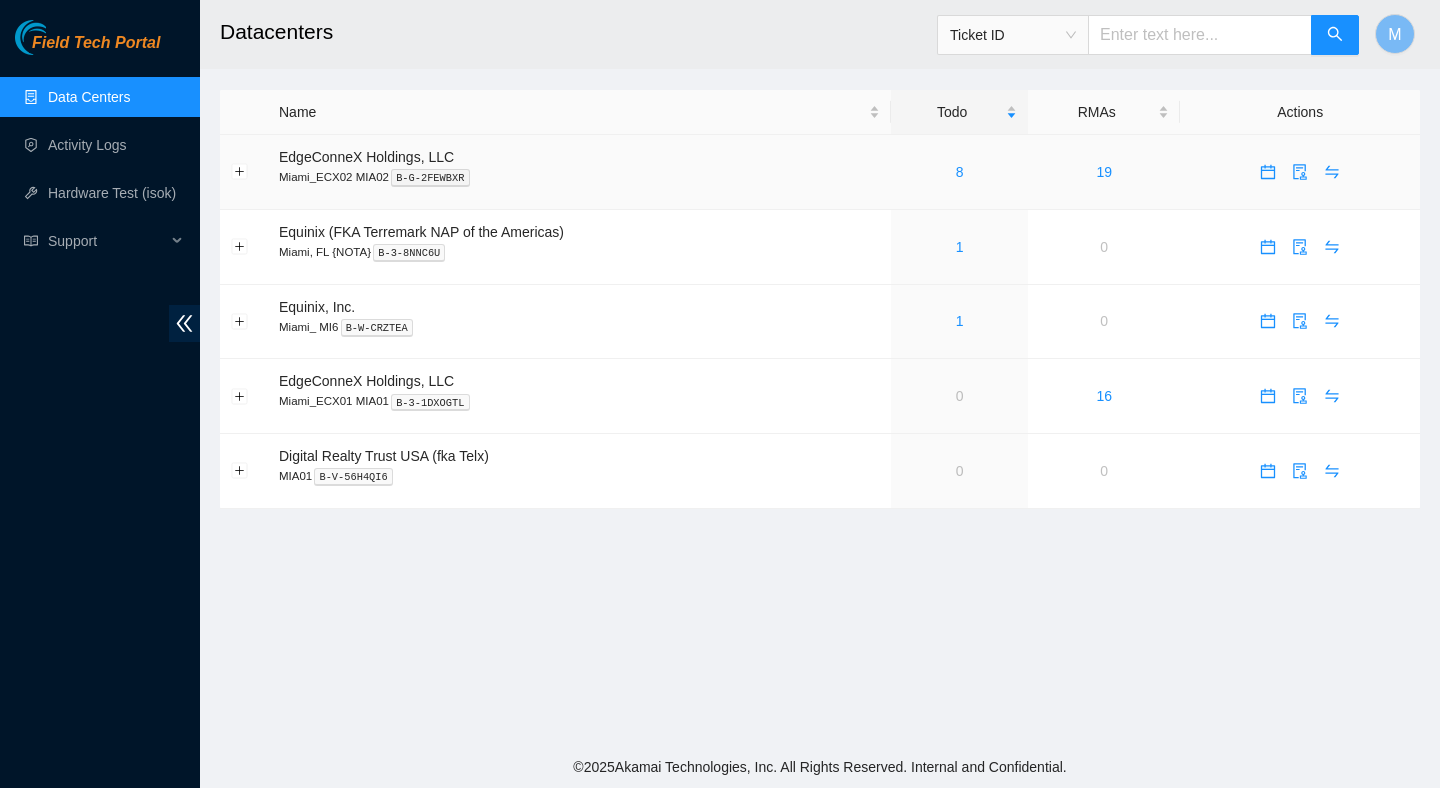 click on "8" at bounding box center (959, 172) 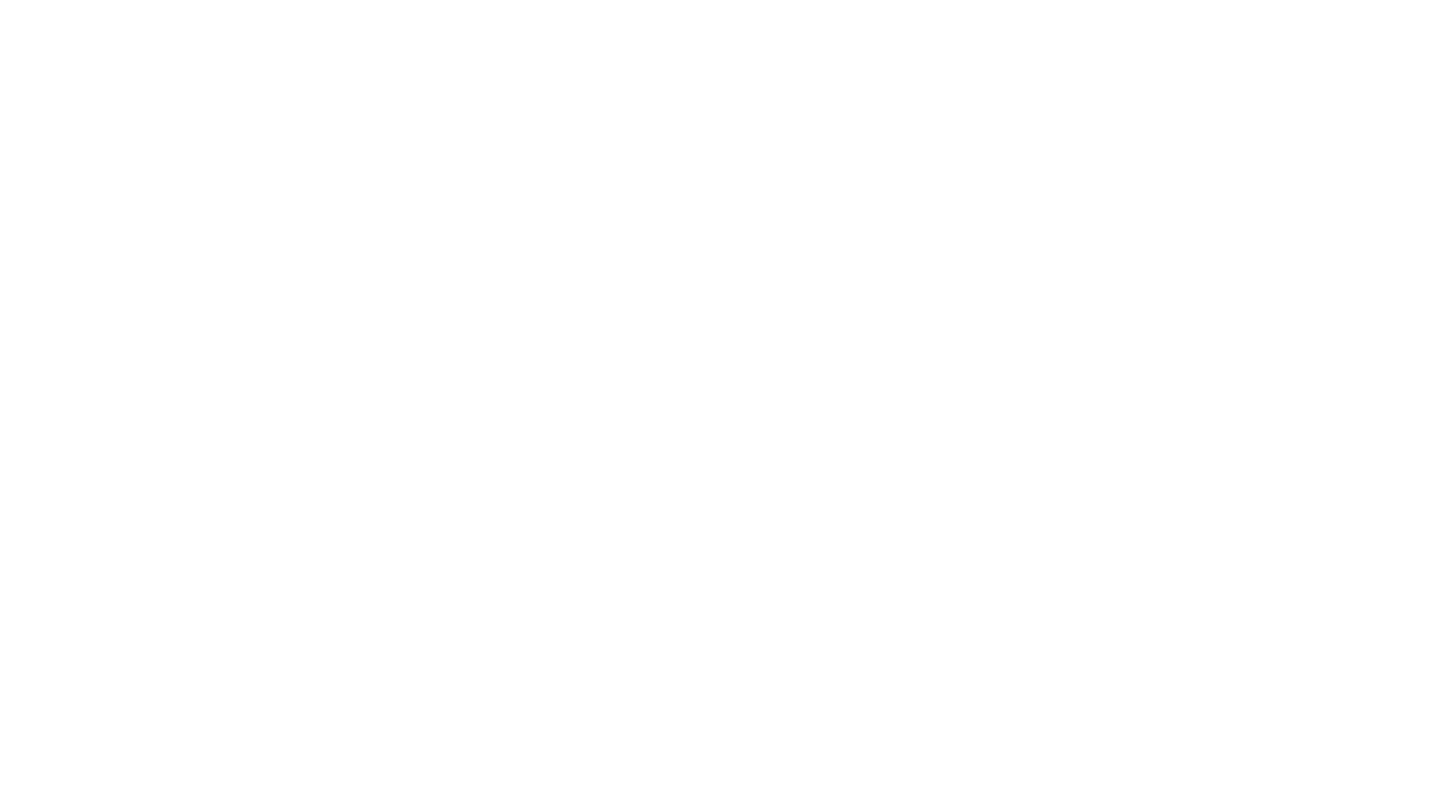 scroll, scrollTop: 0, scrollLeft: 0, axis: both 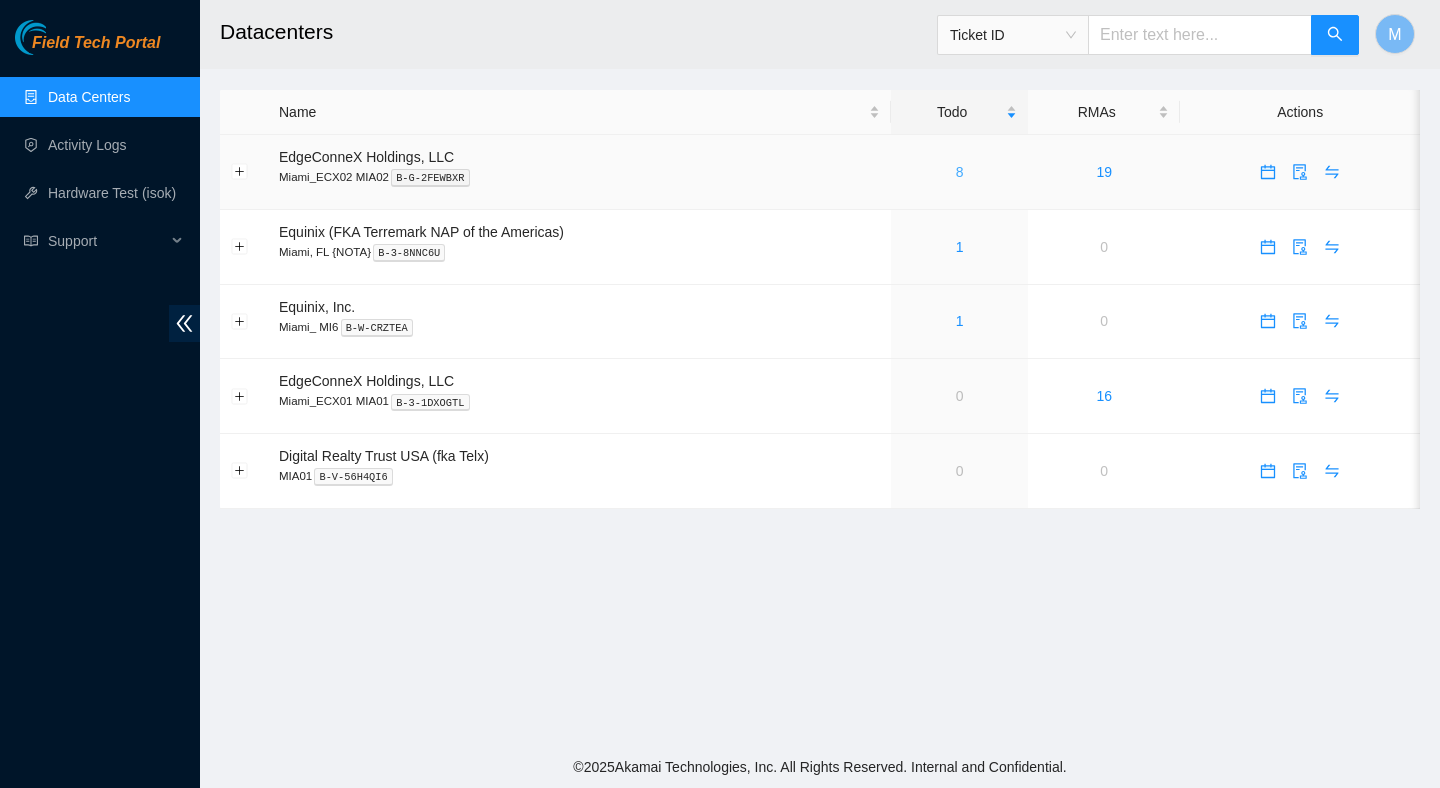click on "8" at bounding box center [960, 172] 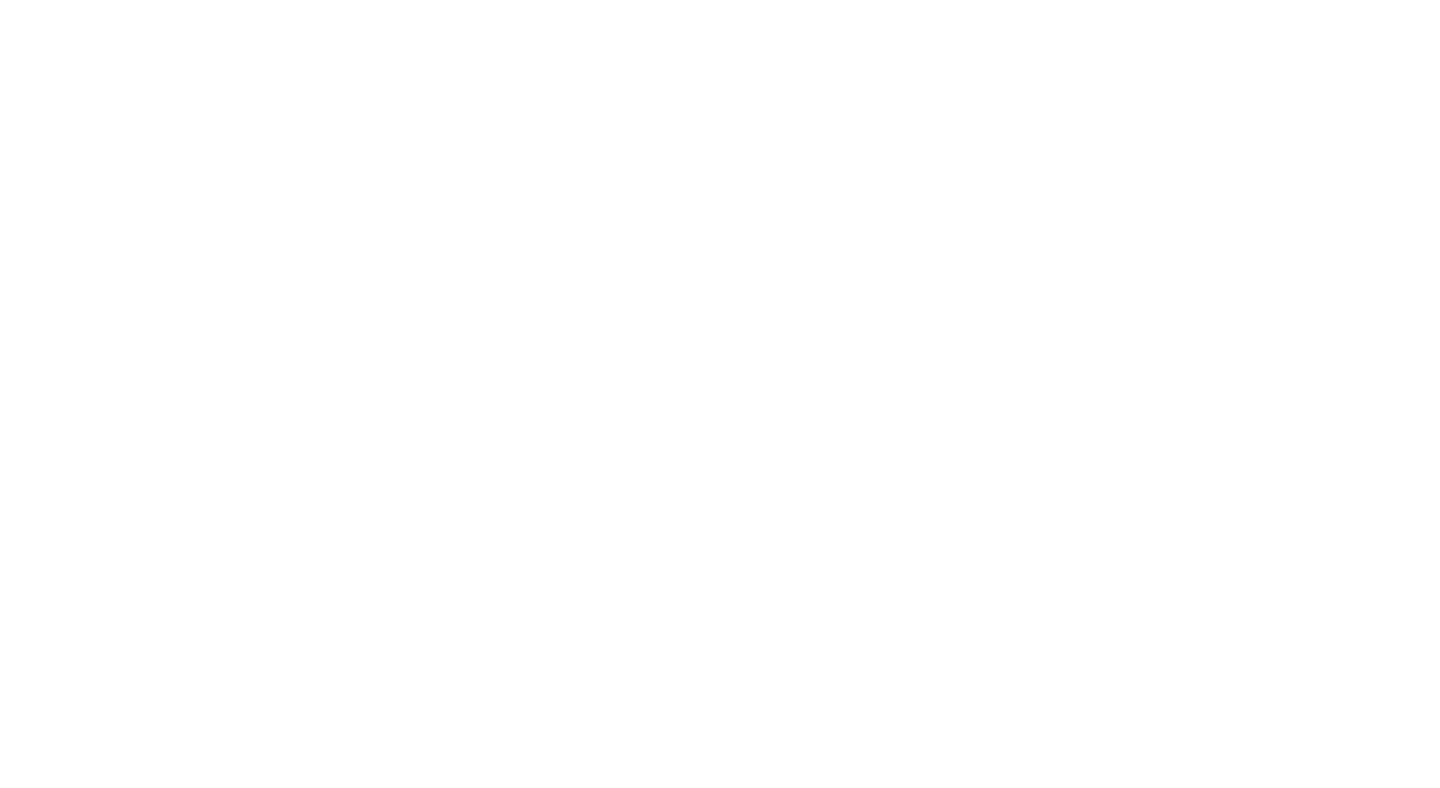 scroll, scrollTop: 0, scrollLeft: 0, axis: both 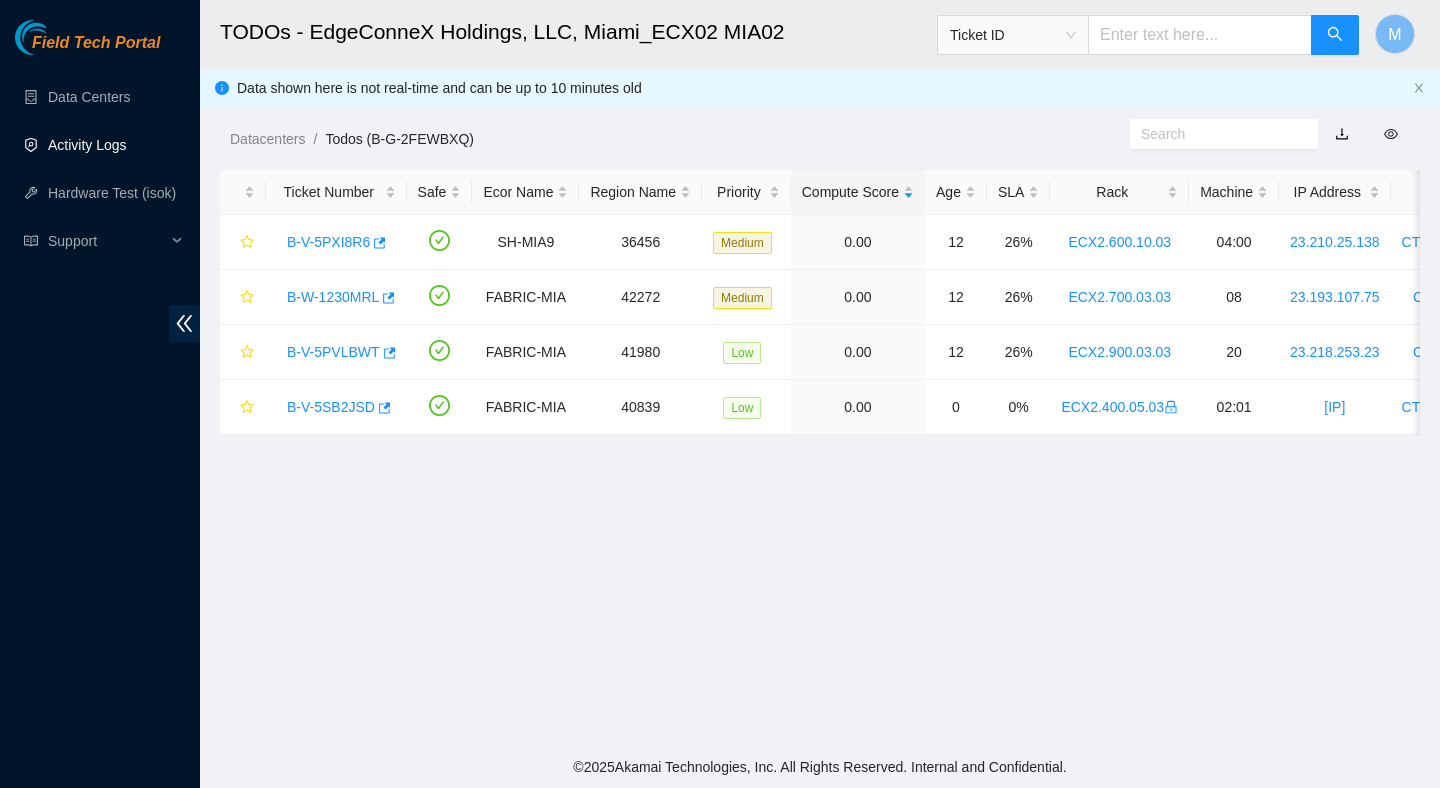click on "Activity Logs" at bounding box center (87, 145) 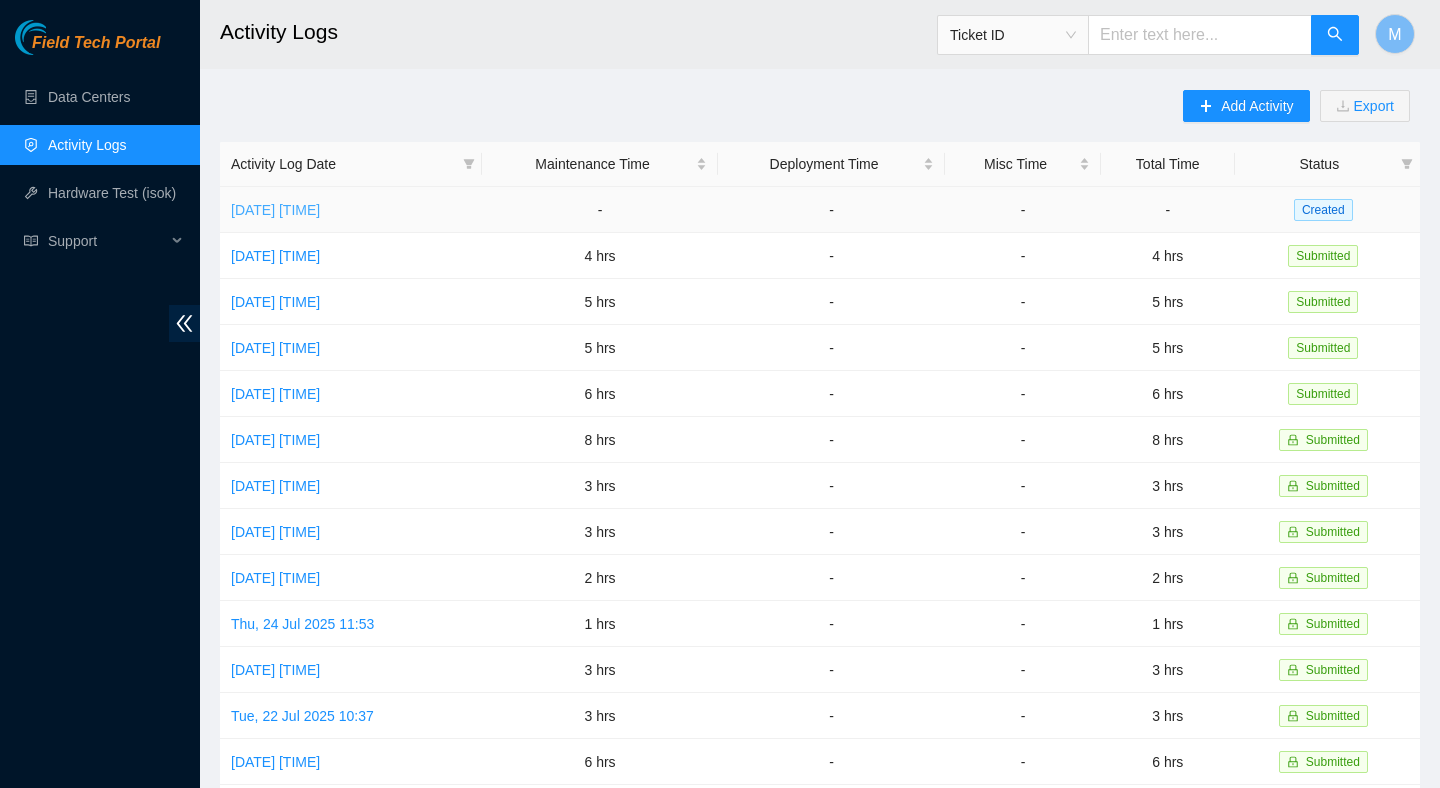 click on "[DATE] [TIME]" at bounding box center [275, 210] 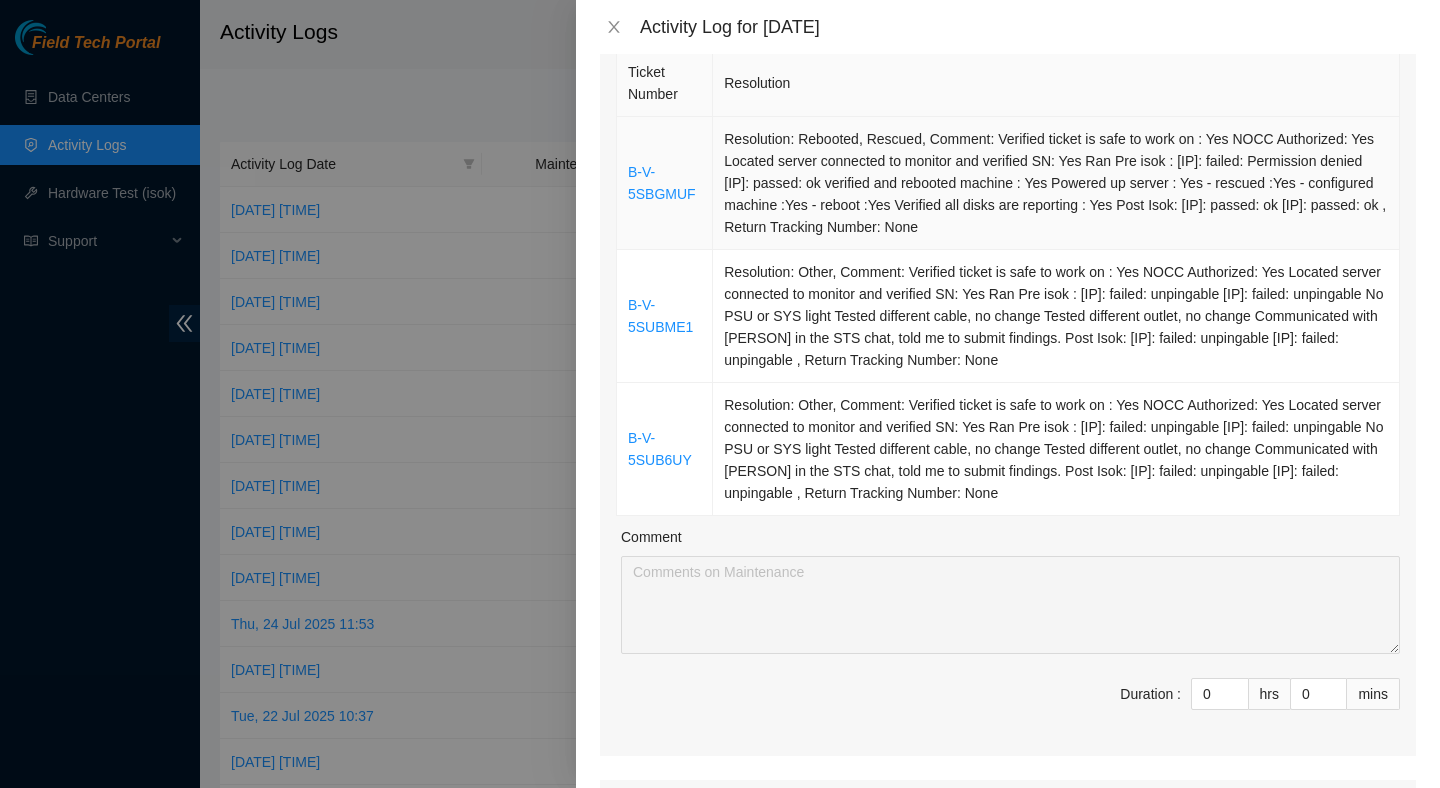 scroll, scrollTop: 226, scrollLeft: 0, axis: vertical 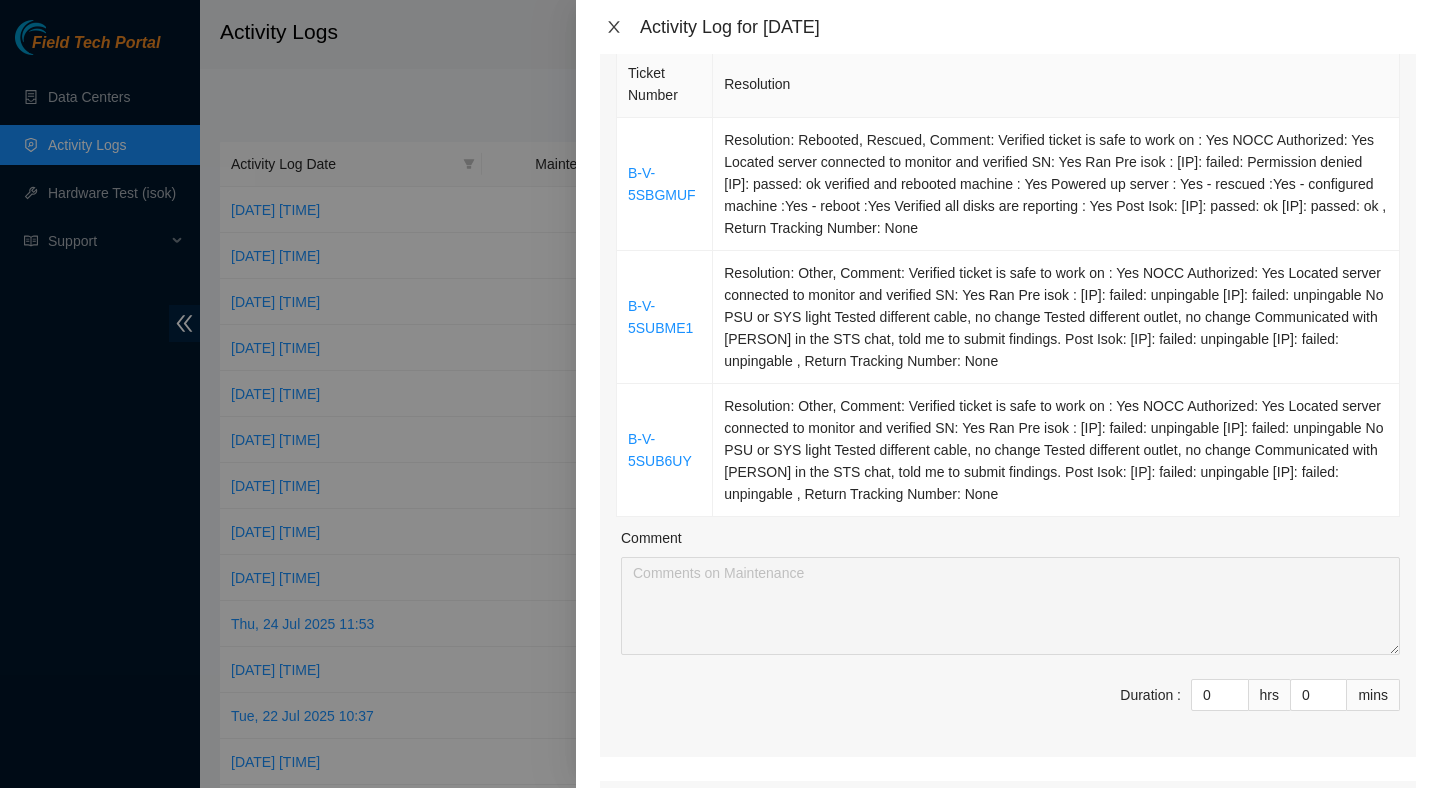 click 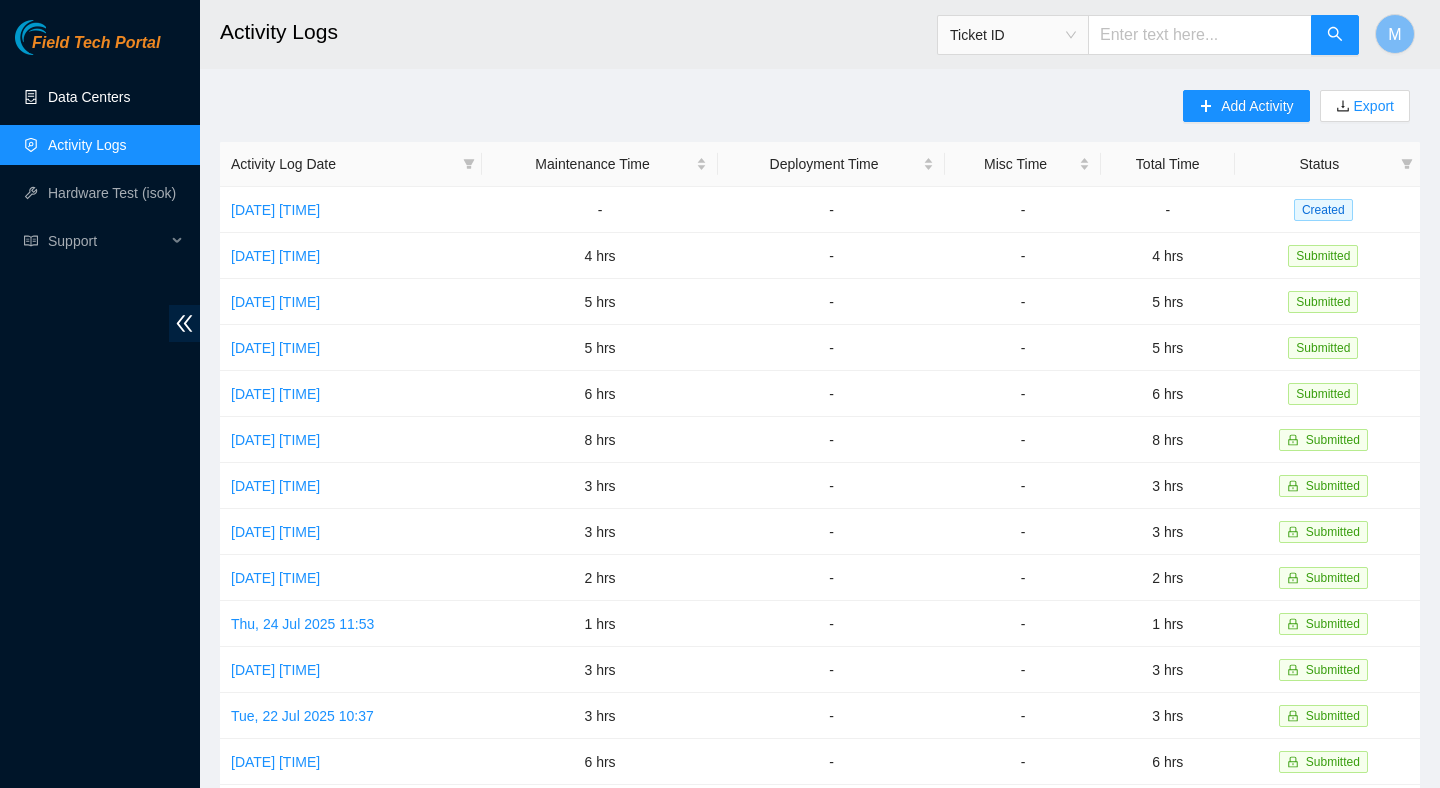 click on "Data Centers" at bounding box center [89, 97] 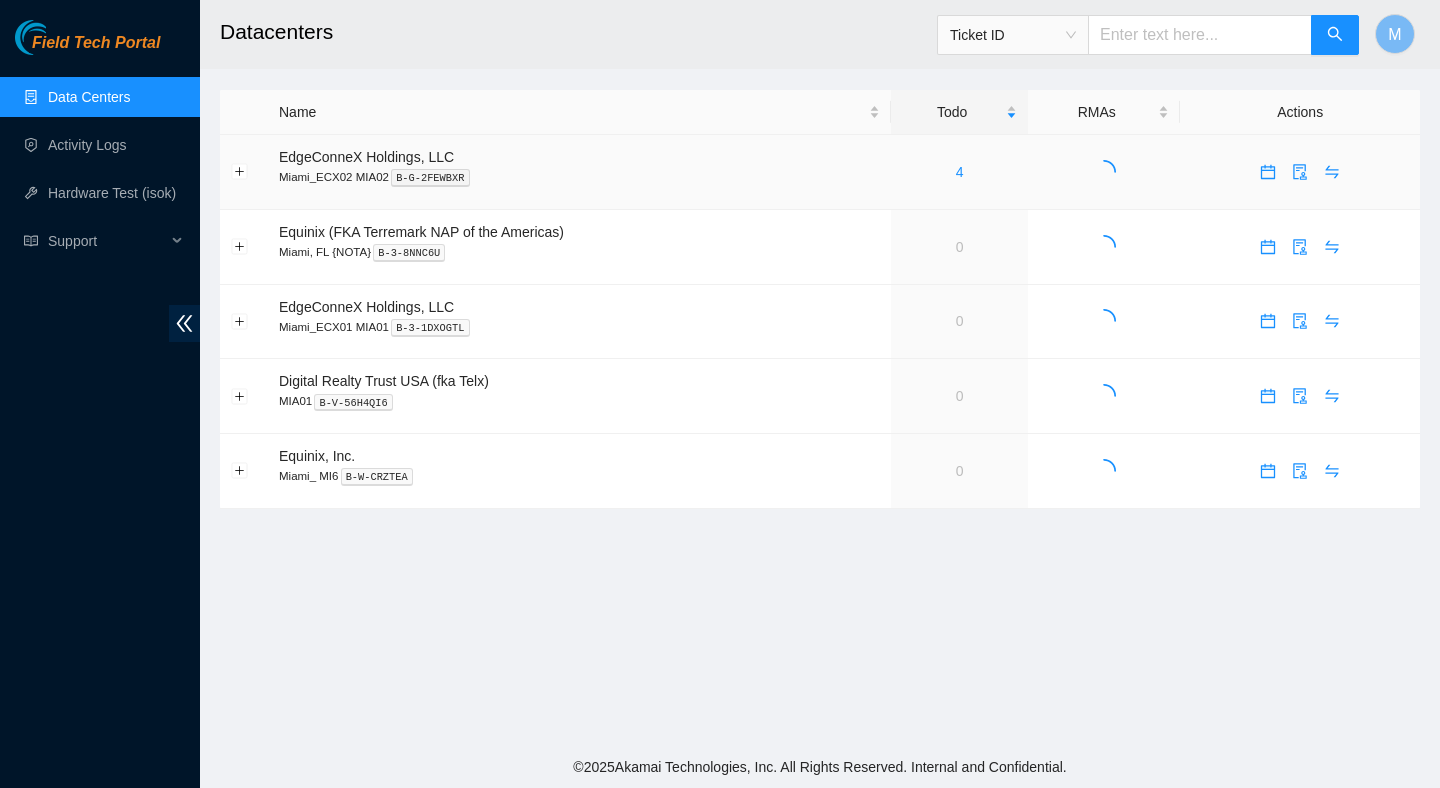 click on "4" at bounding box center [959, 172] 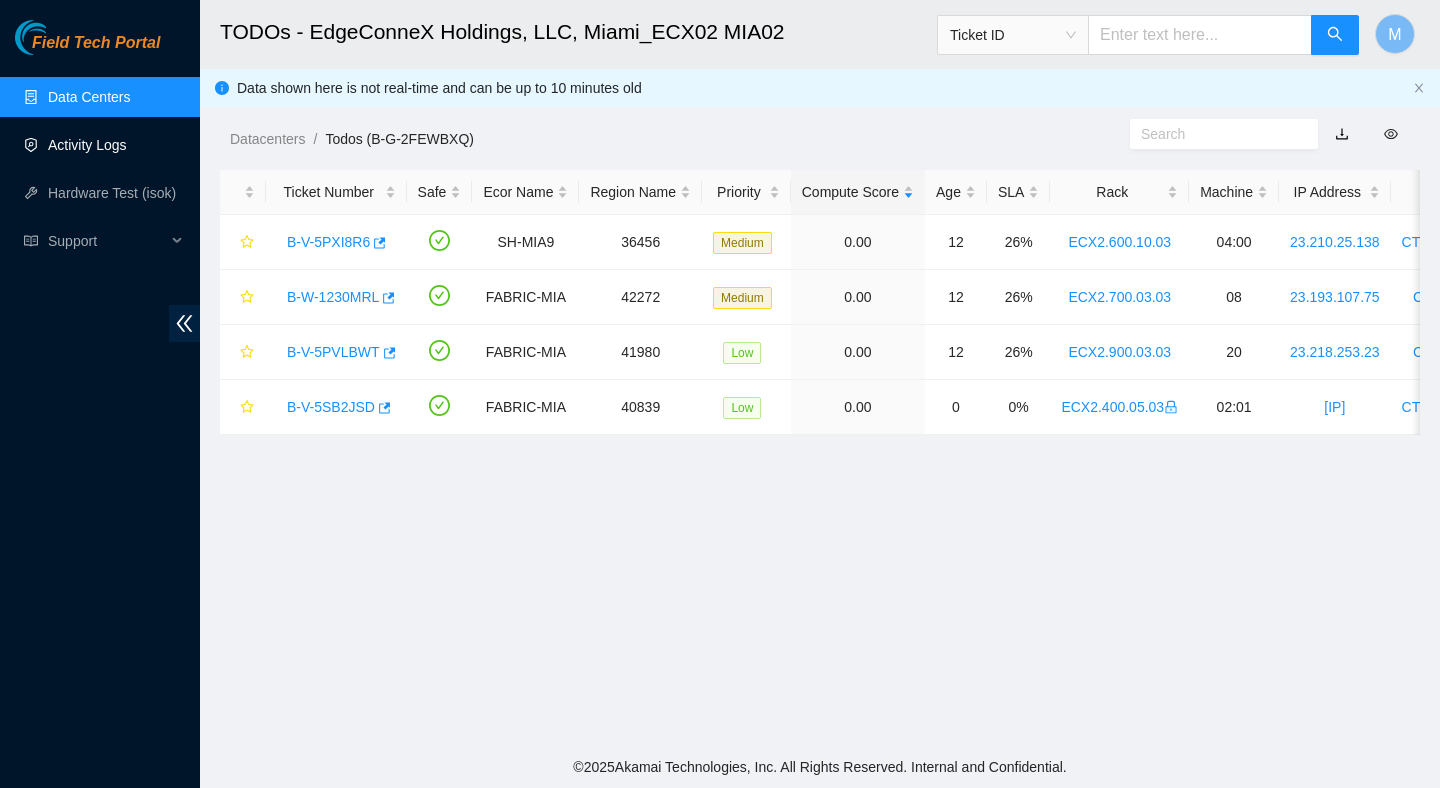 click on "Activity Logs" at bounding box center [87, 145] 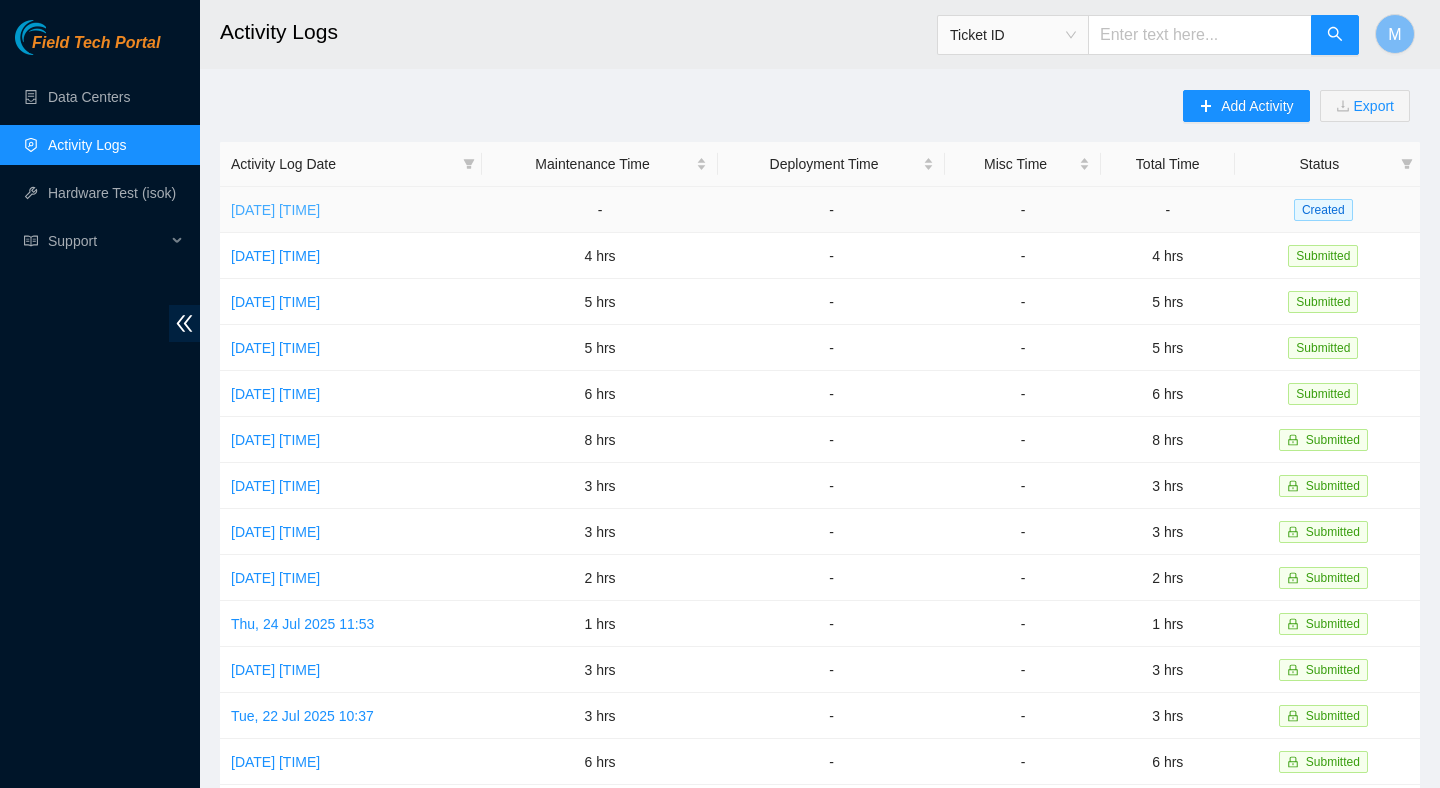 click on "Wed, 06 Aug 2025 06:44" at bounding box center (275, 210) 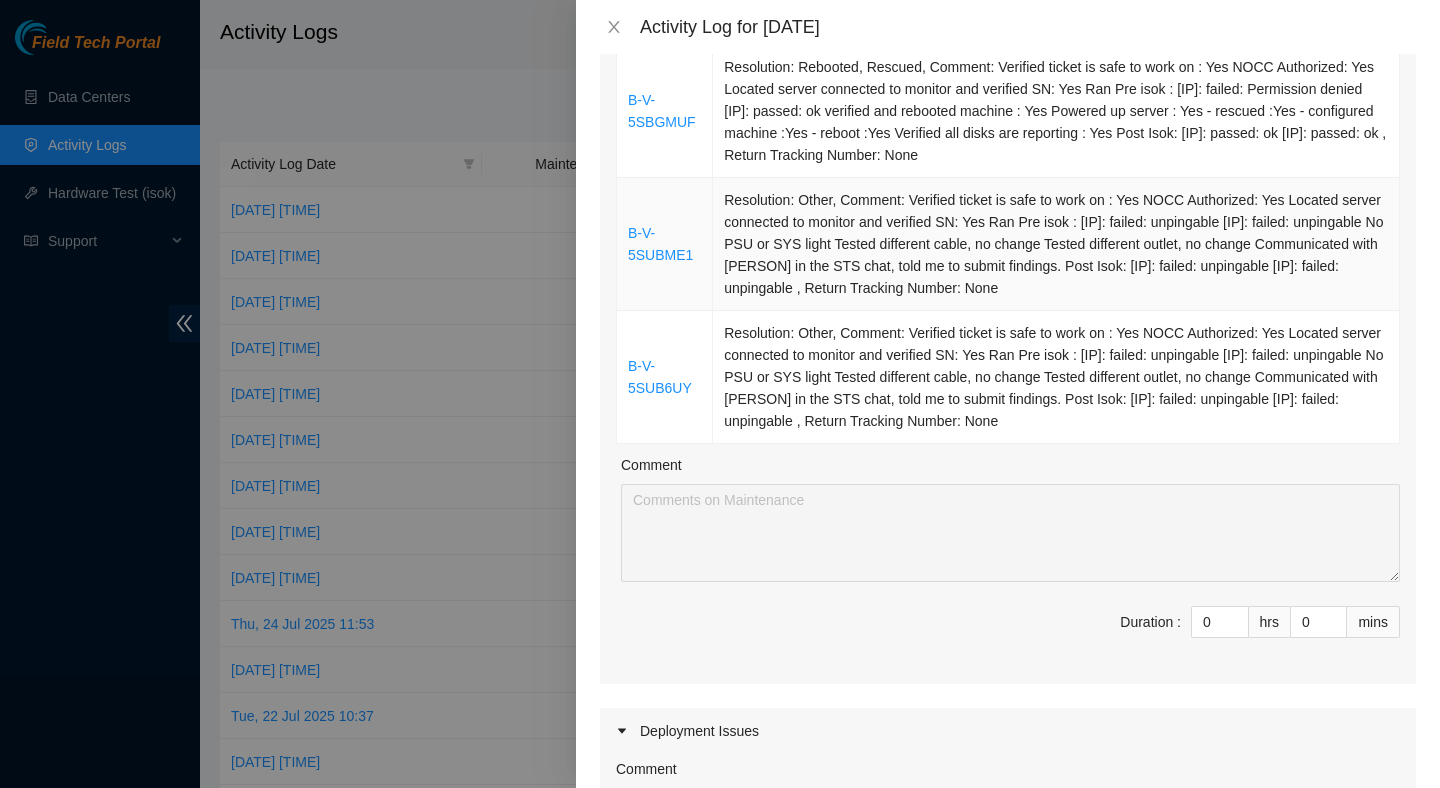 scroll, scrollTop: 302, scrollLeft: 0, axis: vertical 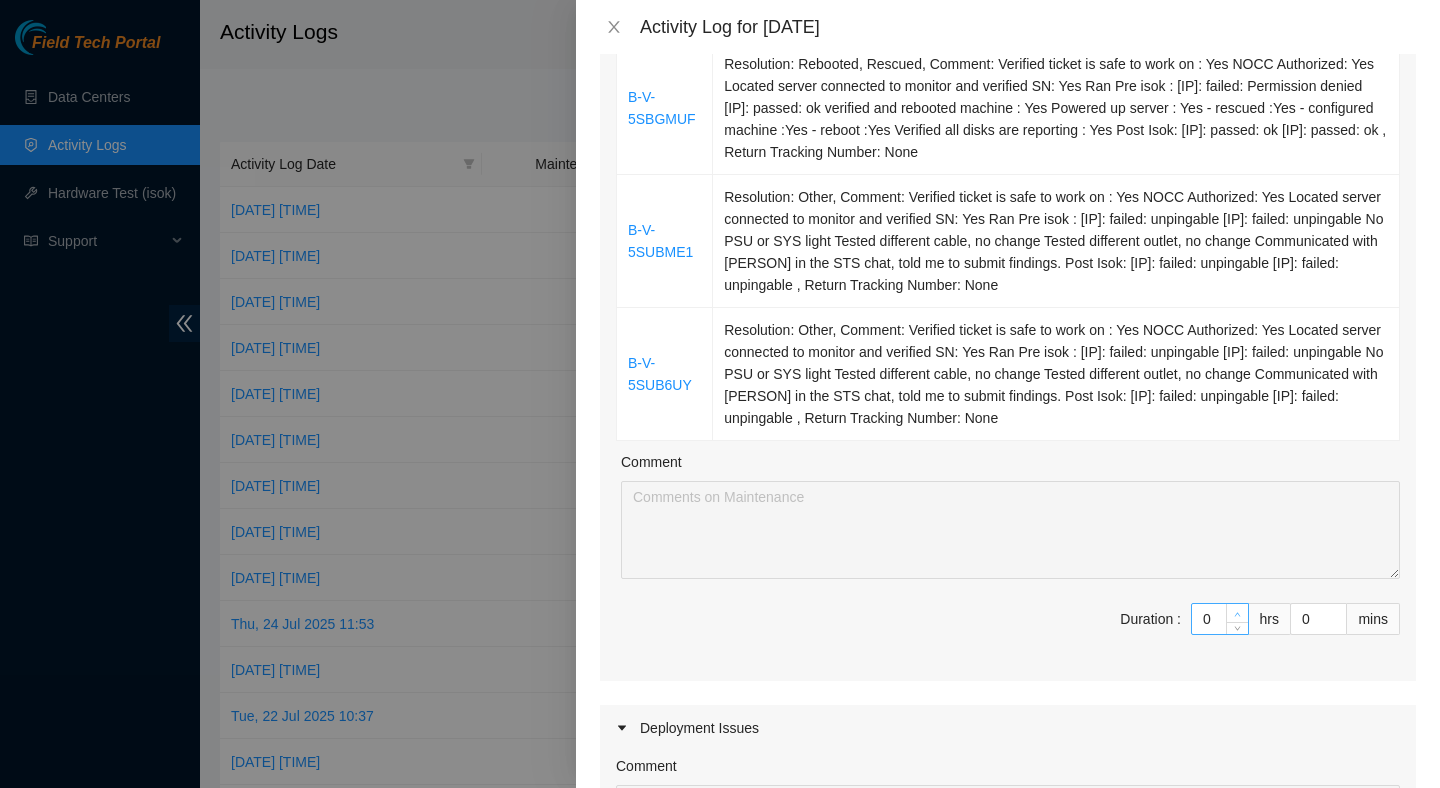 type on "1" 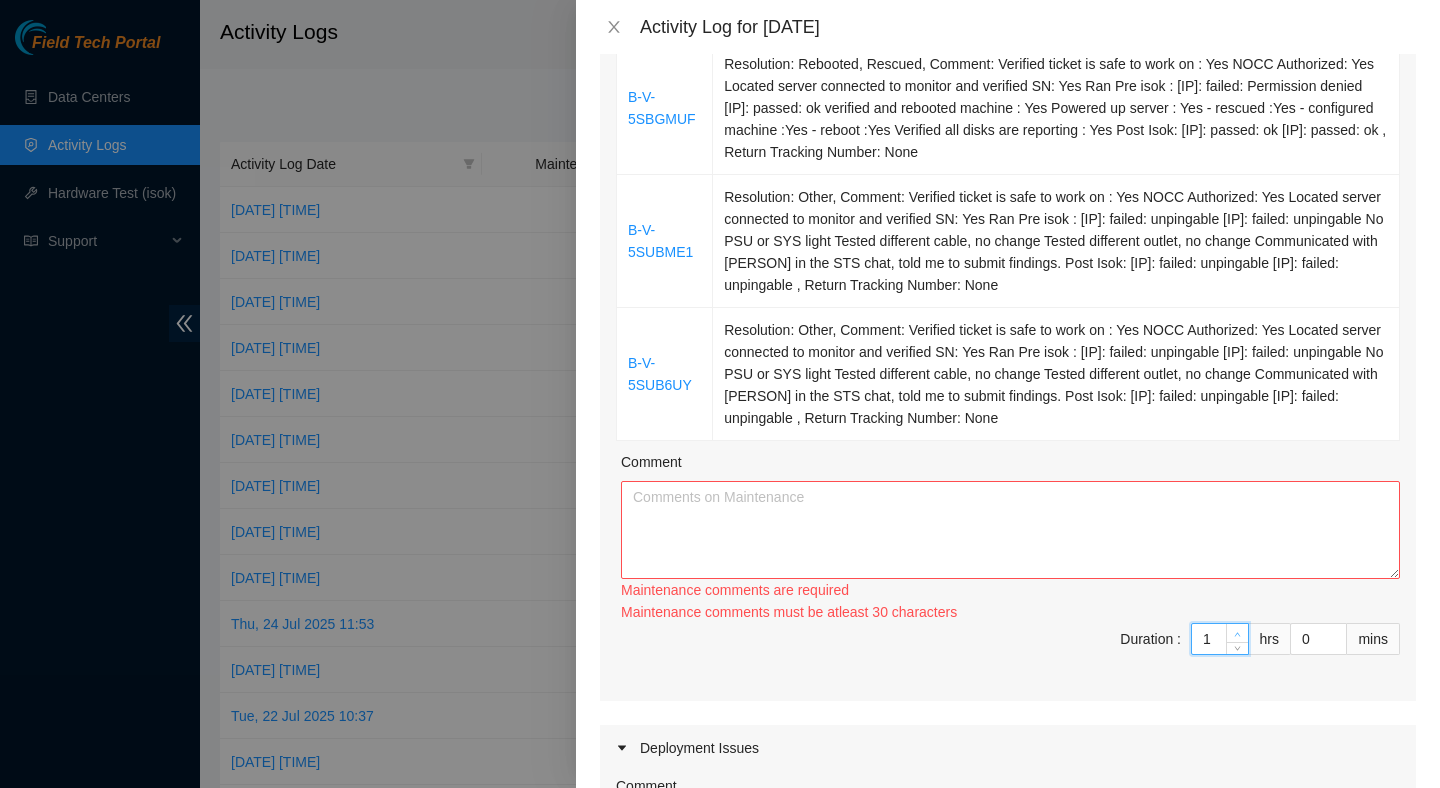 click at bounding box center (1238, 634) 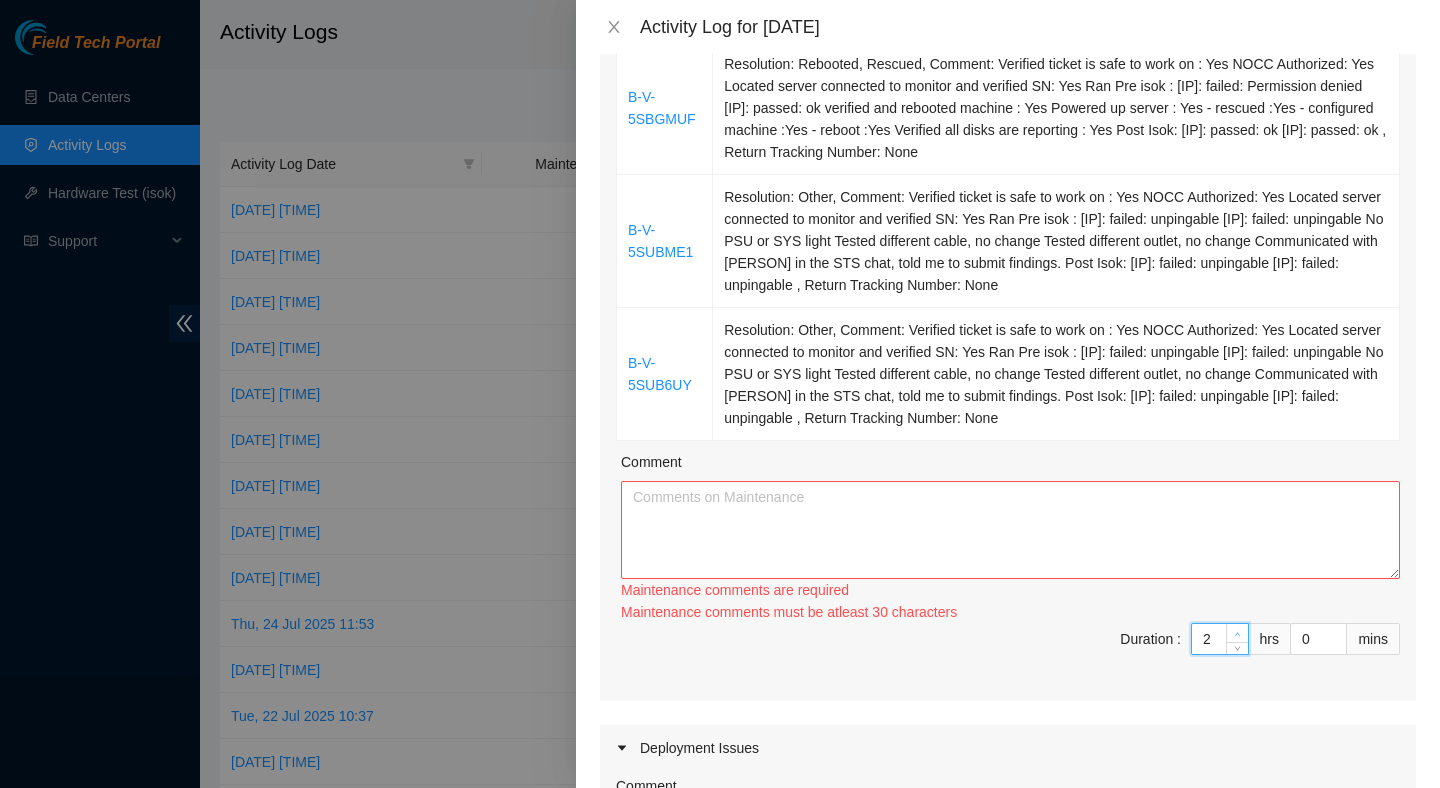 click at bounding box center [1237, 633] 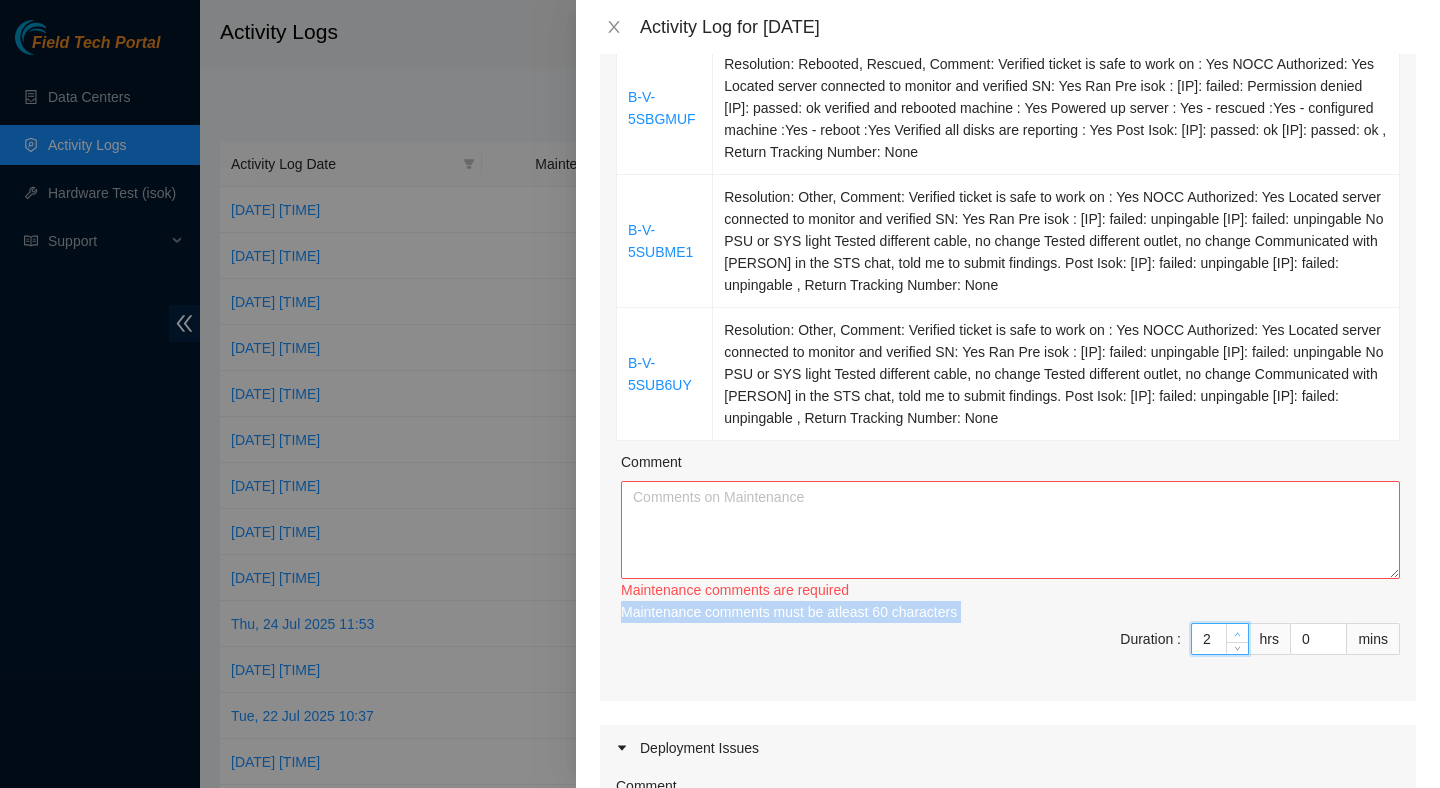 click on "Maintenance comments are required Maintenance comments must be atleast 30 characters Maintenance comments must be atleast 60 characters" at bounding box center [1010, 601] 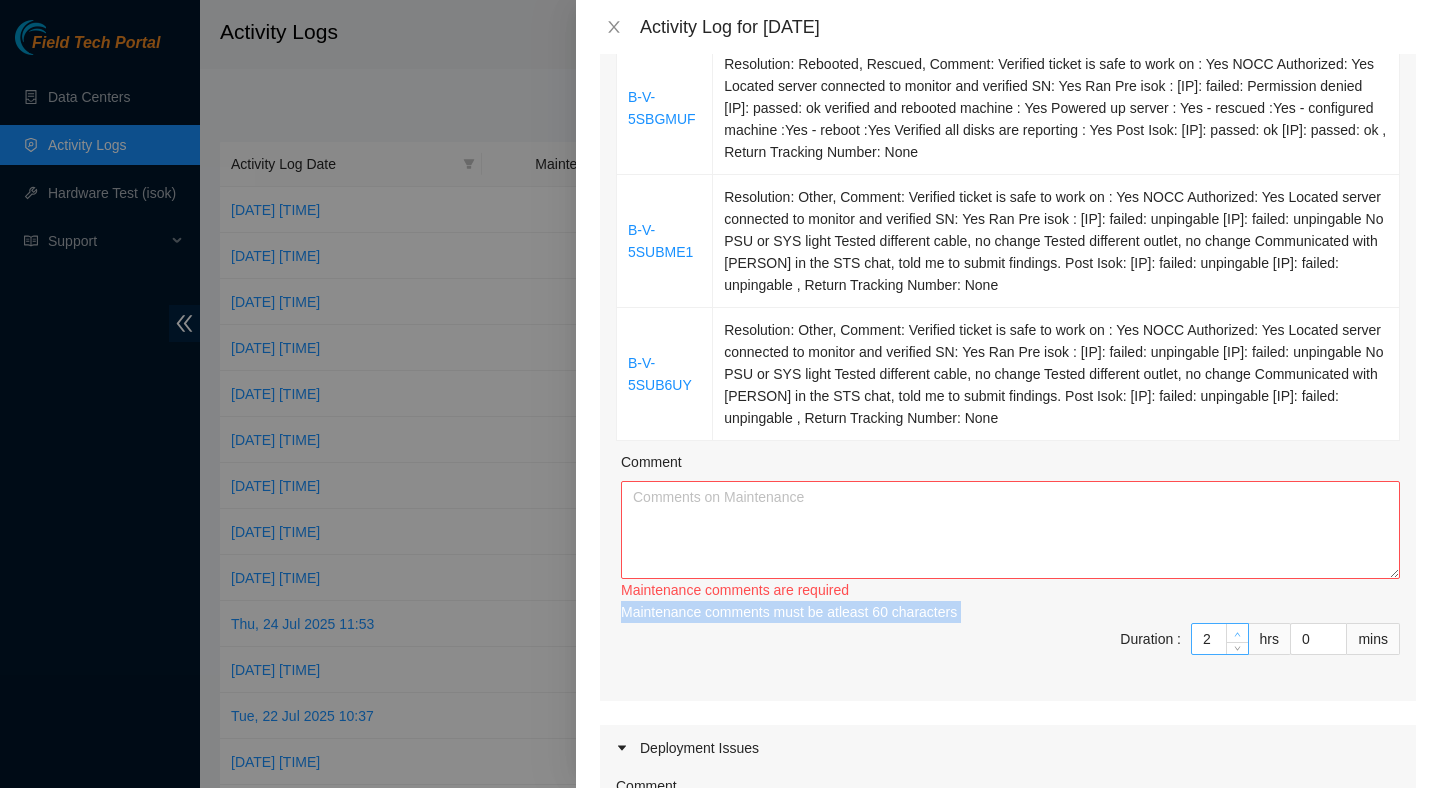 type on "3" 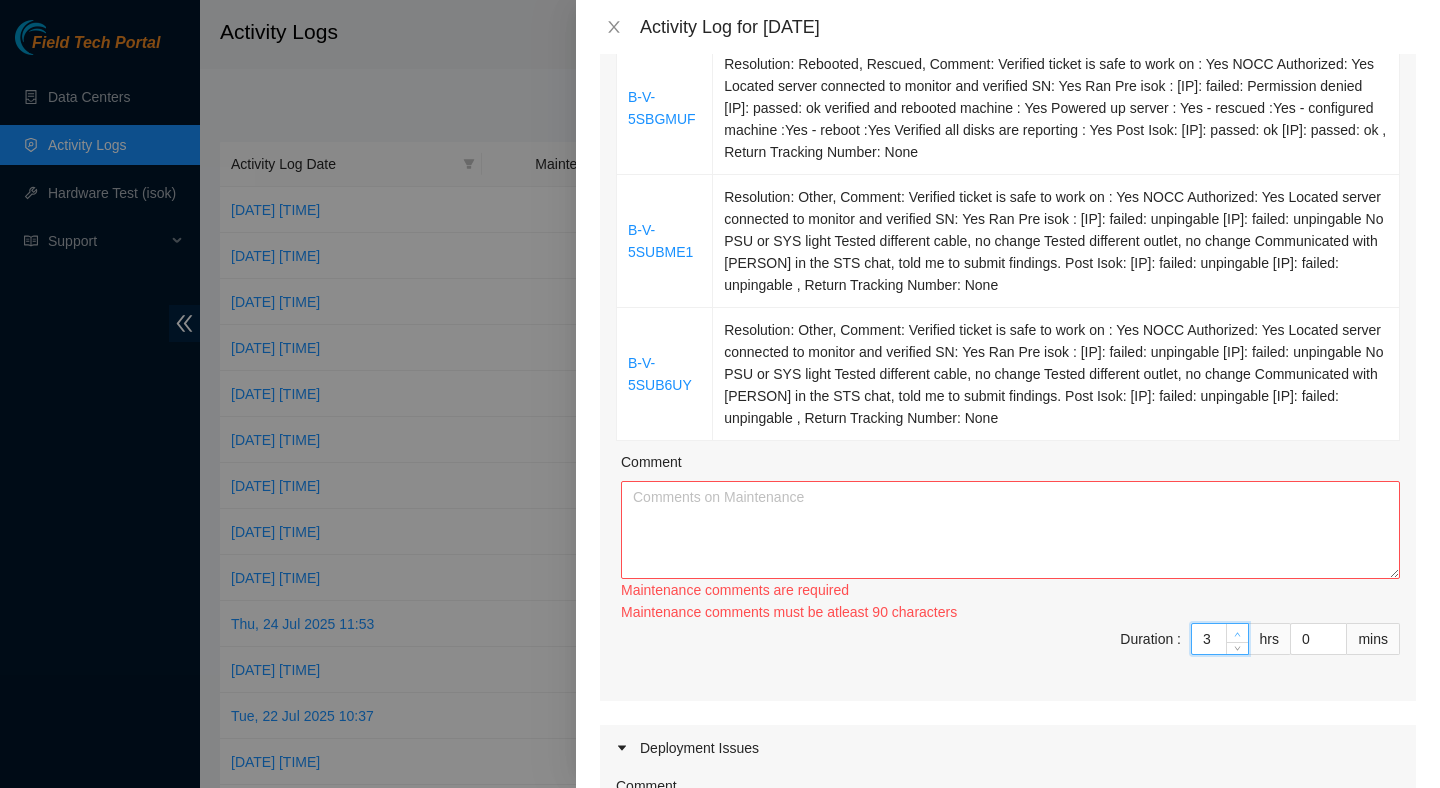 click at bounding box center (1238, 634) 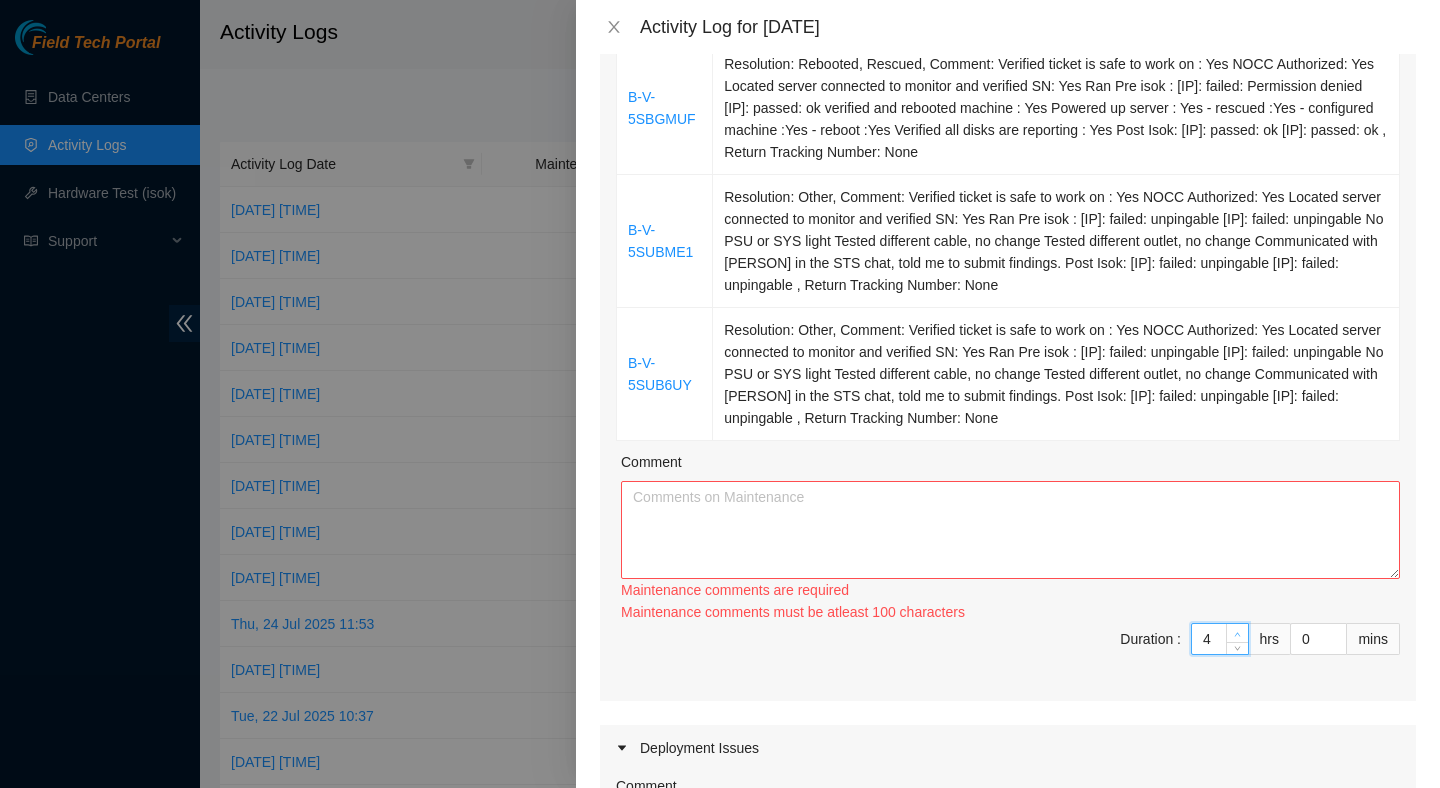 click at bounding box center (1238, 634) 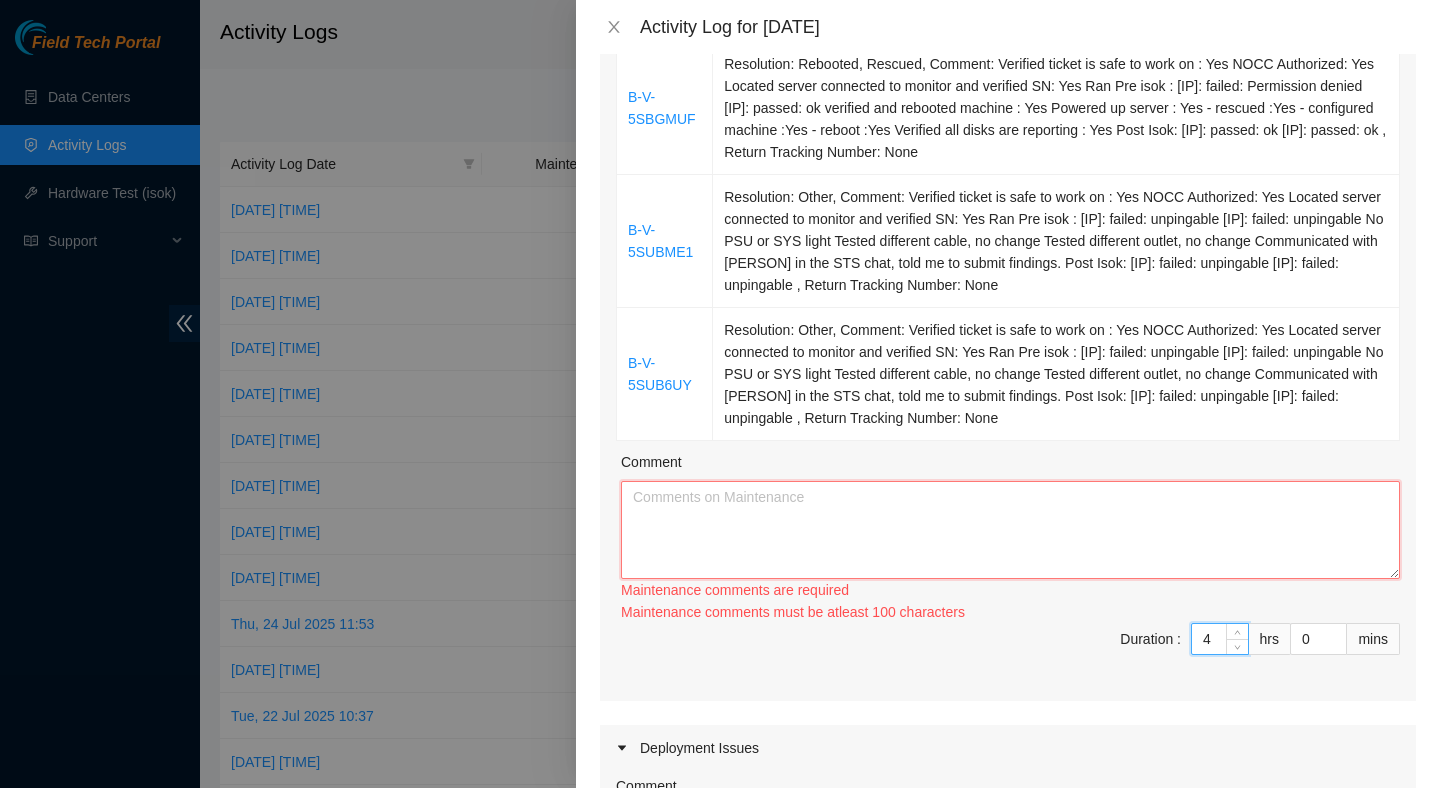 click on "Comment" at bounding box center [1010, 530] 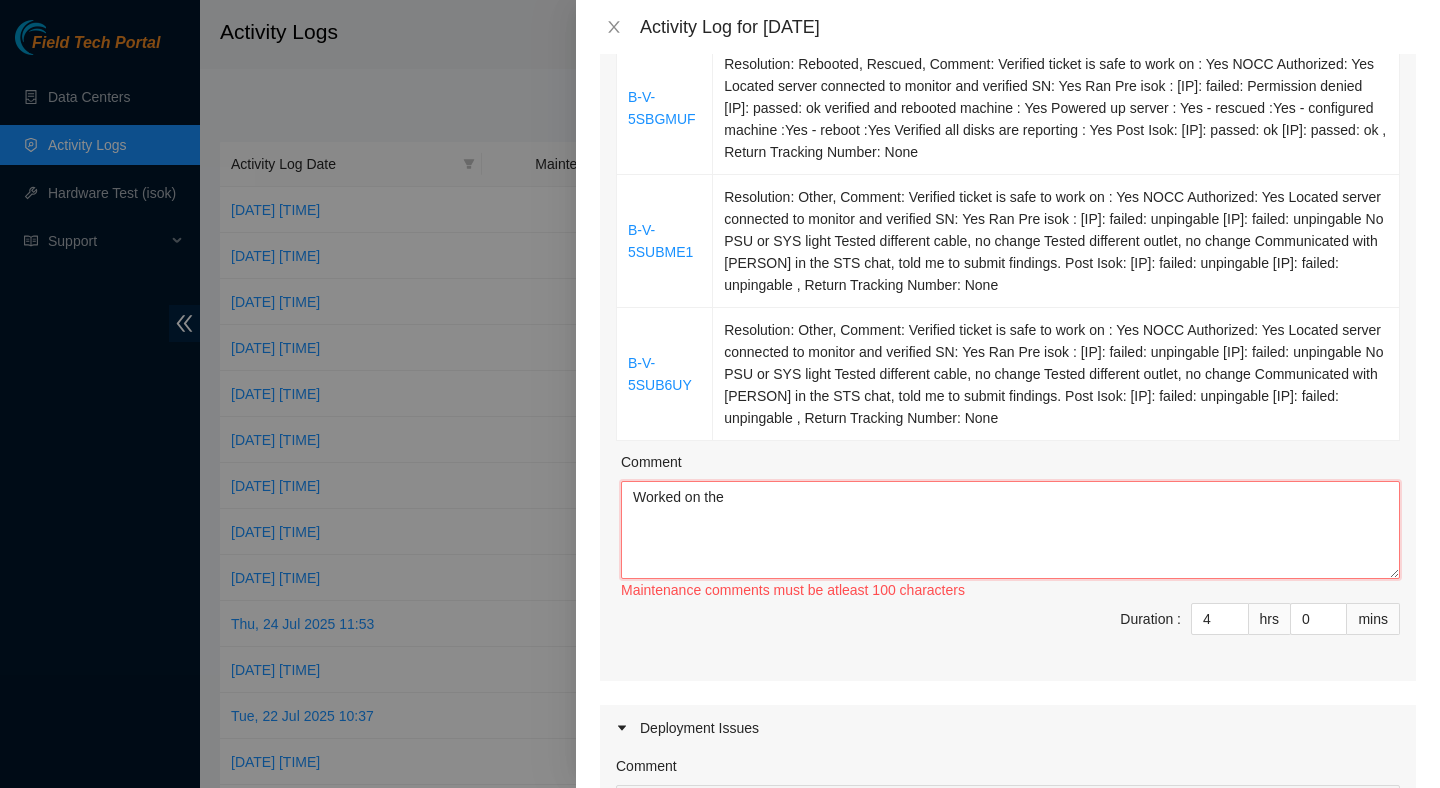 paste on "B-W-12TW1N9" 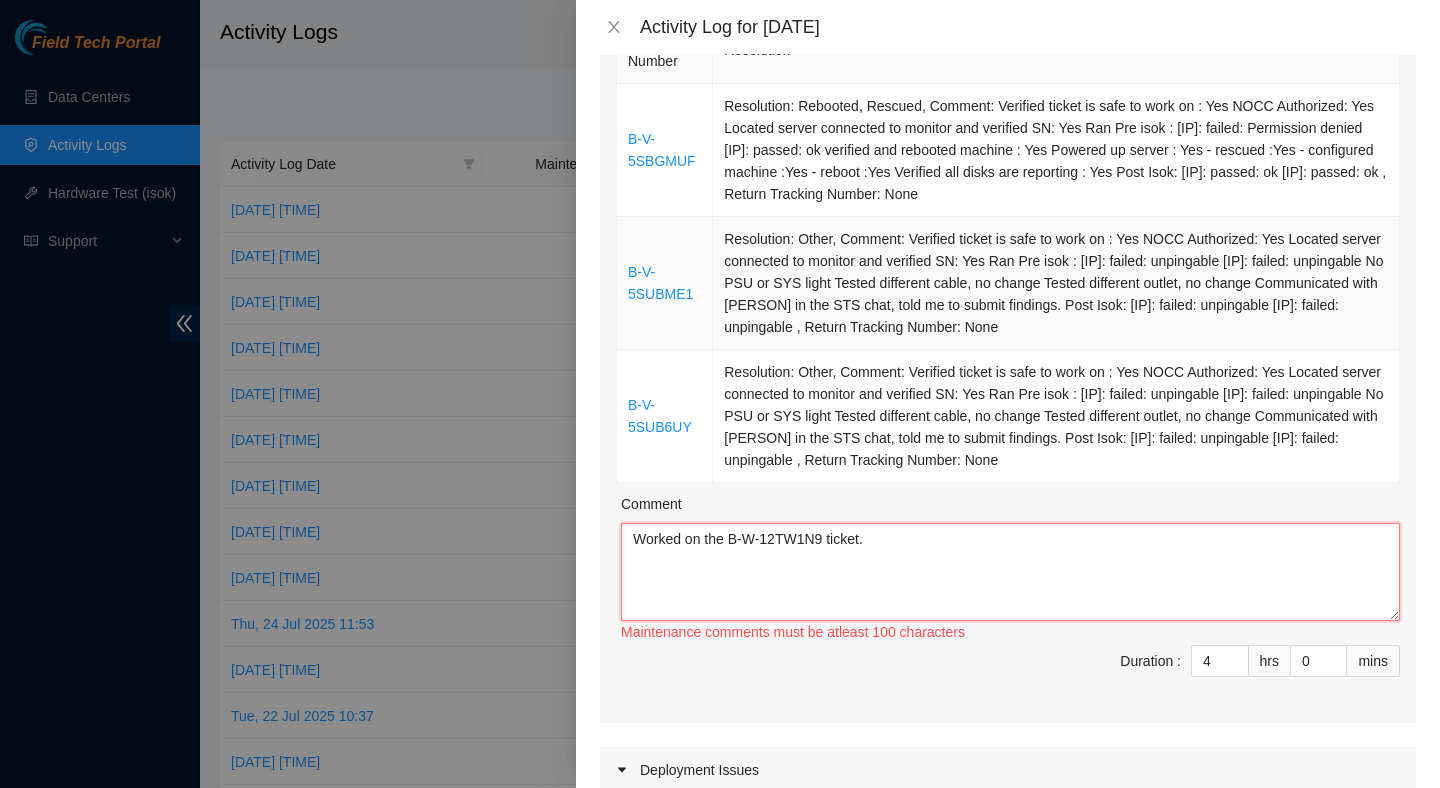 scroll, scrollTop: 287, scrollLeft: 0, axis: vertical 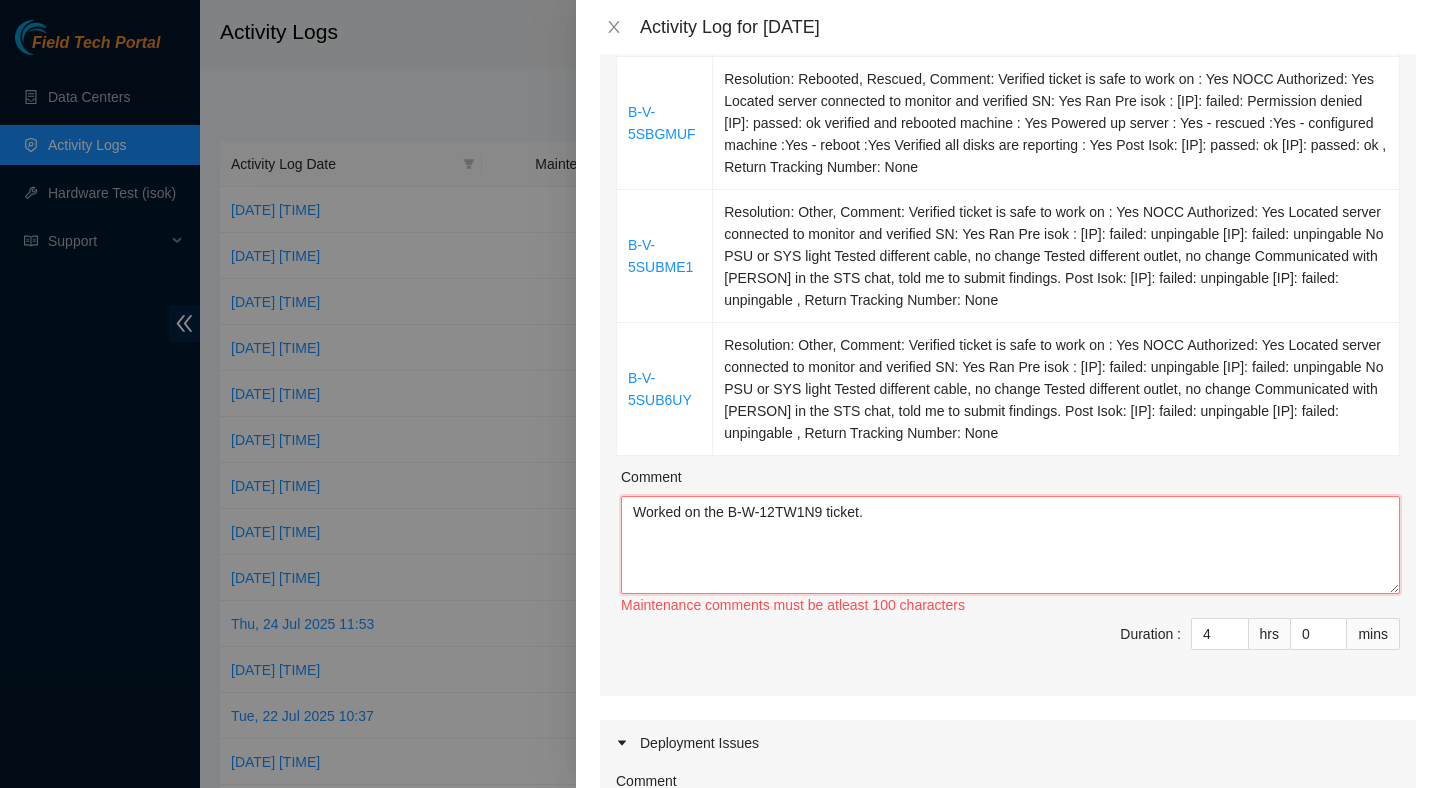 click on "Worked on the B-W-12TW1N9 ticket." at bounding box center [1010, 545] 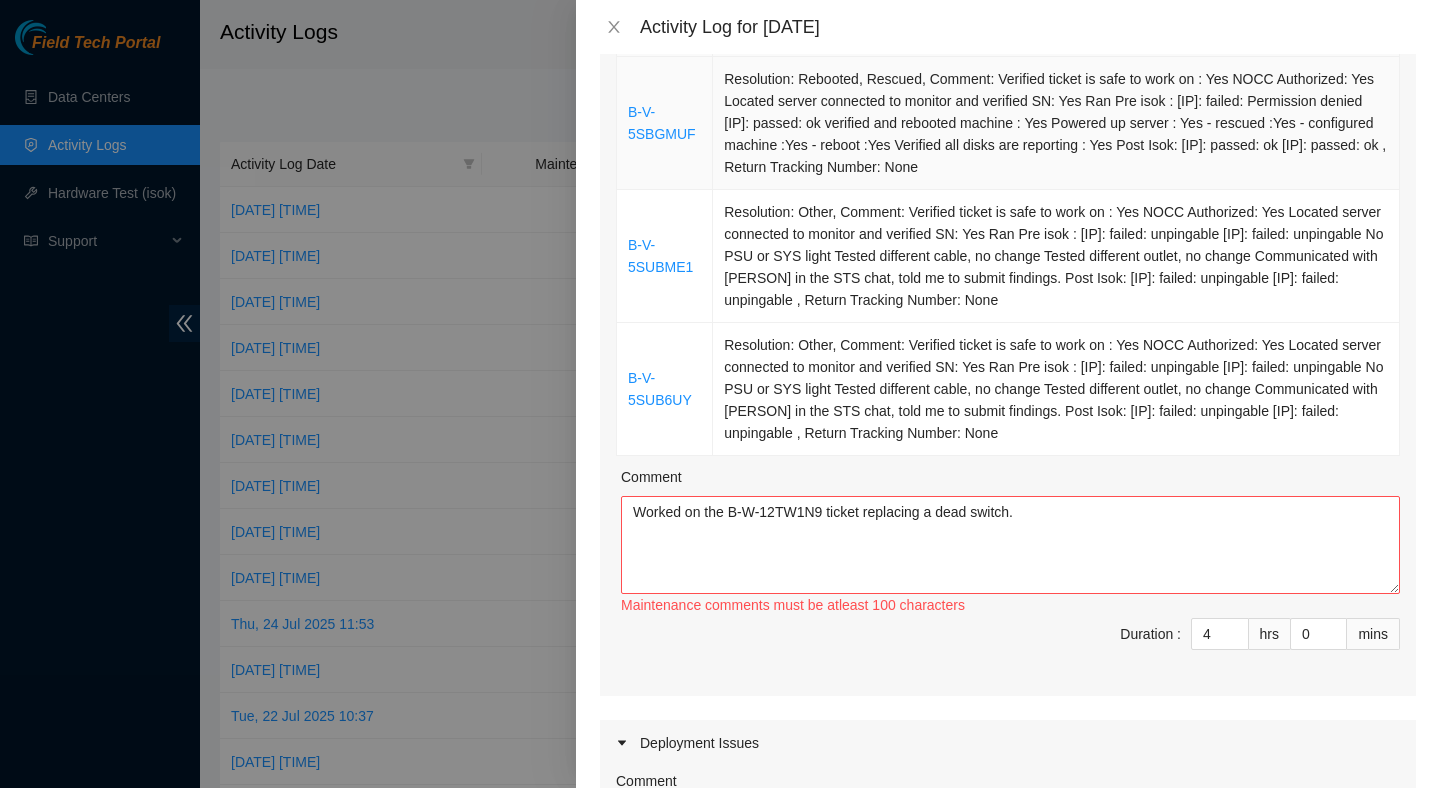 click on "Resolution: Rebooted, Rescued, Comment: Verified ticket is safe to work on : Yes
NOCC Authorized: Yes
Located server connected to monitor and verified SN: Yes
Ran Pre isok : 23.218.255.40: failed: Permission denied
23.218.255.41: passed: ok
verified and rebooted machine : Yes
Powered up server : Yes
- rescued :Yes
- configured machine :Yes
- reboot :Yes
Verified all disks are reporting : Yes
Post Isok: 23.218.255.40: passed: ok
23.218.255.41: passed: ok
, Return Tracking Number: None" at bounding box center (1056, 123) 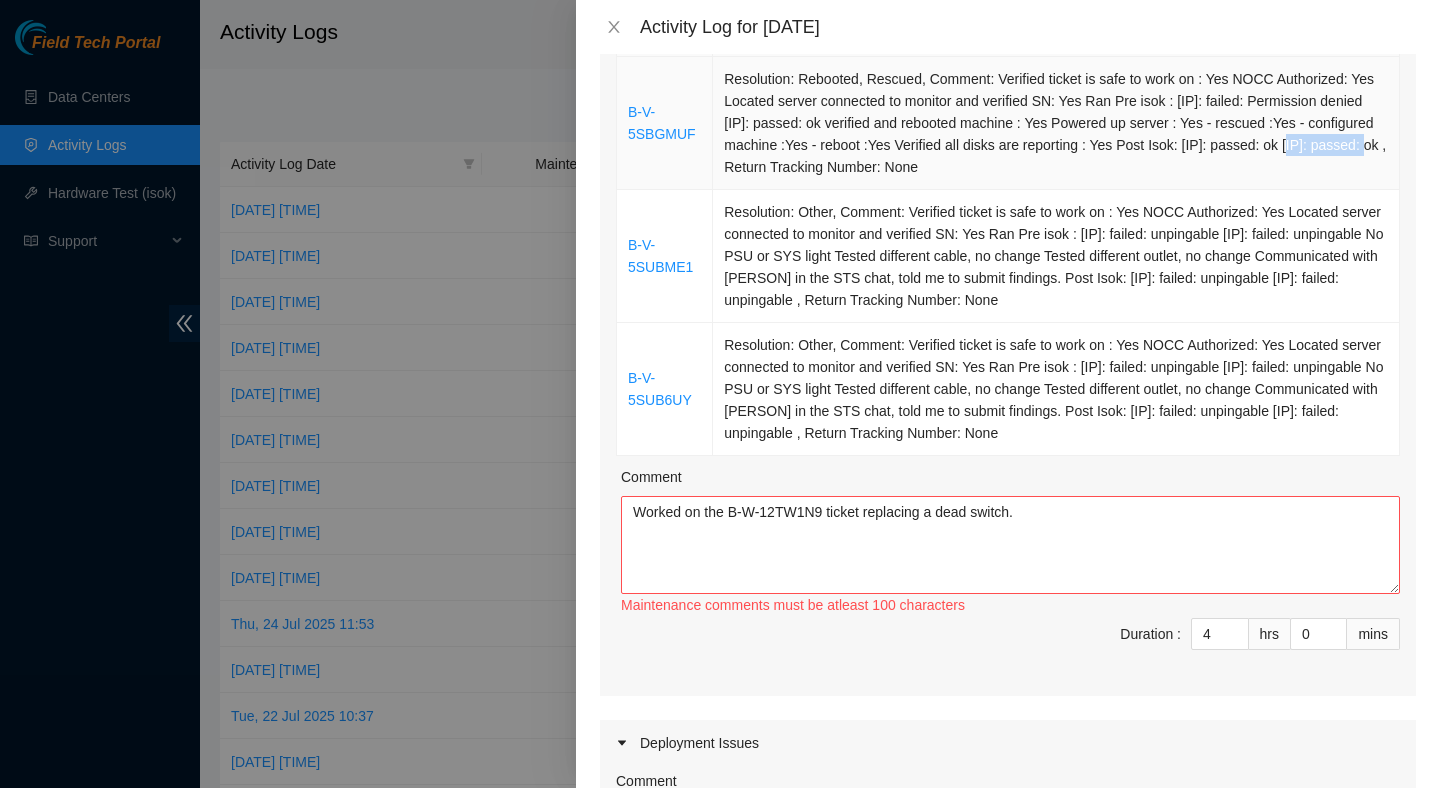 click on "Resolution: Rebooted, Rescued, Comment: Verified ticket is safe to work on : Yes
NOCC Authorized: Yes
Located server connected to monitor and verified SN: Yes
Ran Pre isok : 23.218.255.40: failed: Permission denied
23.218.255.41: passed: ok
verified and rebooted machine : Yes
Powered up server : Yes
- rescued :Yes
- configured machine :Yes
- reboot :Yes
Verified all disks are reporting : Yes
Post Isok: 23.218.255.40: passed: ok
23.218.255.41: passed: ok
, Return Tracking Number: None" at bounding box center (1056, 123) 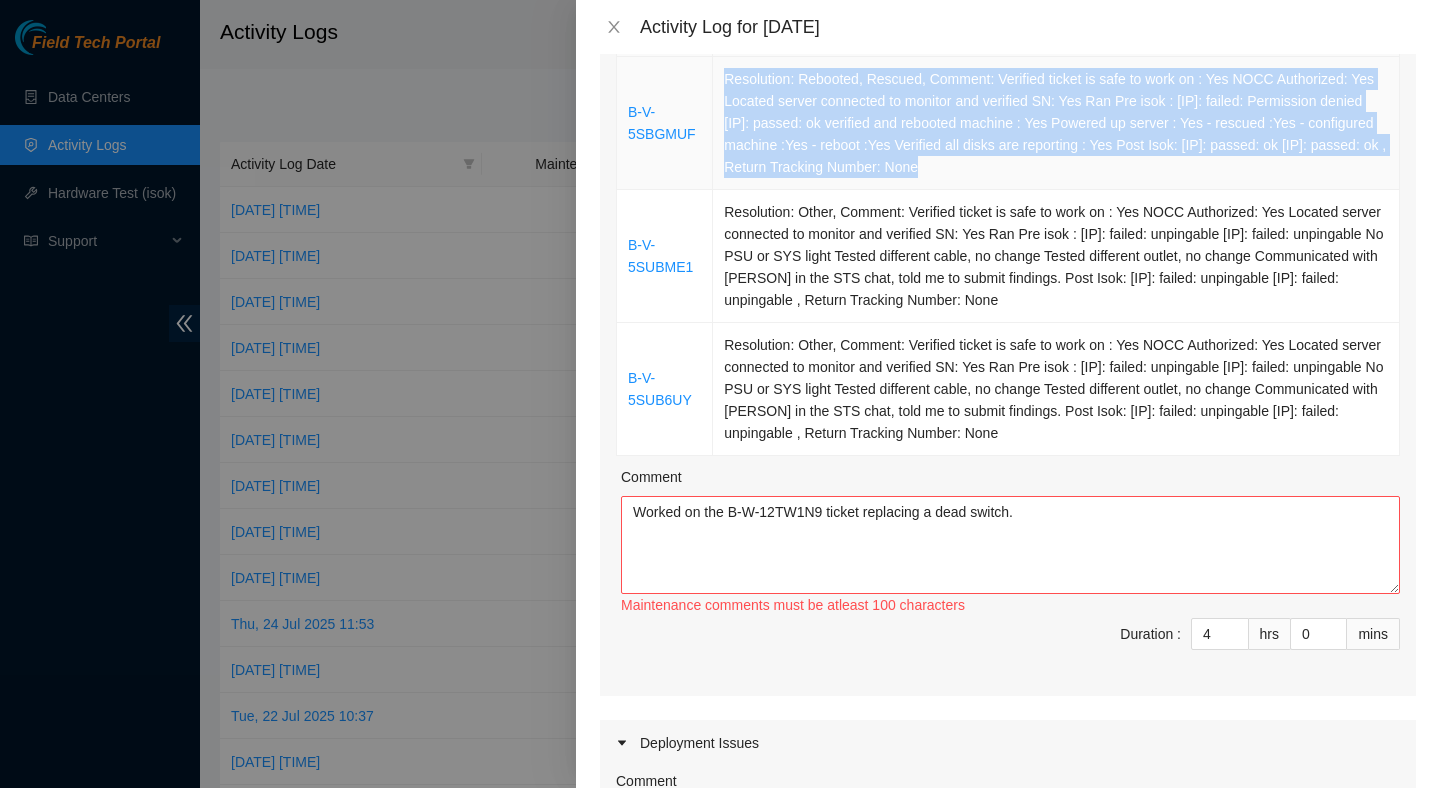 click on "Resolution: Rebooted, Rescued, Comment: Verified ticket is safe to work on : Yes
NOCC Authorized: Yes
Located server connected to monitor and verified SN: Yes
Ran Pre isok : 23.218.255.40: failed: Permission denied
23.218.255.41: passed: ok
verified and rebooted machine : Yes
Powered up server : Yes
- rescued :Yes
- configured machine :Yes
- reboot :Yes
Verified all disks are reporting : Yes
Post Isok: 23.218.255.40: passed: ok
23.218.255.41: passed: ok
, Return Tracking Number: None" at bounding box center [1056, 123] 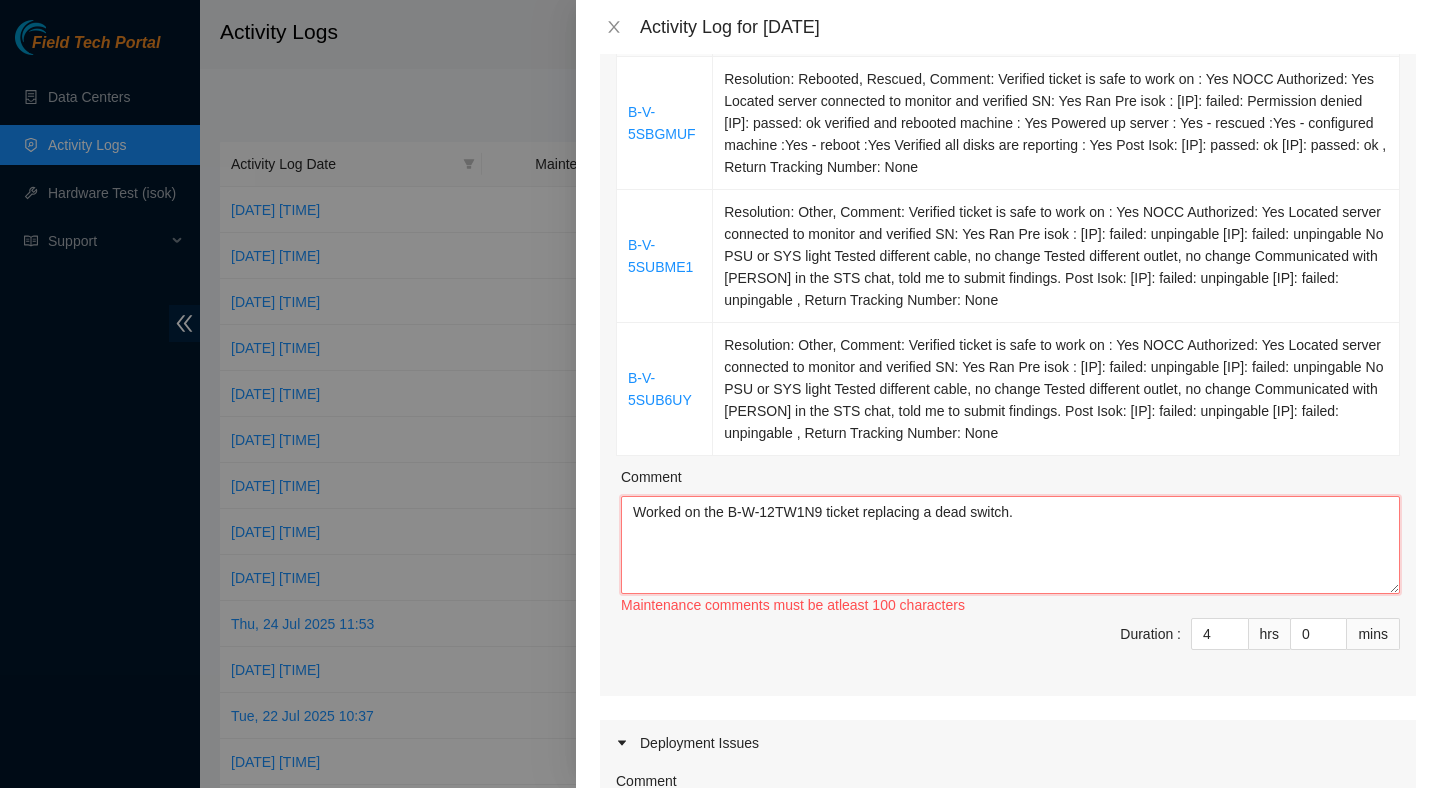 click on "Worked on the B-W-12TW1N9 ticket replacing a dead switch." at bounding box center [1010, 545] 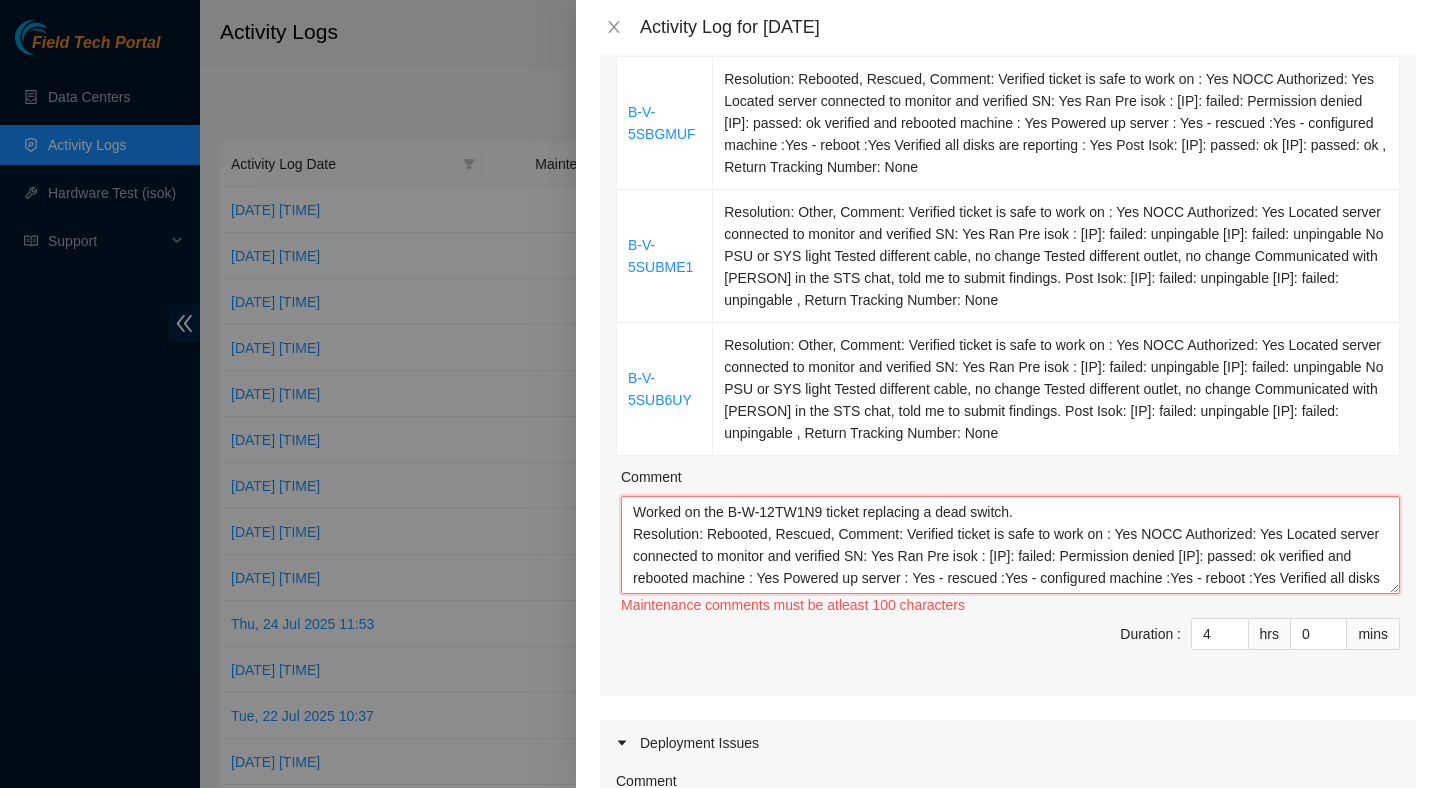 scroll, scrollTop: 59, scrollLeft: 0, axis: vertical 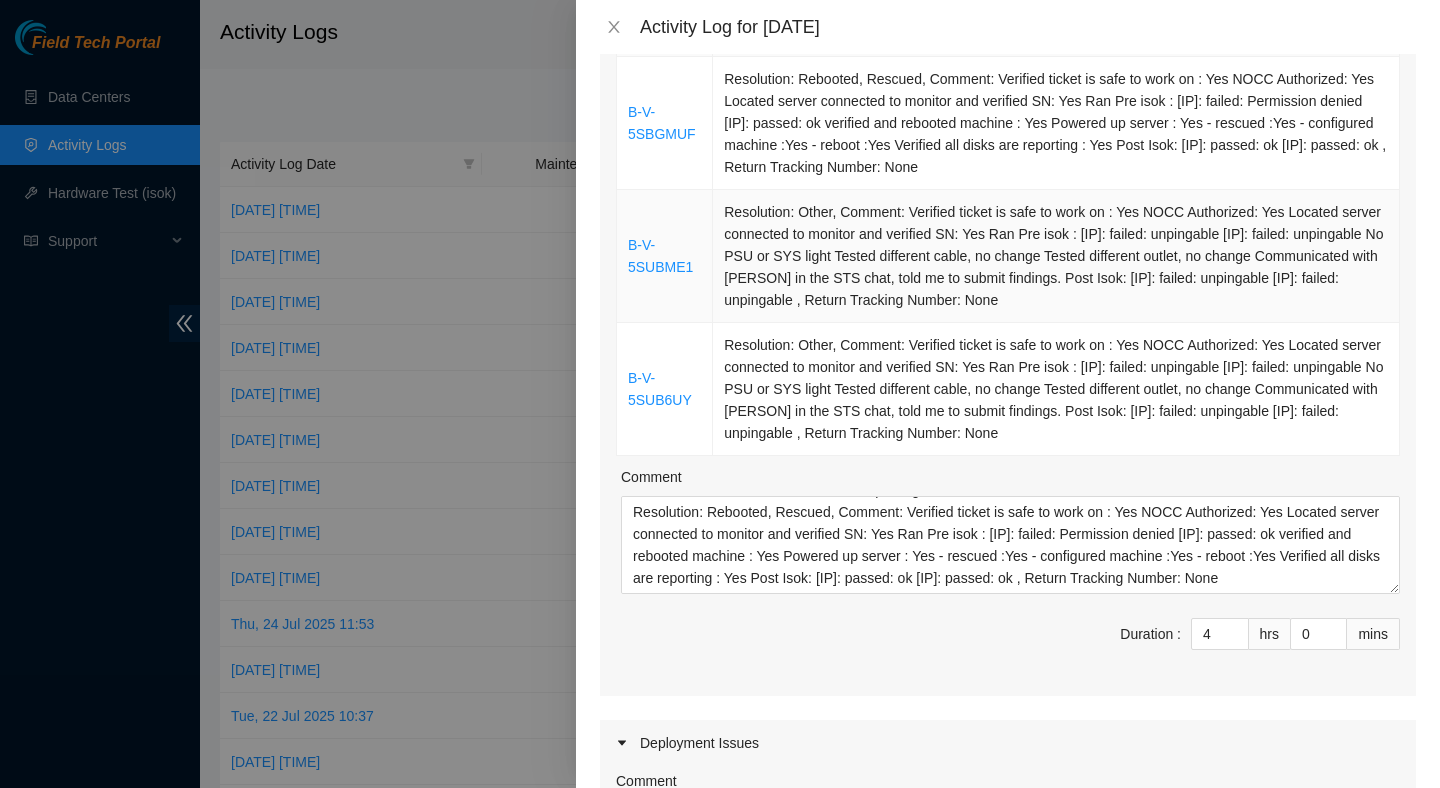 click on "Resolution: Other, Comment:
Verified ticket is safe to work on : Yes
NOCC Authorized: Yes
Located server connected to monitor and verified SN: Yes
Ran Pre isok : 23.218.254.28: failed: unpingable
23.218.254.29: failed: unpingable
No PSU or SYS light
Tested different cable, no change
Tested different outlet, no change
Communicated with Josue Solano in the STS chat, told me to submit findings.
Post Isok: 23.218.254.28: failed: unpingable
23.218.254.29: failed: unpingable
, Return Tracking Number: None" at bounding box center [1056, 256] 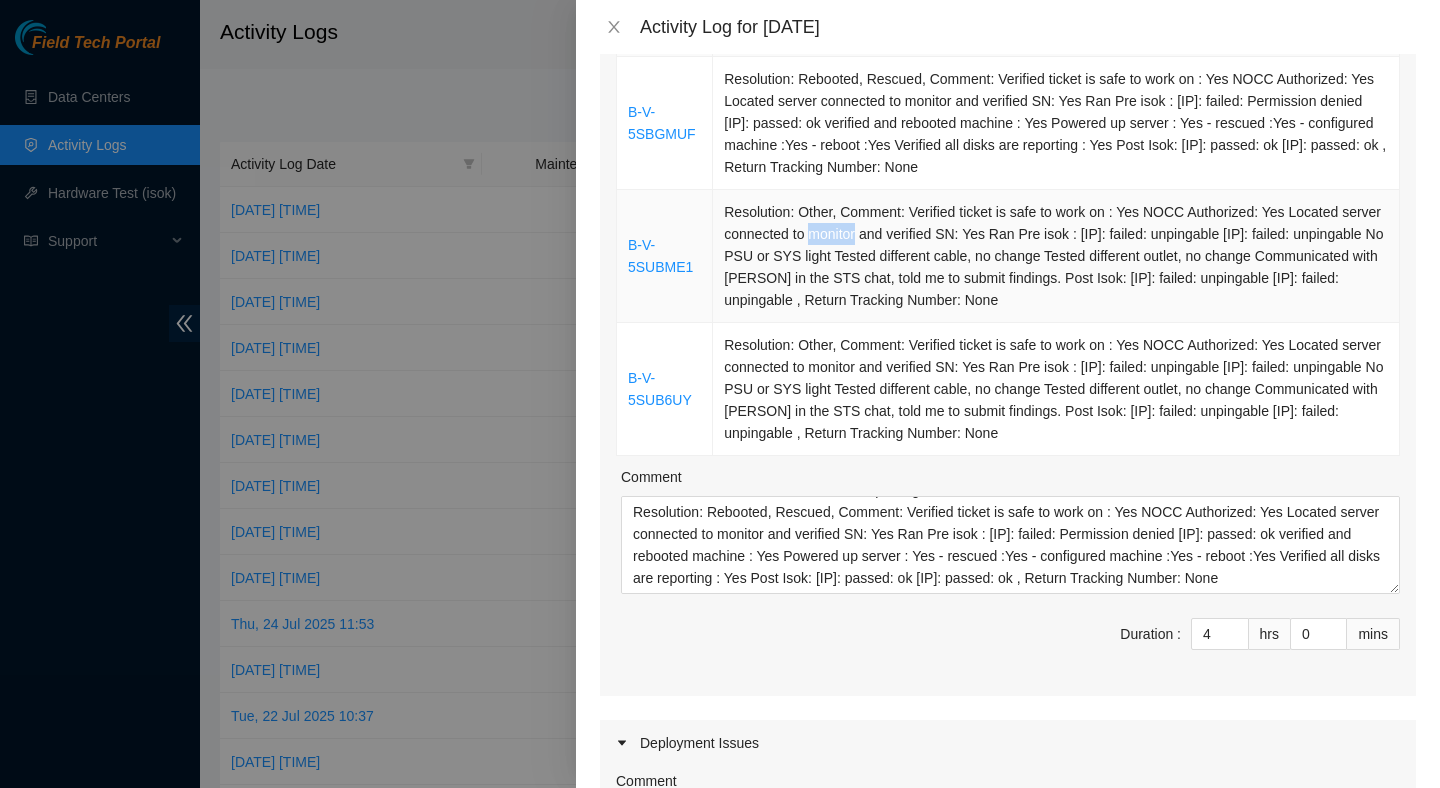 click on "Resolution: Other, Comment:
Verified ticket is safe to work on : Yes
NOCC Authorized: Yes
Located server connected to monitor and verified SN: Yes
Ran Pre isok : 23.218.254.28: failed: unpingable
23.218.254.29: failed: unpingable
No PSU or SYS light
Tested different cable, no change
Tested different outlet, no change
Communicated with Josue Solano in the STS chat, told me to submit findings.
Post Isok: 23.218.254.28: failed: unpingable
23.218.254.29: failed: unpingable
, Return Tracking Number: None" at bounding box center [1056, 256] 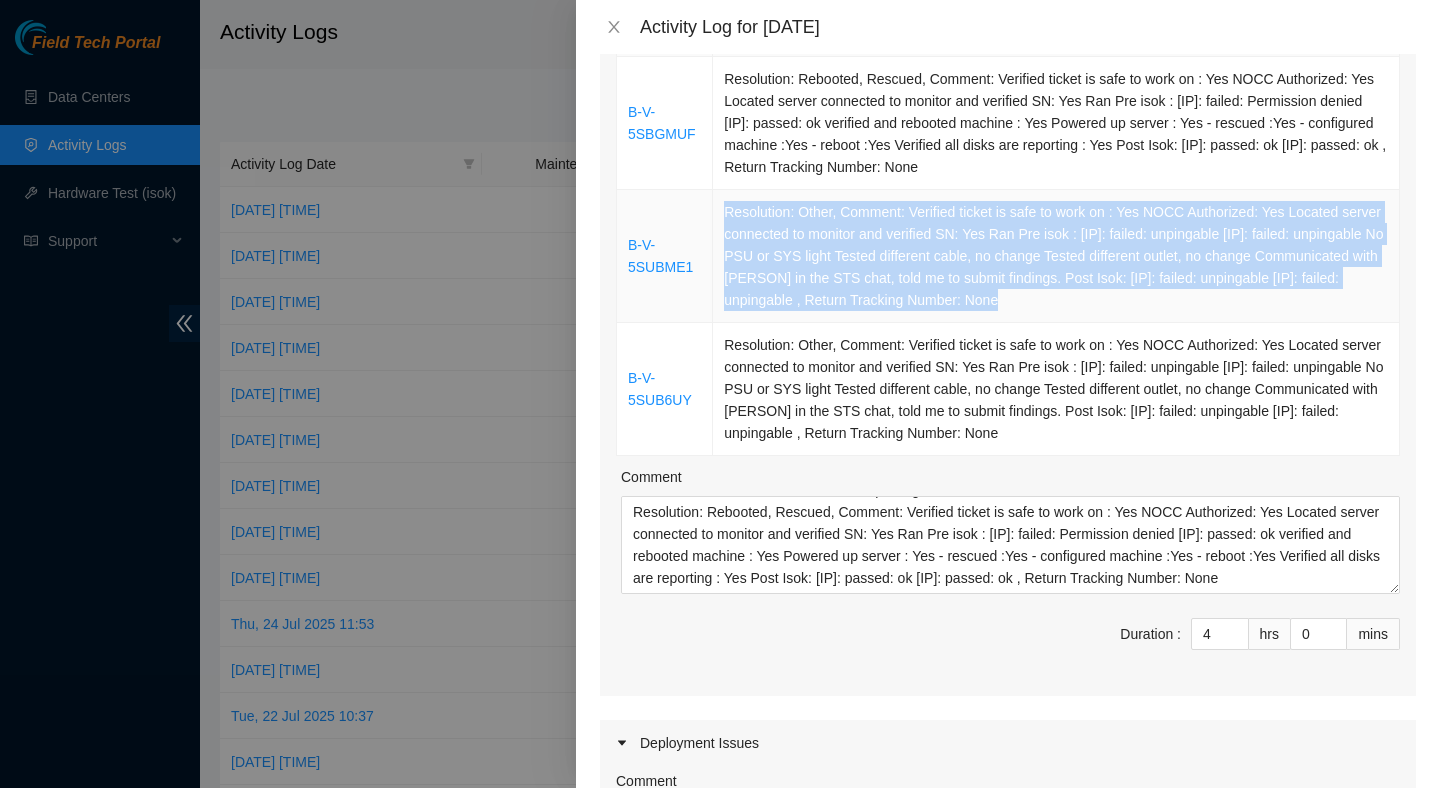click on "Resolution: Other, Comment:
Verified ticket is safe to work on : Yes
NOCC Authorized: Yes
Located server connected to monitor and verified SN: Yes
Ran Pre isok : 23.218.254.28: failed: unpingable
23.218.254.29: failed: unpingable
No PSU or SYS light
Tested different cable, no change
Tested different outlet, no change
Communicated with Josue Solano in the STS chat, told me to submit findings.
Post Isok: 23.218.254.28: failed: unpingable
23.218.254.29: failed: unpingable
, Return Tracking Number: None" at bounding box center (1056, 256) 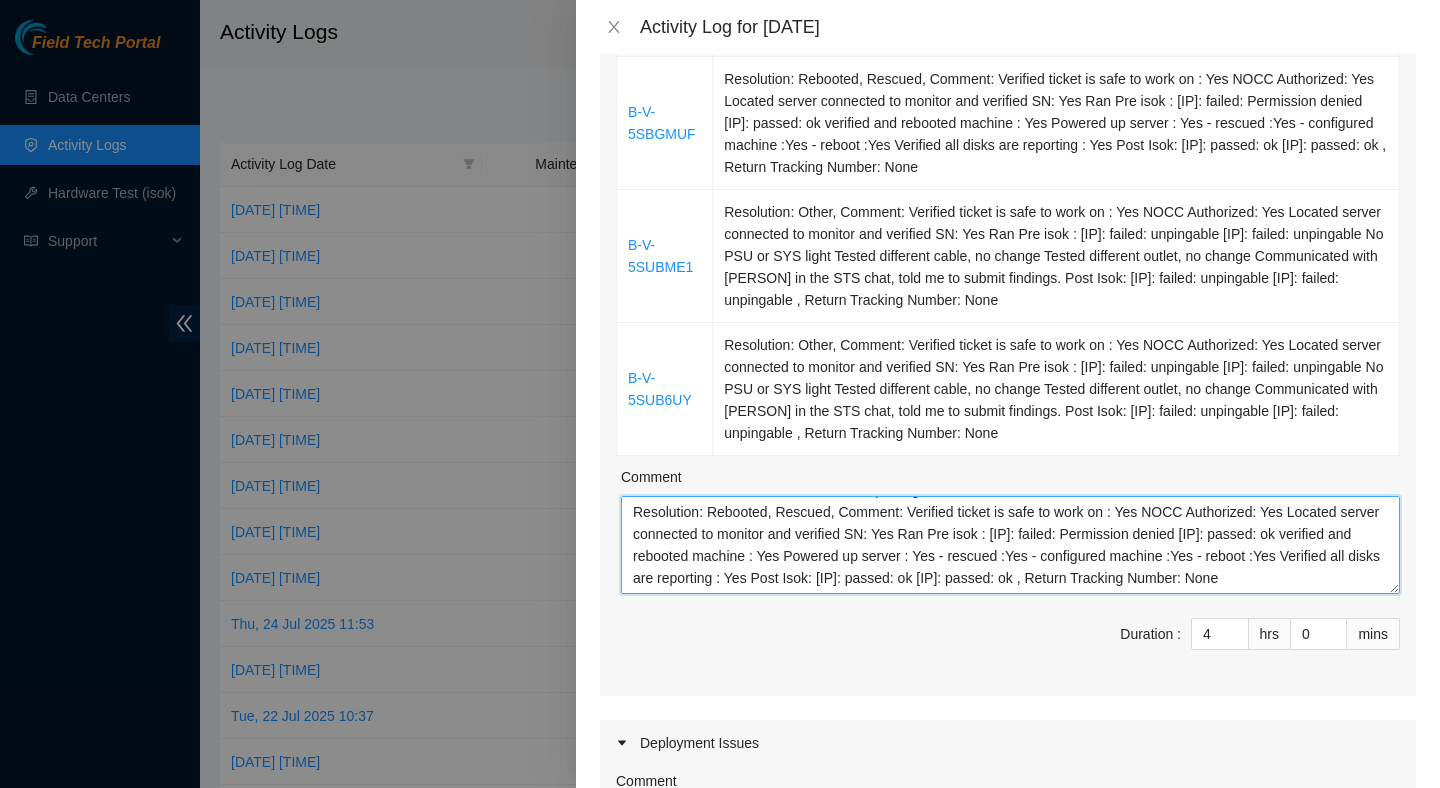 click on "Worked on the B-W-12TW1N9 ticket replacing a dead switch.
Resolution: Rebooted, Rescued, Comment: Verified ticket is safe to work on : Yes NOCC Authorized: Yes Located server connected to monitor and verified SN: Yes Ran Pre isok : 23.218.255.40: failed: Permission denied 23.218.255.41: passed: ok verified and rebooted machine : Yes Powered up server : Yes - rescued :Yes - configured machine :Yes - reboot :Yes Verified all disks are reporting : Yes Post Isok: 23.218.255.40: passed: ok 23.218.255.41: passed: ok , Return Tracking Number: None" at bounding box center [1010, 545] 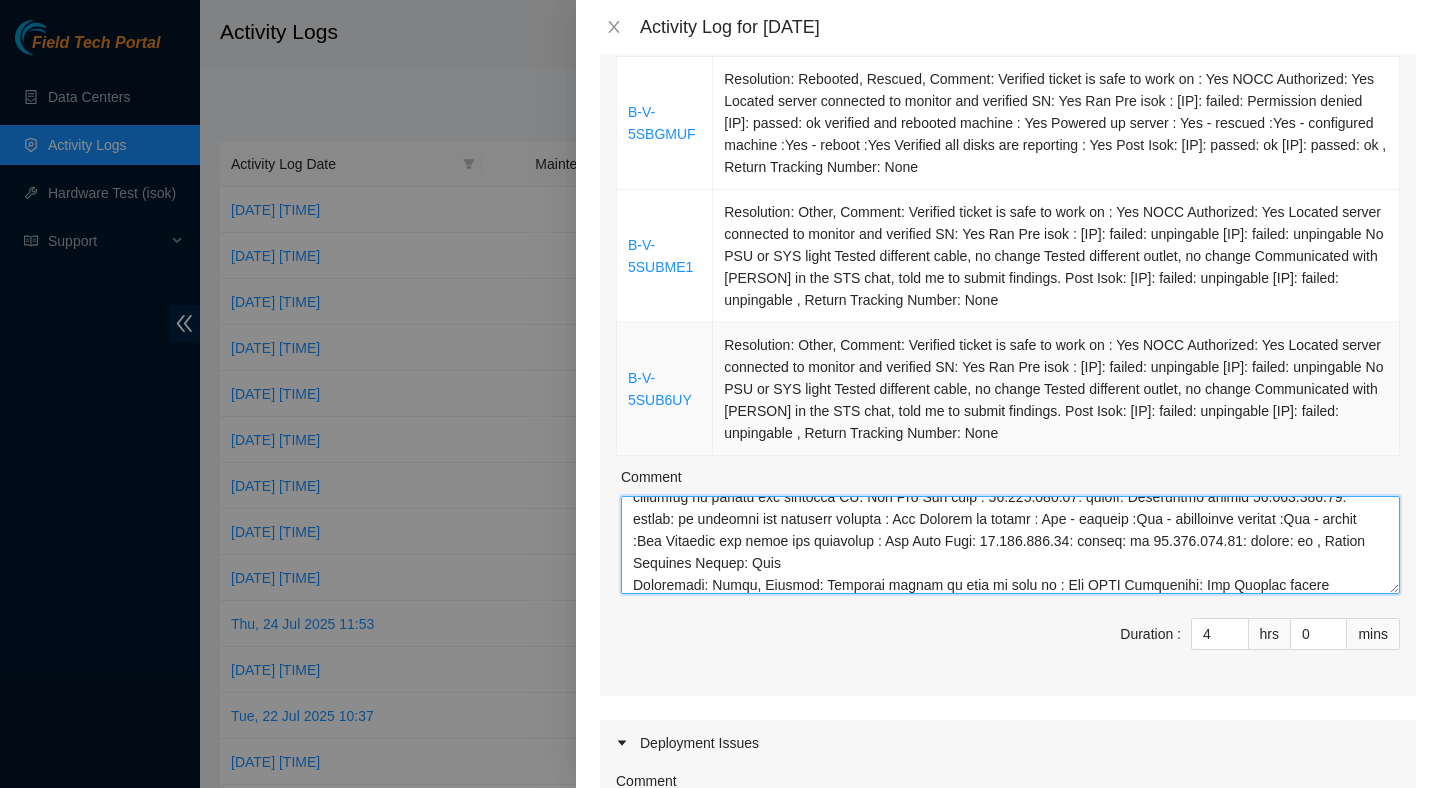 scroll, scrollTop: 169, scrollLeft: 0, axis: vertical 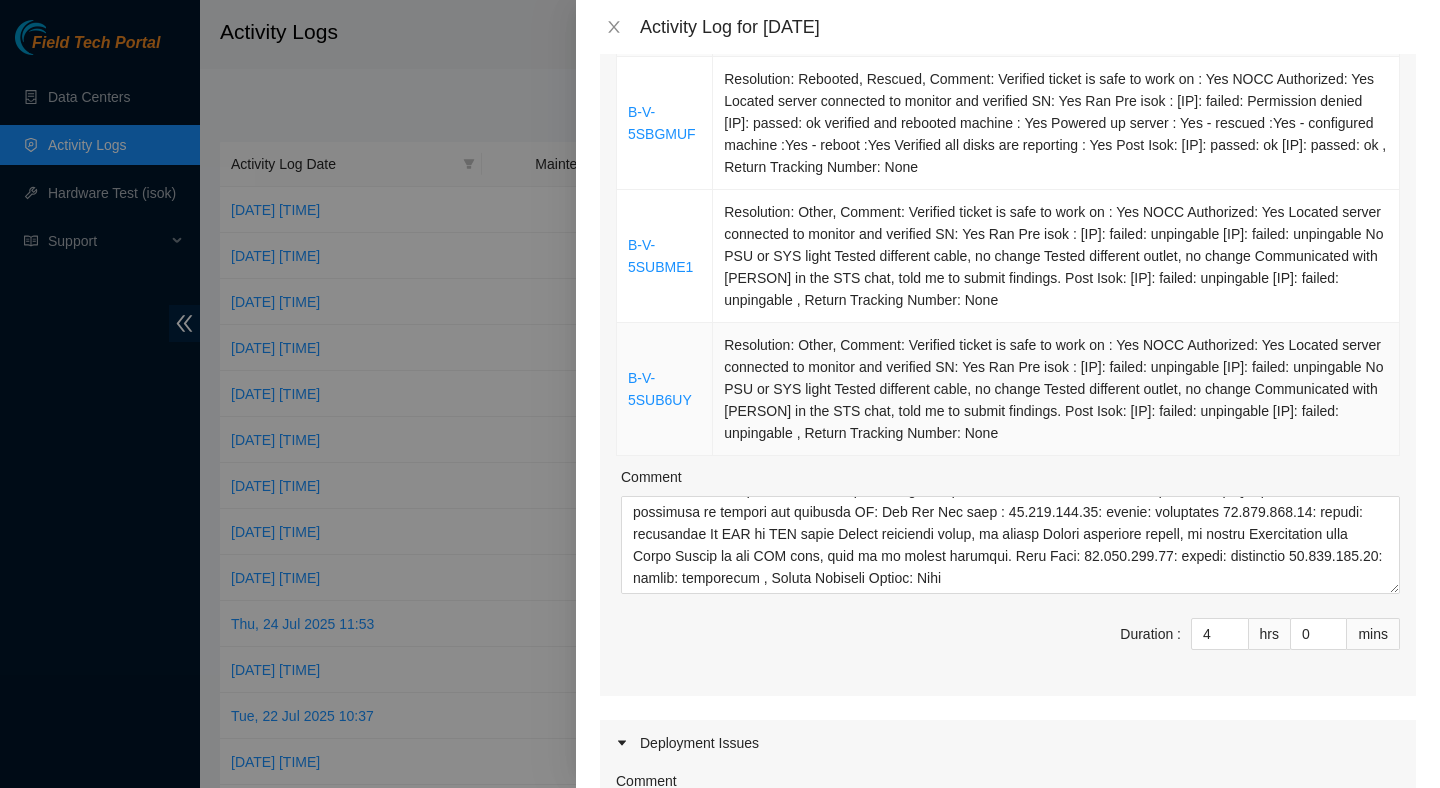 click on "Resolution: Other, Comment:
Verified ticket is safe to work on : Yes
NOCC Authorized: Yes
Located server connected to monitor and verified SN: Yes
Ran Pre isok : 23.218.254.28: failed: unpingable
23.218.254.29: failed: unpingable
No PSU or SYS light
Tested different cable, no change
Tested different outlet, no change
Communicated with Josue Solano in the STS chat, told me to submit findings.
Post Isok: 23.218.254.28: failed: unpingable
23.218.254.29: failed: unpingable
, Return Tracking Number: None" at bounding box center [1056, 389] 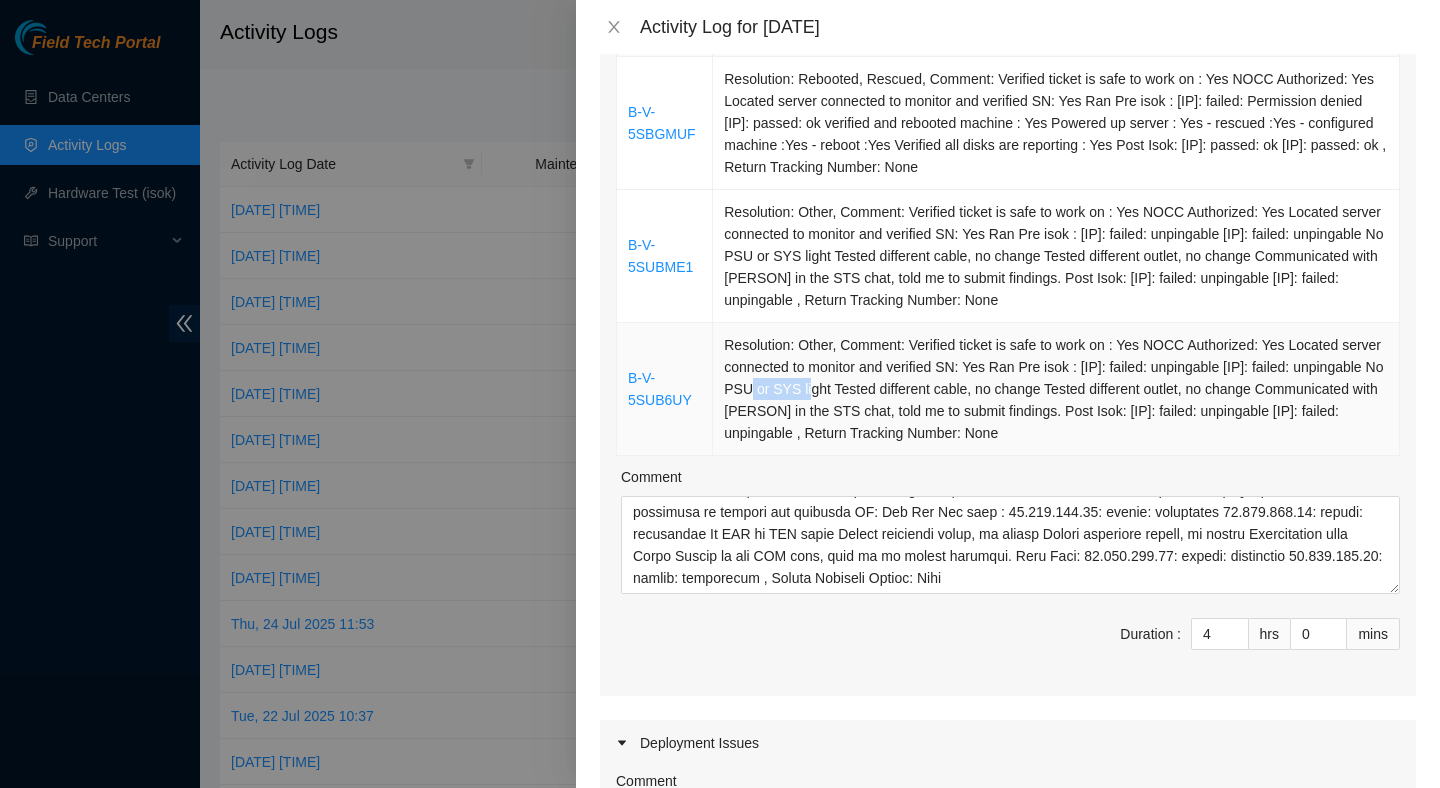 click on "Resolution: Other, Comment:
Verified ticket is safe to work on : Yes
NOCC Authorized: Yes
Located server connected to monitor and verified SN: Yes
Ran Pre isok : 23.218.254.28: failed: unpingable
23.218.254.29: failed: unpingable
No PSU or SYS light
Tested different cable, no change
Tested different outlet, no change
Communicated with Josue Solano in the STS chat, told me to submit findings.
Post Isok: 23.218.254.28: failed: unpingable
23.218.254.29: failed: unpingable
, Return Tracking Number: None" at bounding box center (1056, 389) 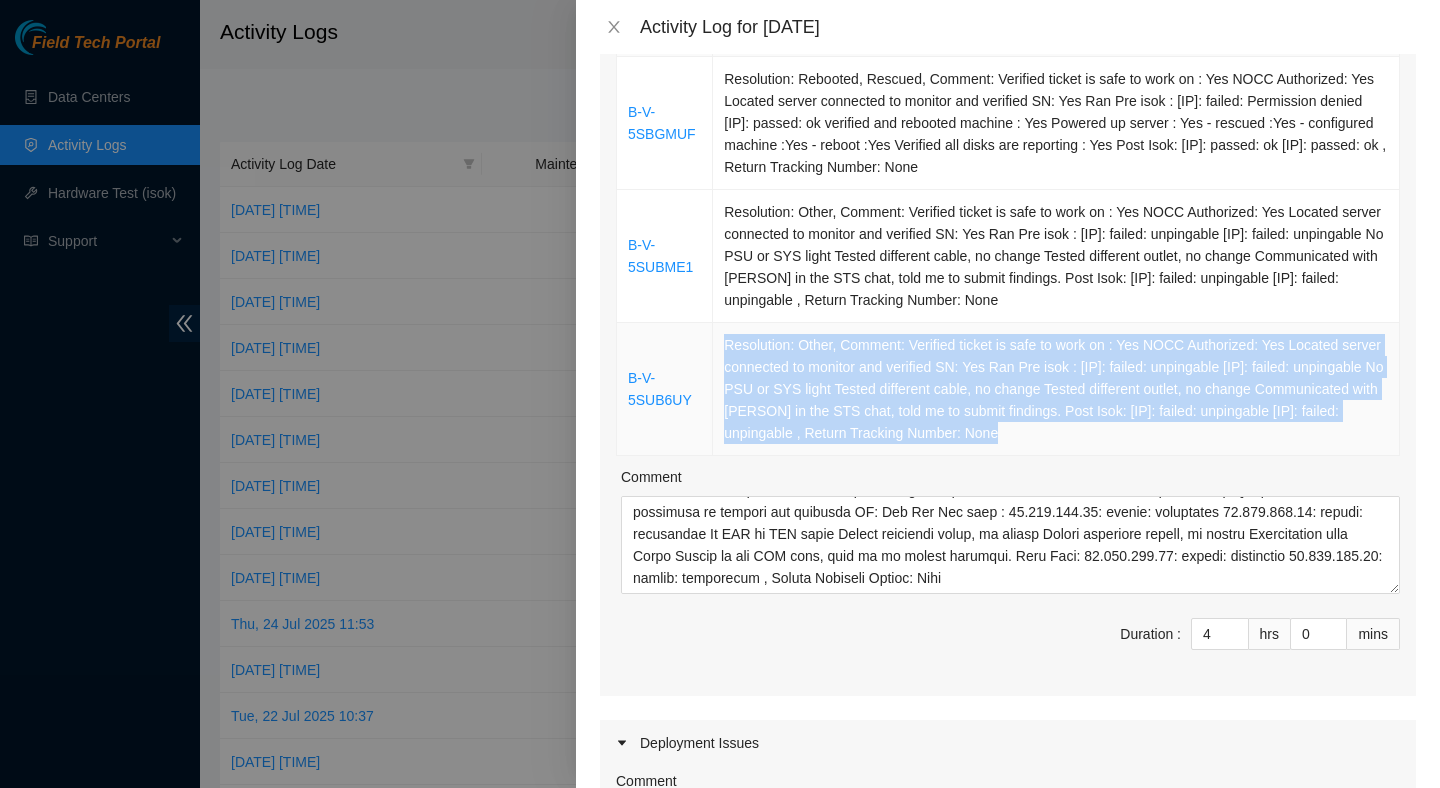 click on "Resolution: Other, Comment:
Verified ticket is safe to work on : Yes
NOCC Authorized: Yes
Located server connected to monitor and verified SN: Yes
Ran Pre isok : 23.218.254.28: failed: unpingable
23.218.254.29: failed: unpingable
No PSU or SYS light
Tested different cable, no change
Tested different outlet, no change
Communicated with Josue Solano in the STS chat, told me to submit findings.
Post Isok: 23.218.254.28: failed: unpingable
23.218.254.29: failed: unpingable
, Return Tracking Number: None" at bounding box center (1056, 389) 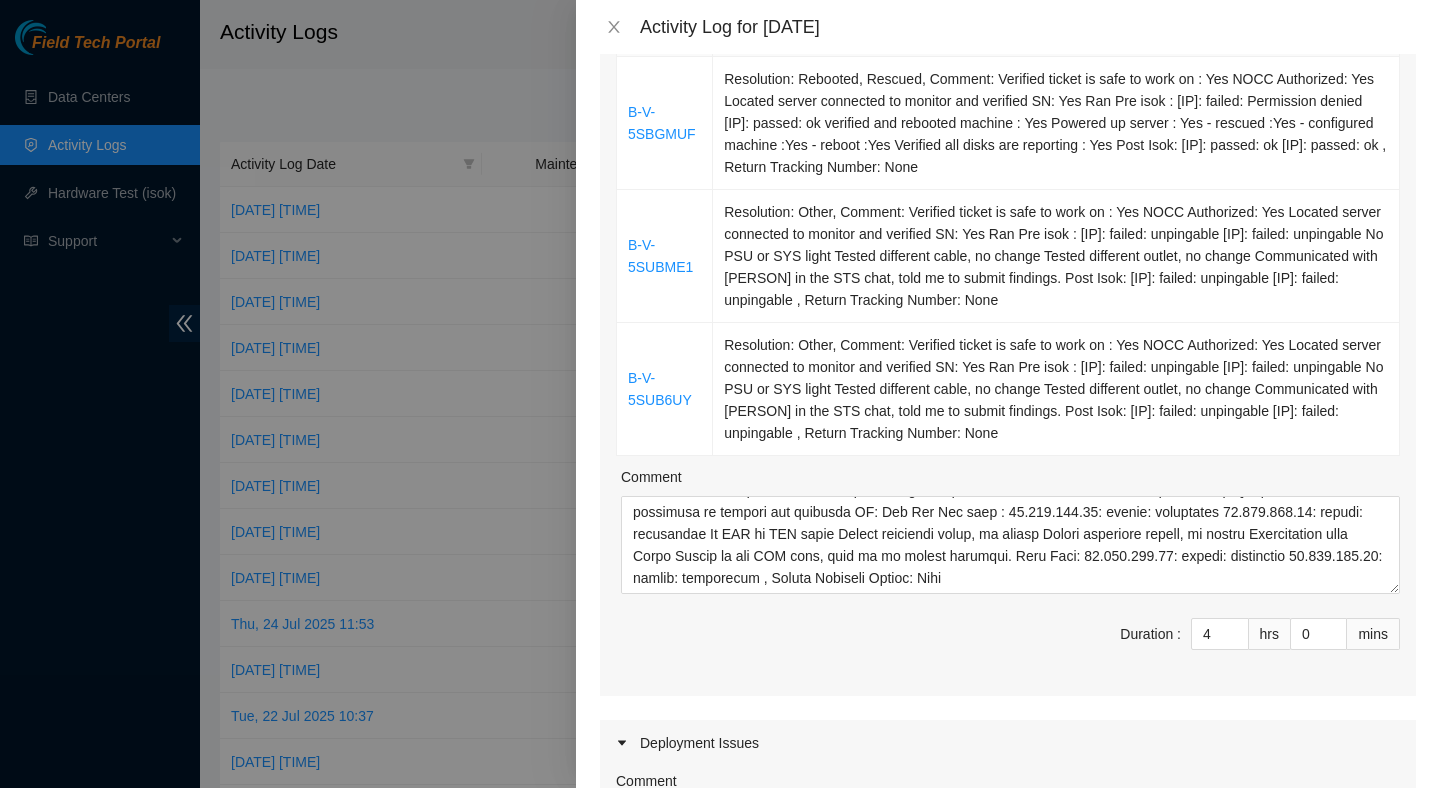 click on "Ticket Number Resolution B-V-5SBGMUF Resolution: Rebooted, Rescued, Comment: Verified ticket is safe to work on : Yes
NOCC Authorized: Yes
Located server connected to monitor and verified SN: Yes
Ran Pre isok : 23.218.255.40: failed: Permission denied
23.218.255.41: passed: ok
verified and rebooted machine : Yes
Powered up server : Yes
- rescued :Yes
- configured machine :Yes
- reboot :Yes
Verified all disks are reporting : Yes
Post Isok: 23.218.255.40: passed: ok
23.218.255.41: passed: ok
, Return Tracking Number: None B-V-5SUBME1 B-V-5SUB6UY Comment Duration : 4 hrs 0 mins" at bounding box center (1008, 340) 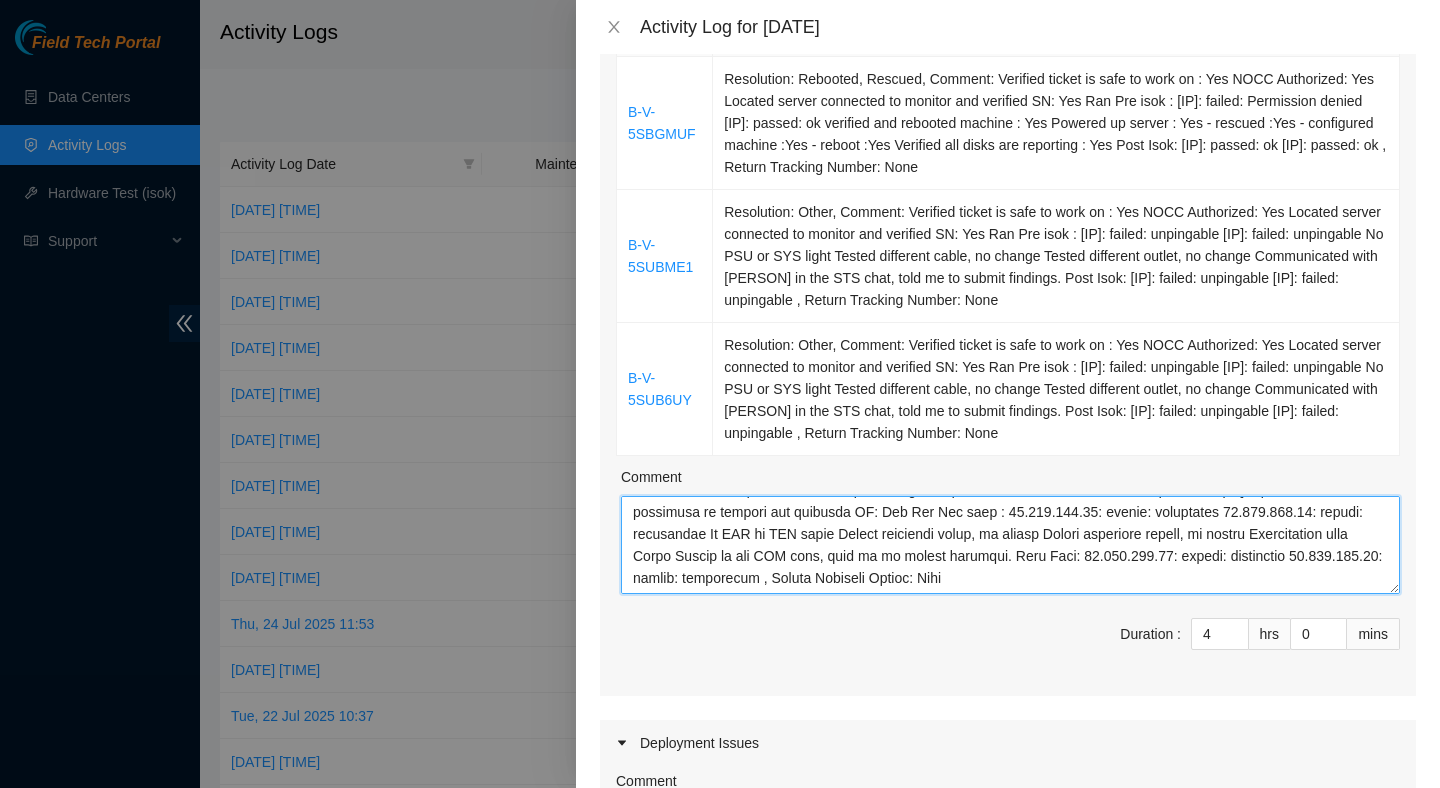 click on "Comment" at bounding box center [1010, 545] 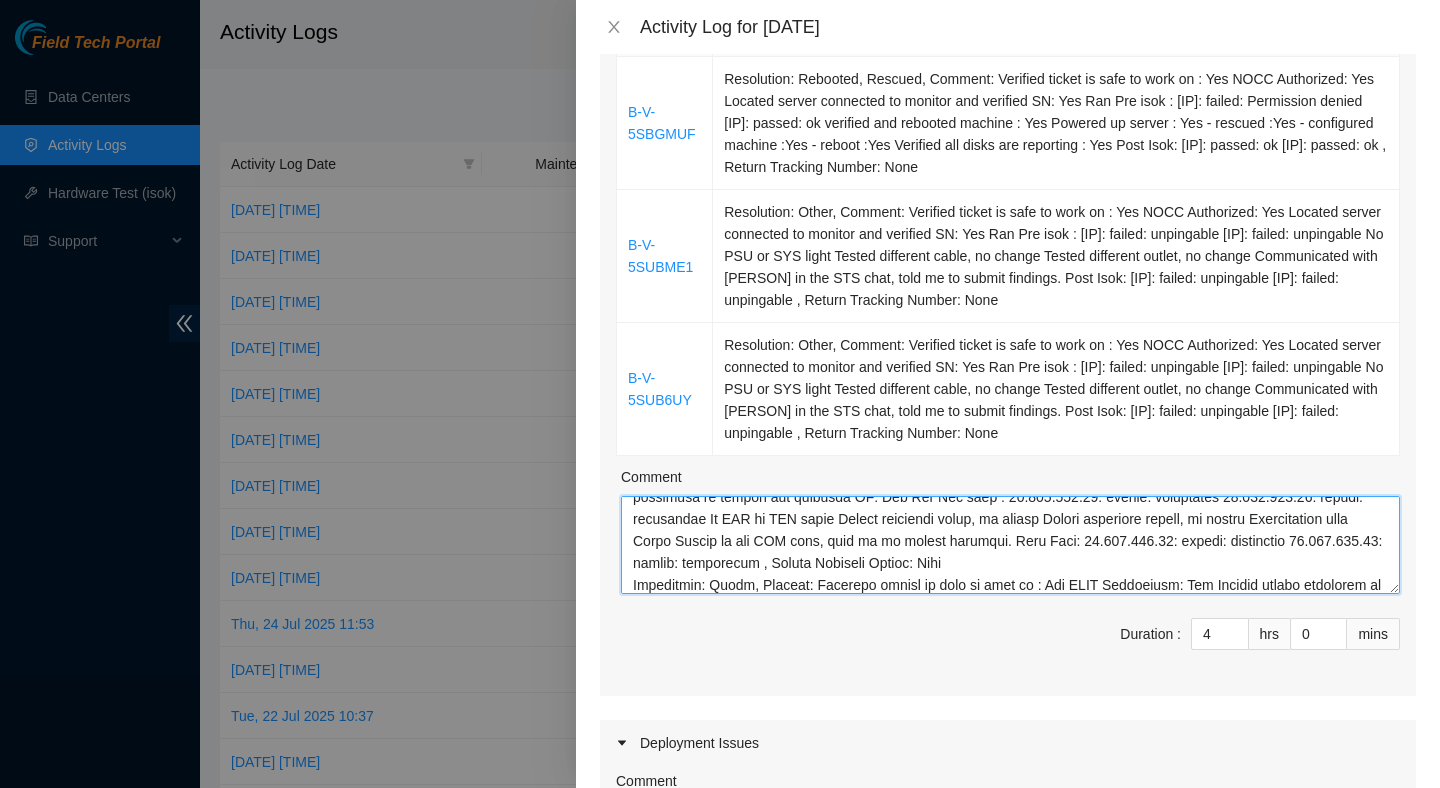 scroll, scrollTop: 279, scrollLeft: 0, axis: vertical 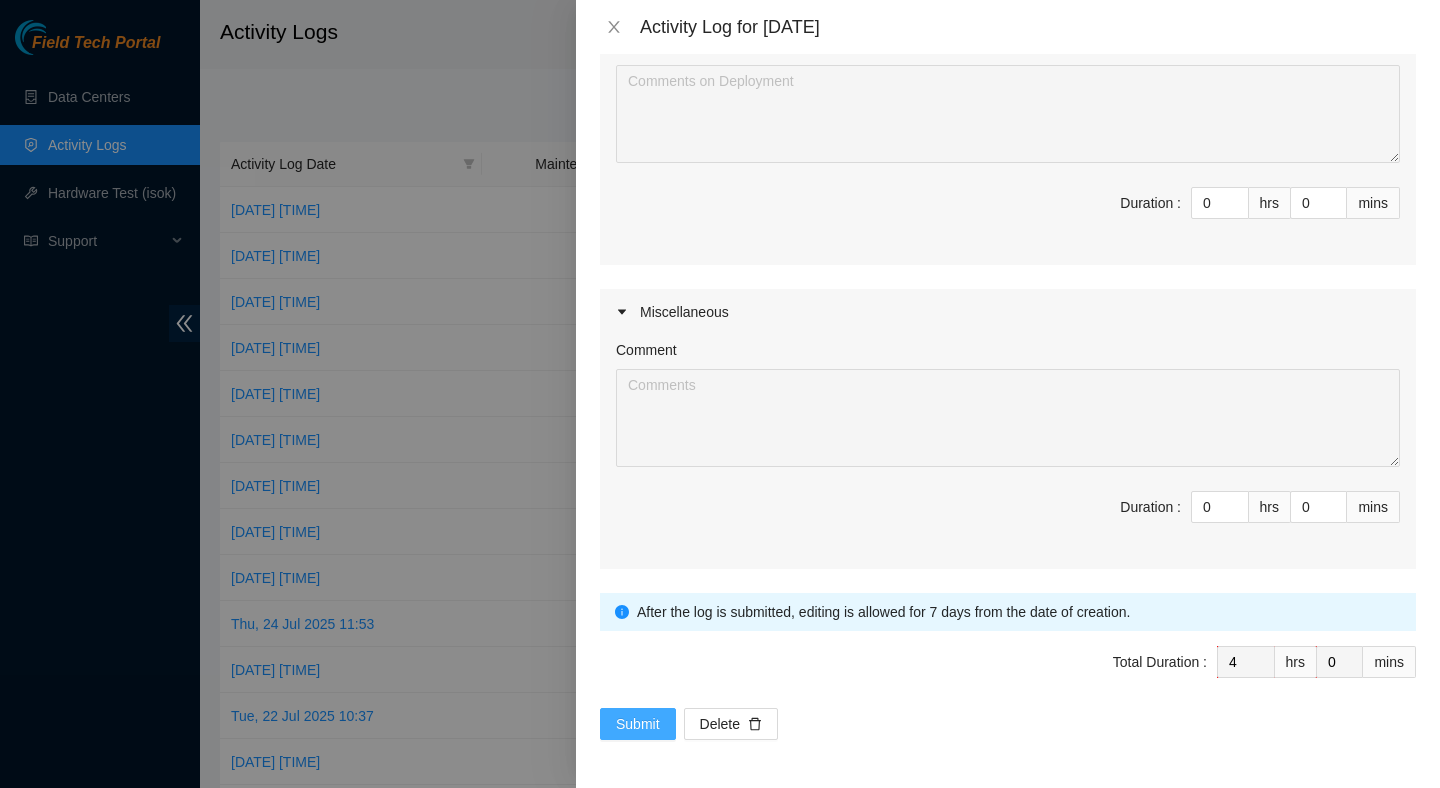 type on "Worked on the B-W-12TW1N9 ticket replacing a dead switch.
Resolution: Rebooted, Rescued, Comment: Verified ticket is safe to work on : Yes NOCC Authorized: Yes Located server connected to monitor and verified SN: Yes Ran Pre isok : 23.218.255.40: failed: Permission denied 23.218.255.41: passed: ok verified and rebooted machine : Yes Powered up server : Yes - rescued :Yes - configured machine :Yes - reboot :Yes Verified all disks are reporting : Yes Post Isok: 23.218.255.40: passed: ok 23.218.255.41: passed: ok , Return Tracking Number: None
Resolution: Other, Comment: Verified ticket is safe to work on : Yes NOCC Authorized: Yes Located server connected to monitor and verified SN: Yes Ran Pre isok : 23.218.254.28: failed: unpingable 23.218.254.29: failed: unpingable No PSU or SYS light Tested different cable, no change Tested different outlet, no change Communicated with Josue Solano in the STS chat, told me to submit findings. Post Isok: 23.218.254.28: failed: unpingable 23.218.254.29: failed: unpingable ..." 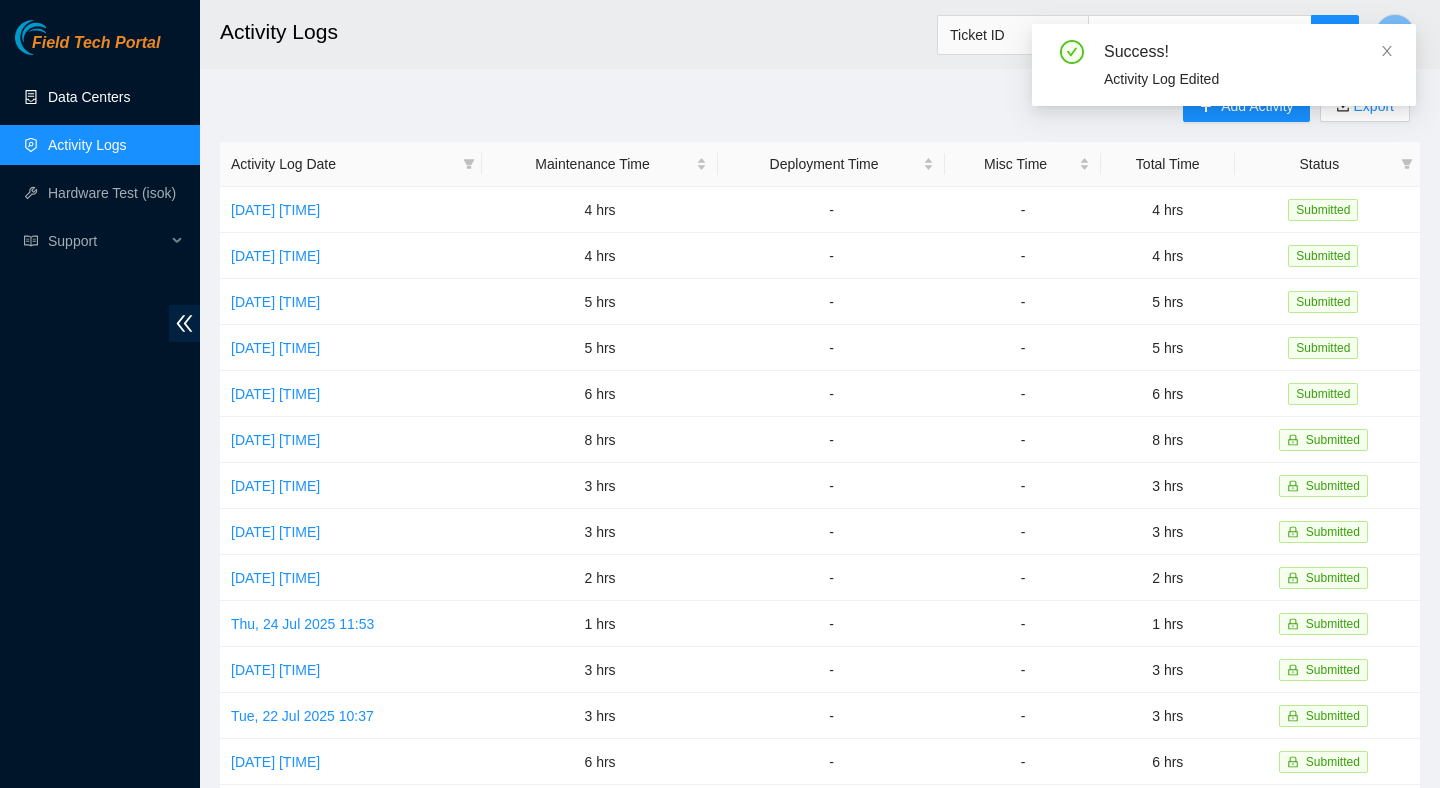 click on "Data Centers" at bounding box center [89, 97] 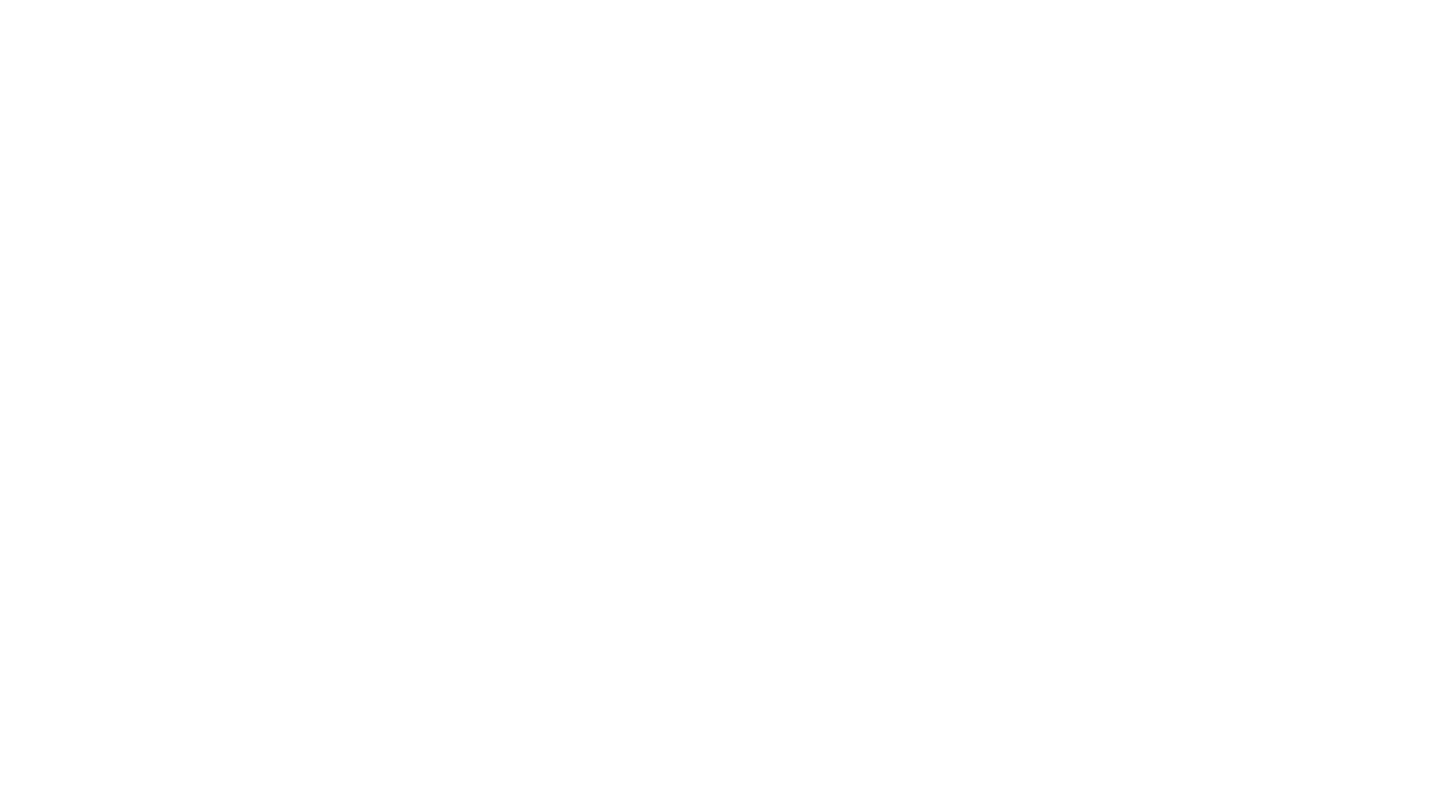 scroll, scrollTop: 0, scrollLeft: 0, axis: both 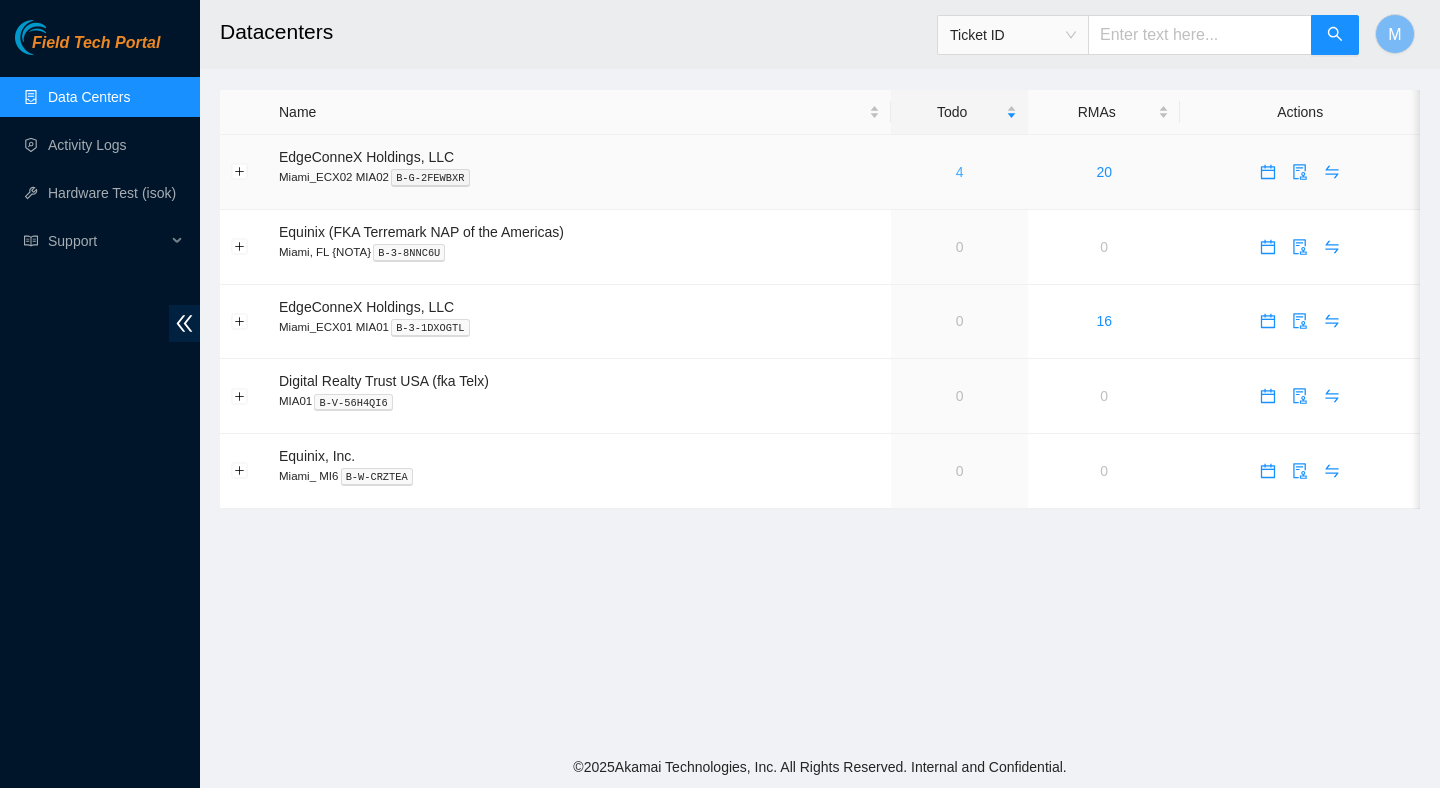 click on "4" at bounding box center [960, 172] 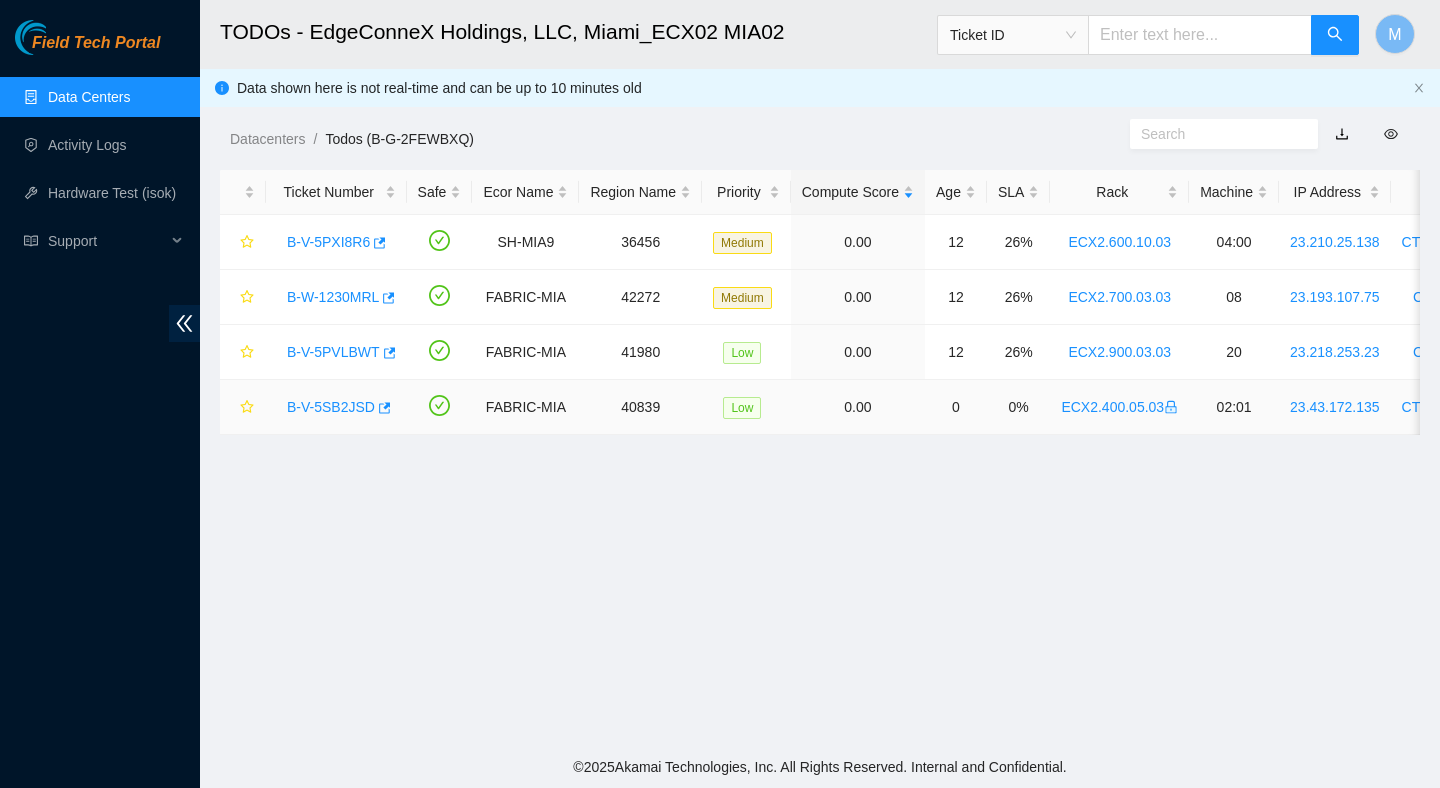 click on "B-V-5SB2JSD" at bounding box center [331, 407] 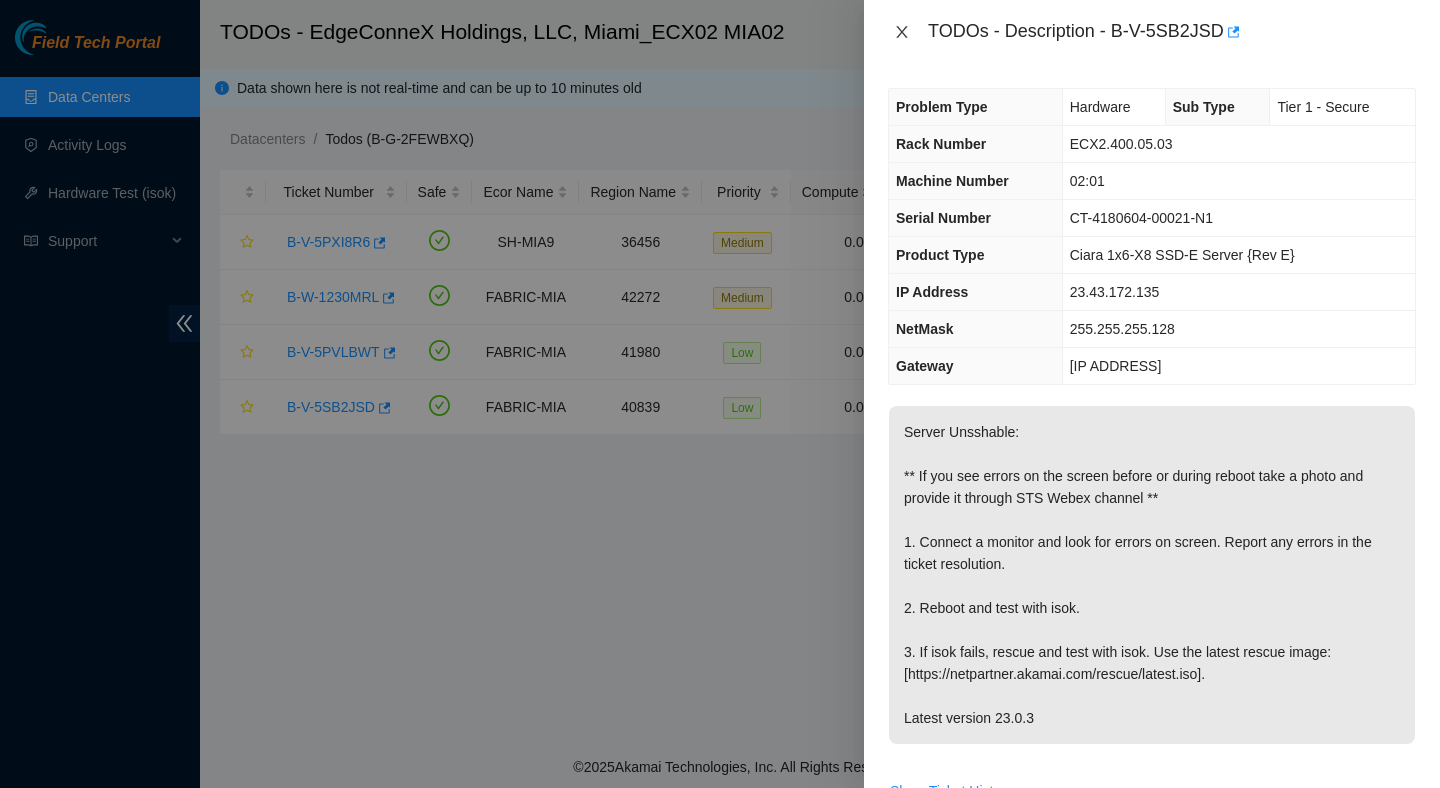 click 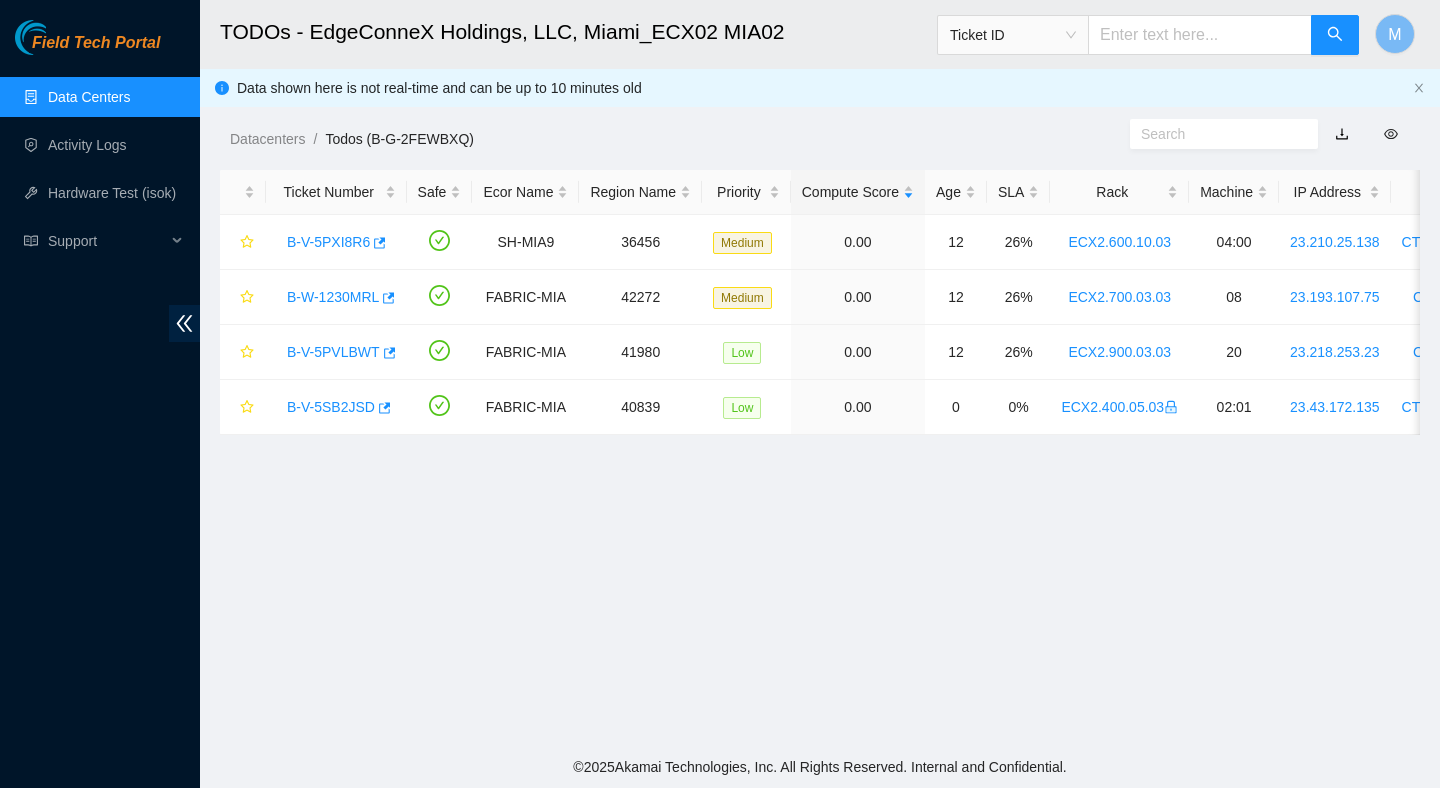 click on "TODOs - EdgeConneX Holdings, LLC, Miami_ECX02 MIA02    Ticket ID M Data shown here is not real-time and can be up to 10 minutes old Datacenters / Todos (B-G-2FEWBXQ) / Ticket Number Safe Ecor Name Region Name Priority Compute Score Age SLA Rack Machine IP Address Serial Number Server Type                               B-V-5PXI8R6 SH-MIA9 36456 Medium 0.00 12 26%  ECX2.600.10.03    04:00 23.210.25.138 CT-4190808-00103-N0 Ciara 1x6-X8 SSD-E Server {Rev H}   B-W-1230MRL FABRIC-MIA 42272 Medium 0.00 12 26%  ECX2.700.03.03    08 23.193.107.75 CT-4190716-00124 Ciara 1.5x18-X7 LCS 64G Server {Rev F}   B-V-5PVLBWT FABRIC-MIA 41980 Low 0.00 12 26%  ECX2.900.03.03    20 23.218.253.23 CT-4201229-00568 Ciara 1x7-X7p NVME-J 96G 100GE Server {Rev C1}{Sanyo}   B-V-5SB2JSD FABRIC-MIA 40839 Low 0.00 0 0% ECX2.400.05.03  02:01 23.43.172.135 CT-4180604-00021-N1 Ciara 1x6-X8 SSD-E Server {Rev E}" at bounding box center (820, 373) 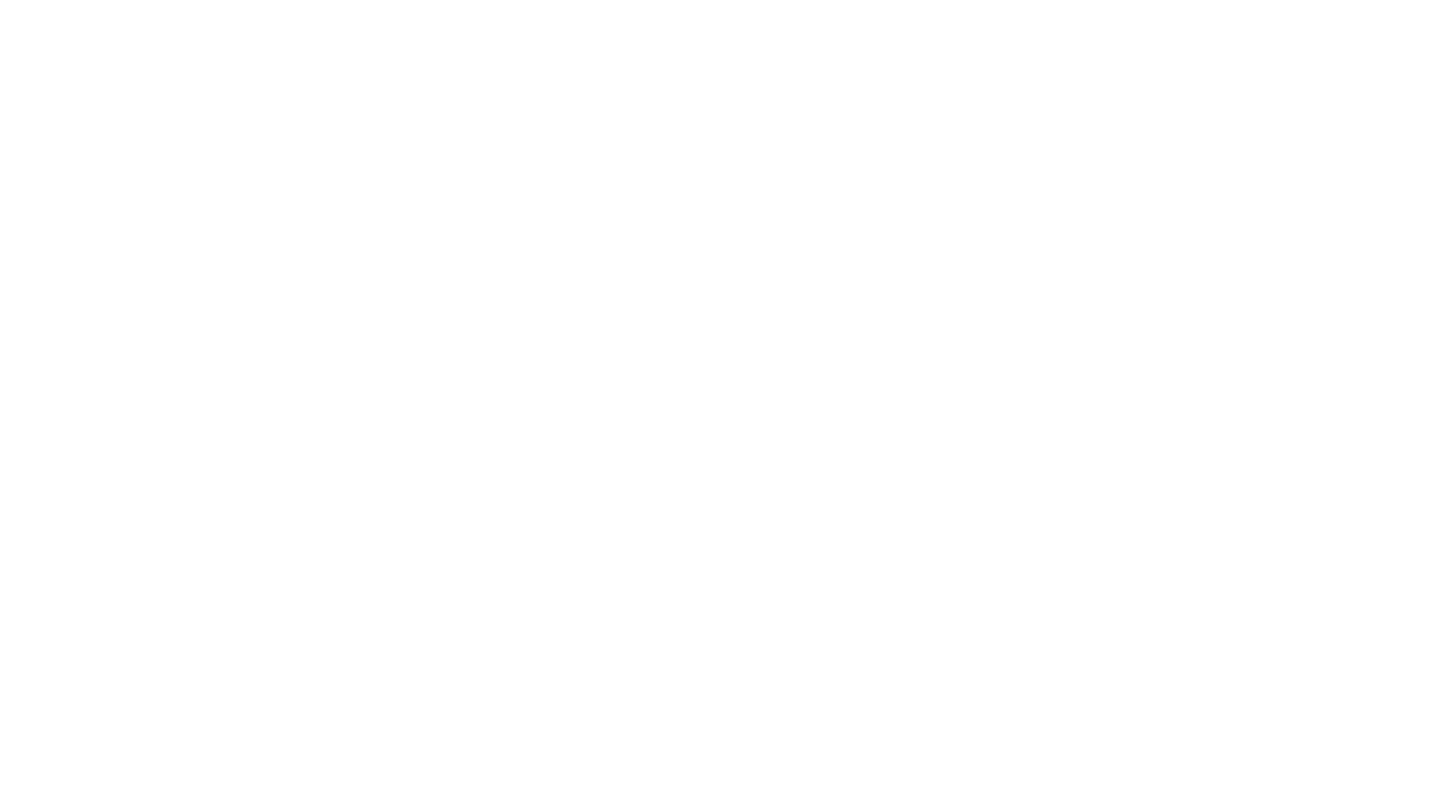 scroll, scrollTop: 0, scrollLeft: 0, axis: both 